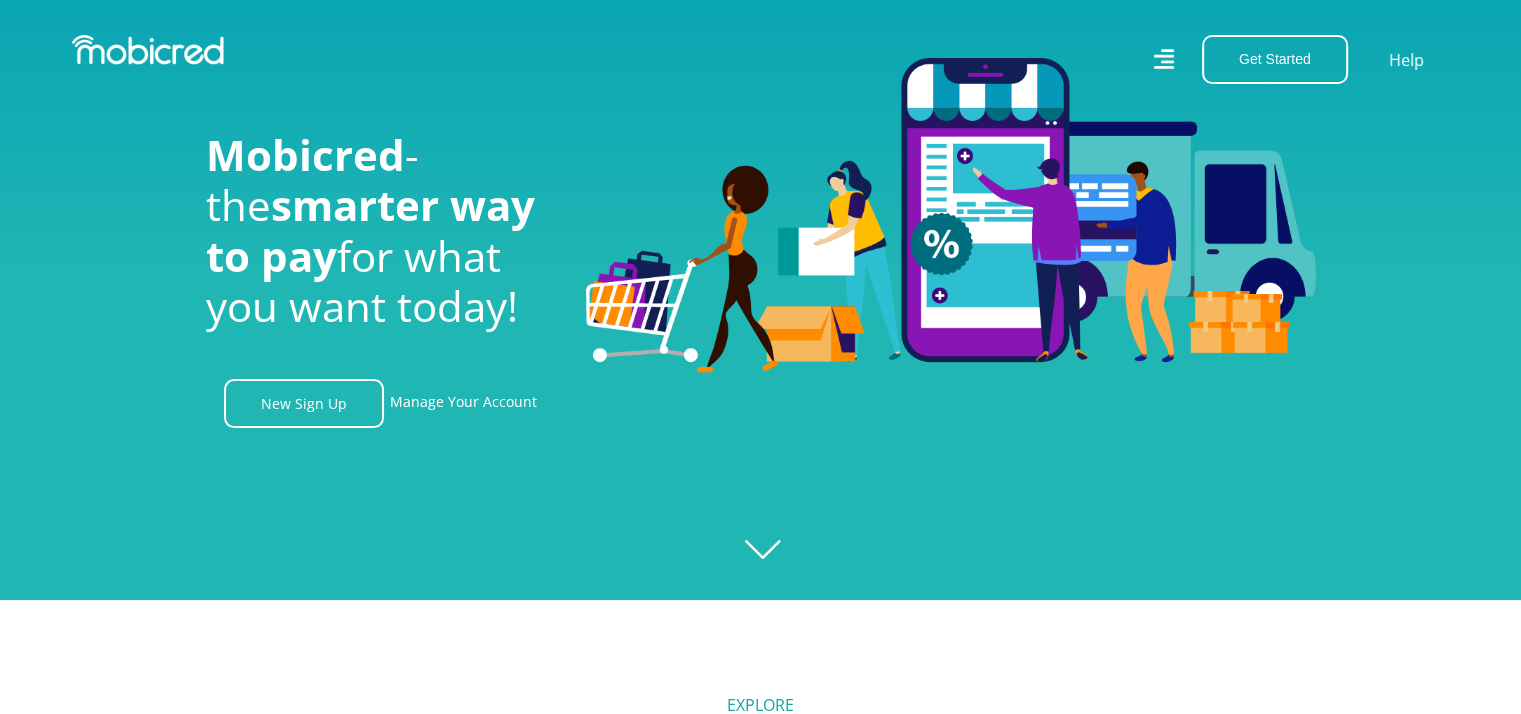 scroll, scrollTop: 200, scrollLeft: 0, axis: vertical 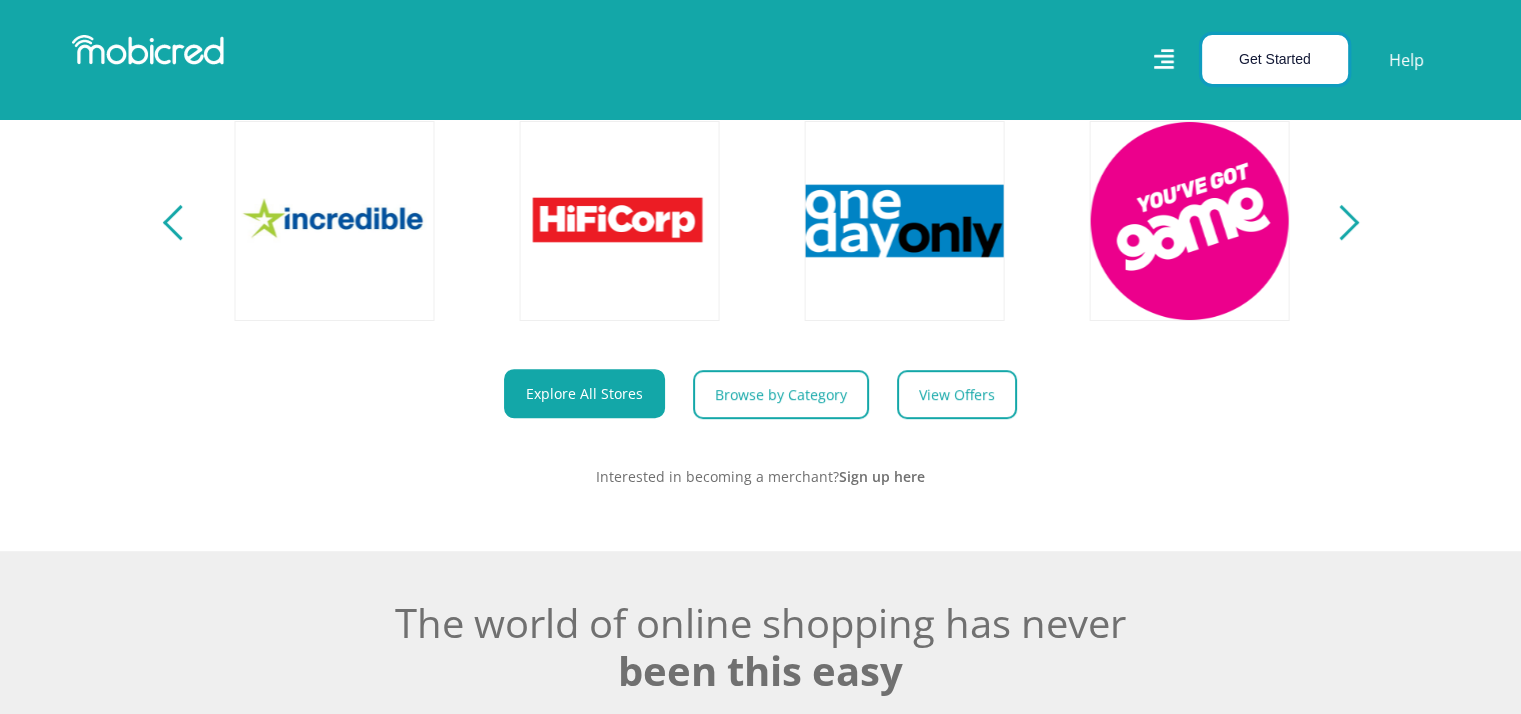 click on "Get Started" at bounding box center (1275, 59) 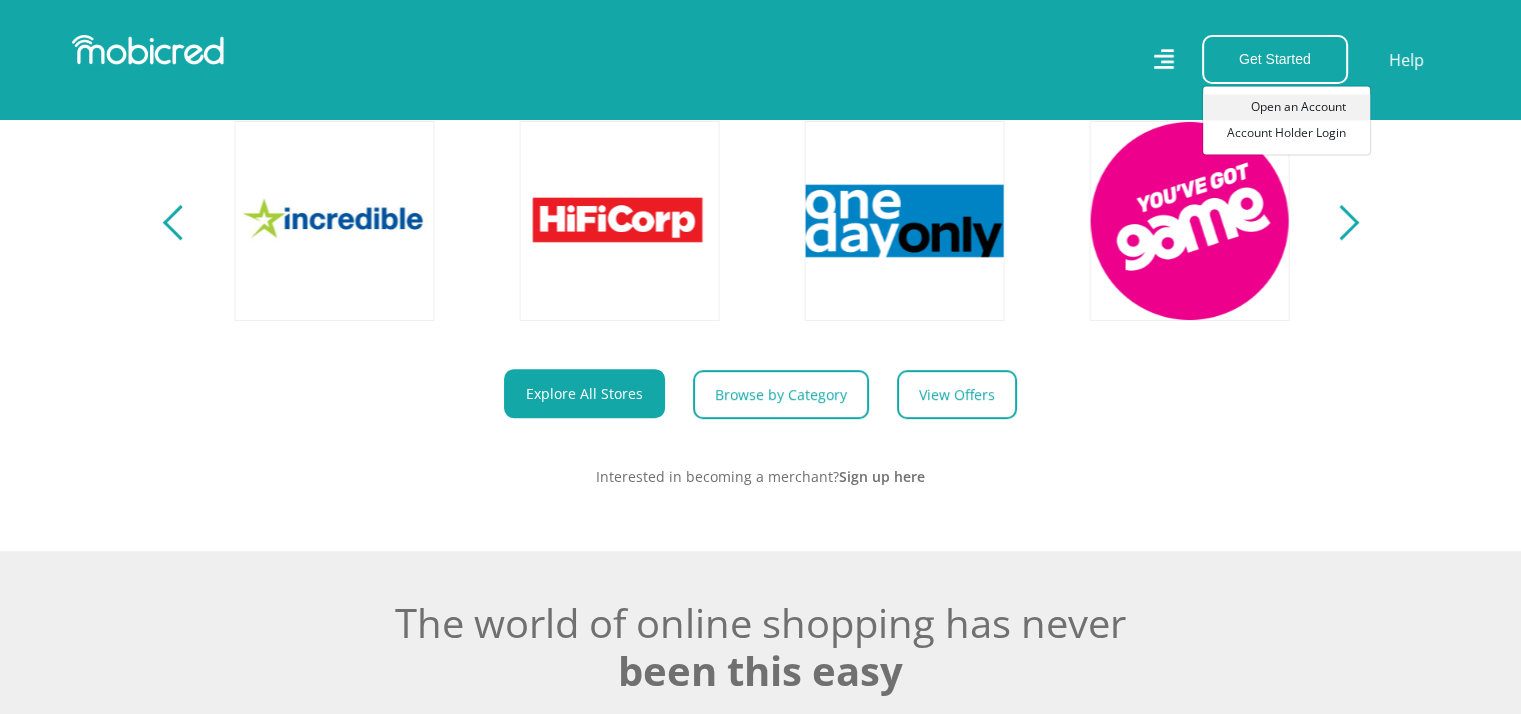 click on "Open an Account" at bounding box center (1286, 107) 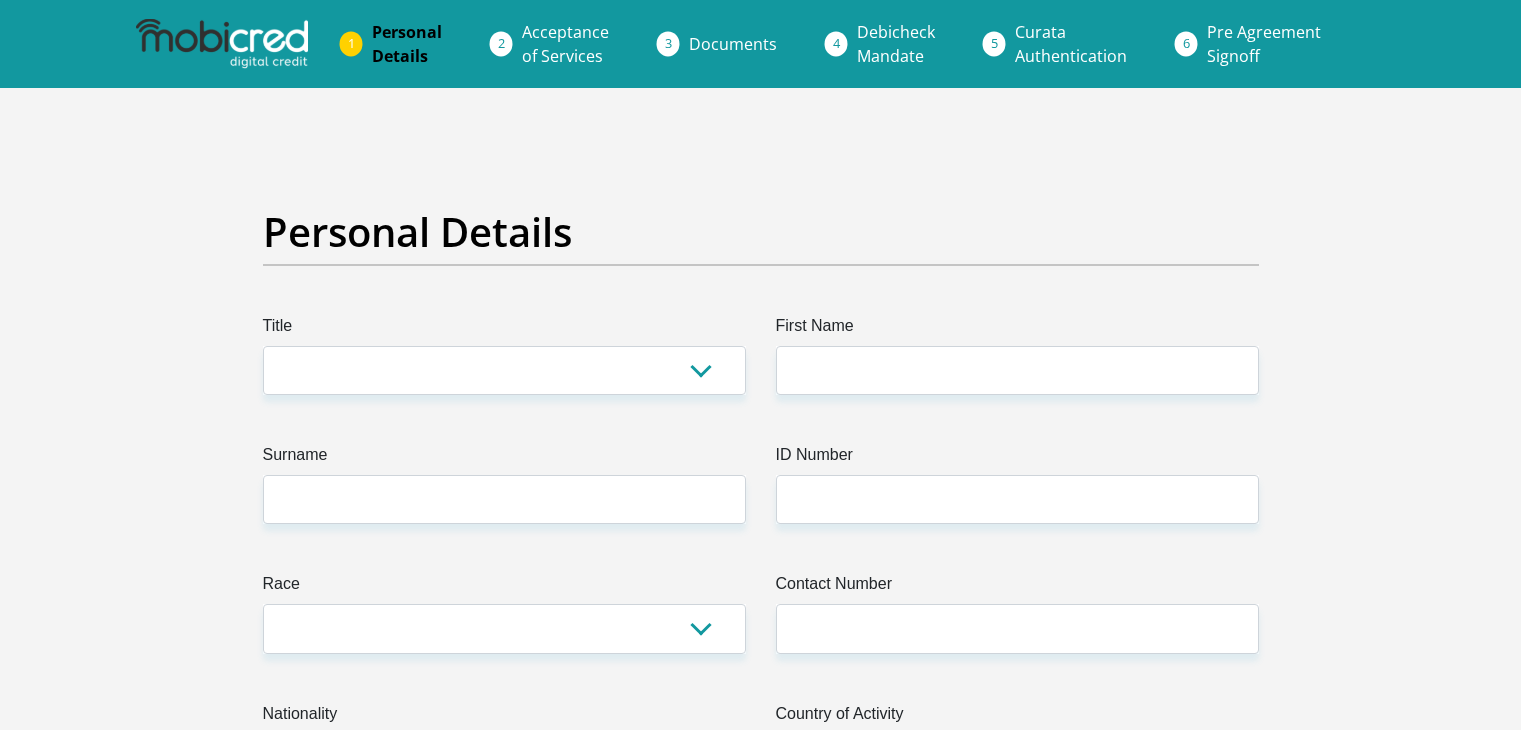 scroll, scrollTop: 0, scrollLeft: 0, axis: both 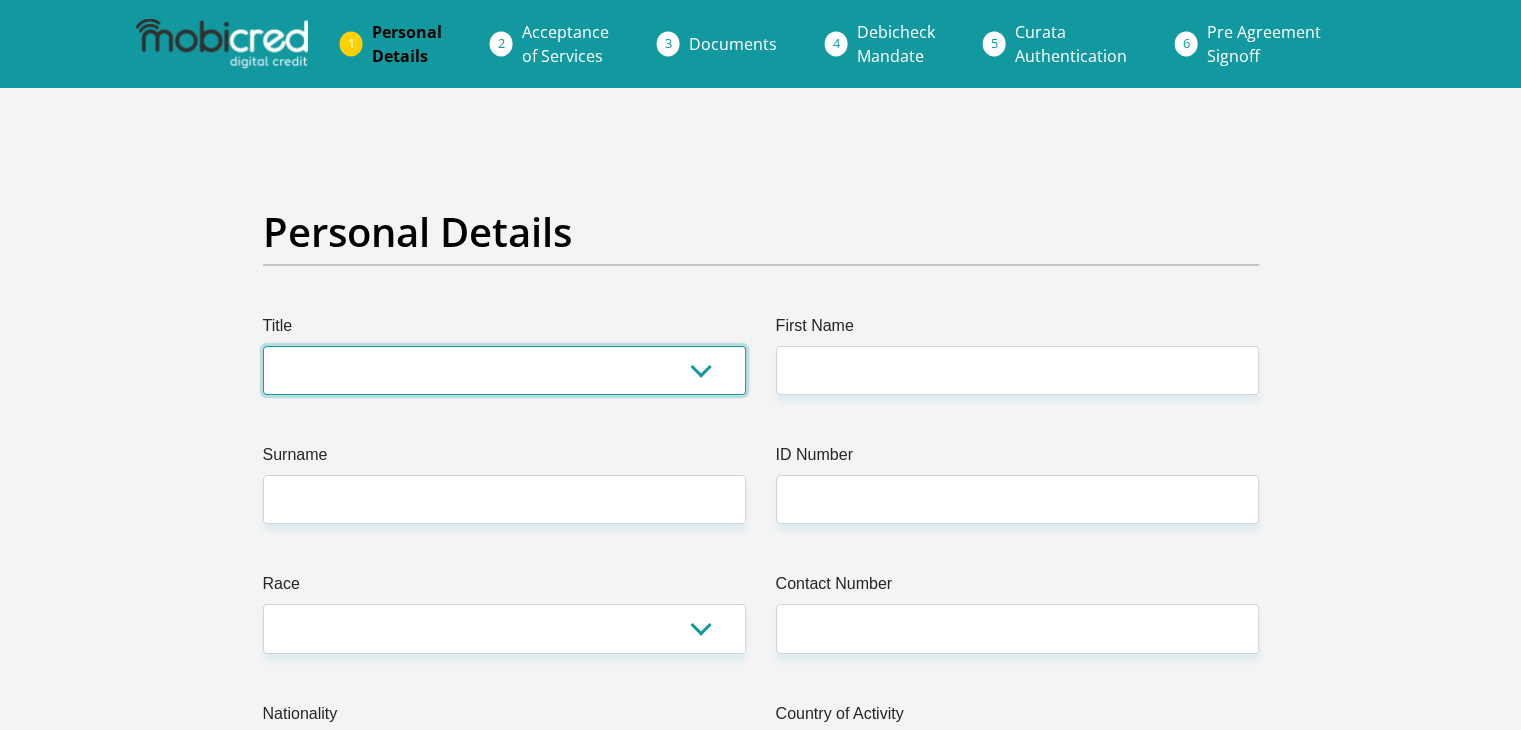 click on "Mr
Ms
Mrs
Dr
Other" at bounding box center [504, 370] 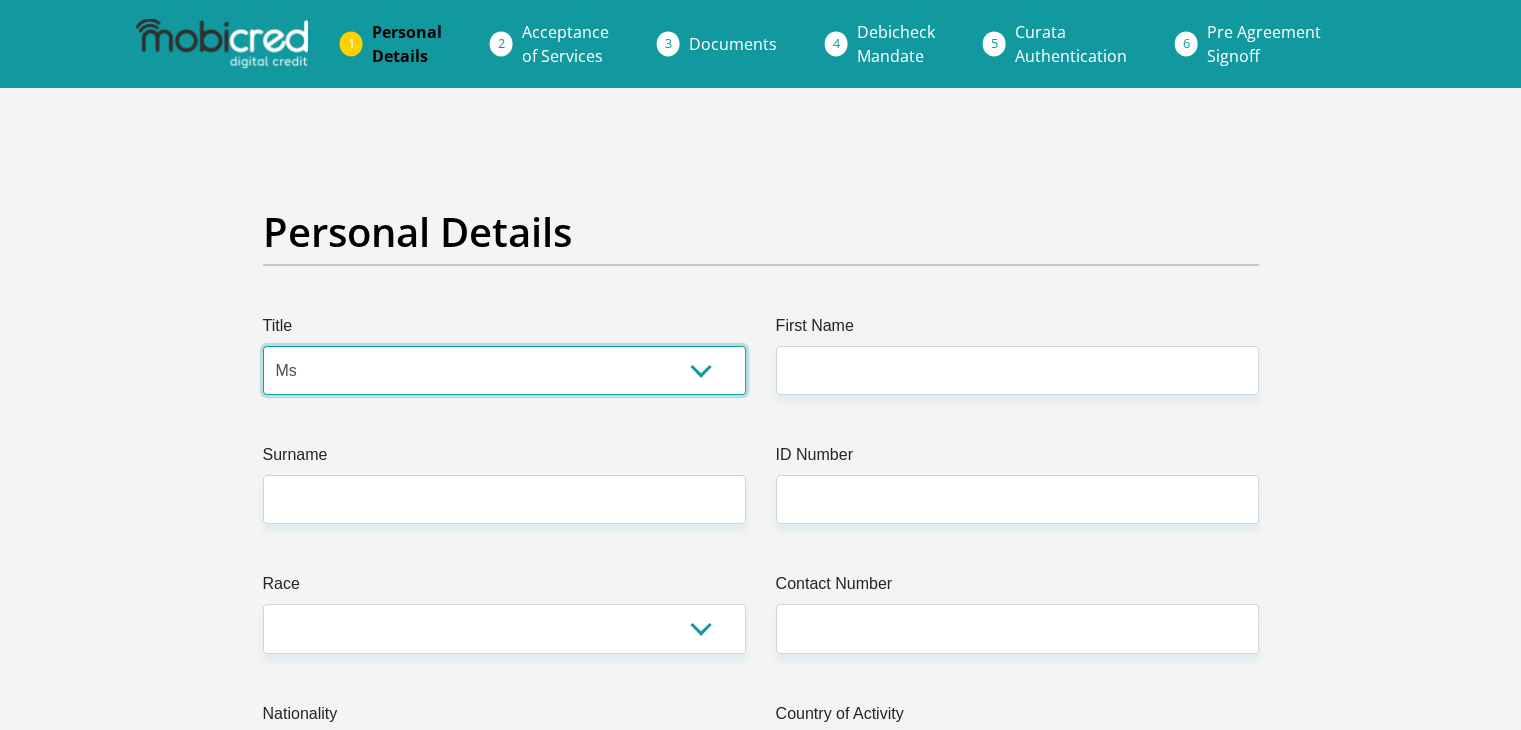 click on "Mr
Ms
Mrs
Dr
Other" at bounding box center (504, 370) 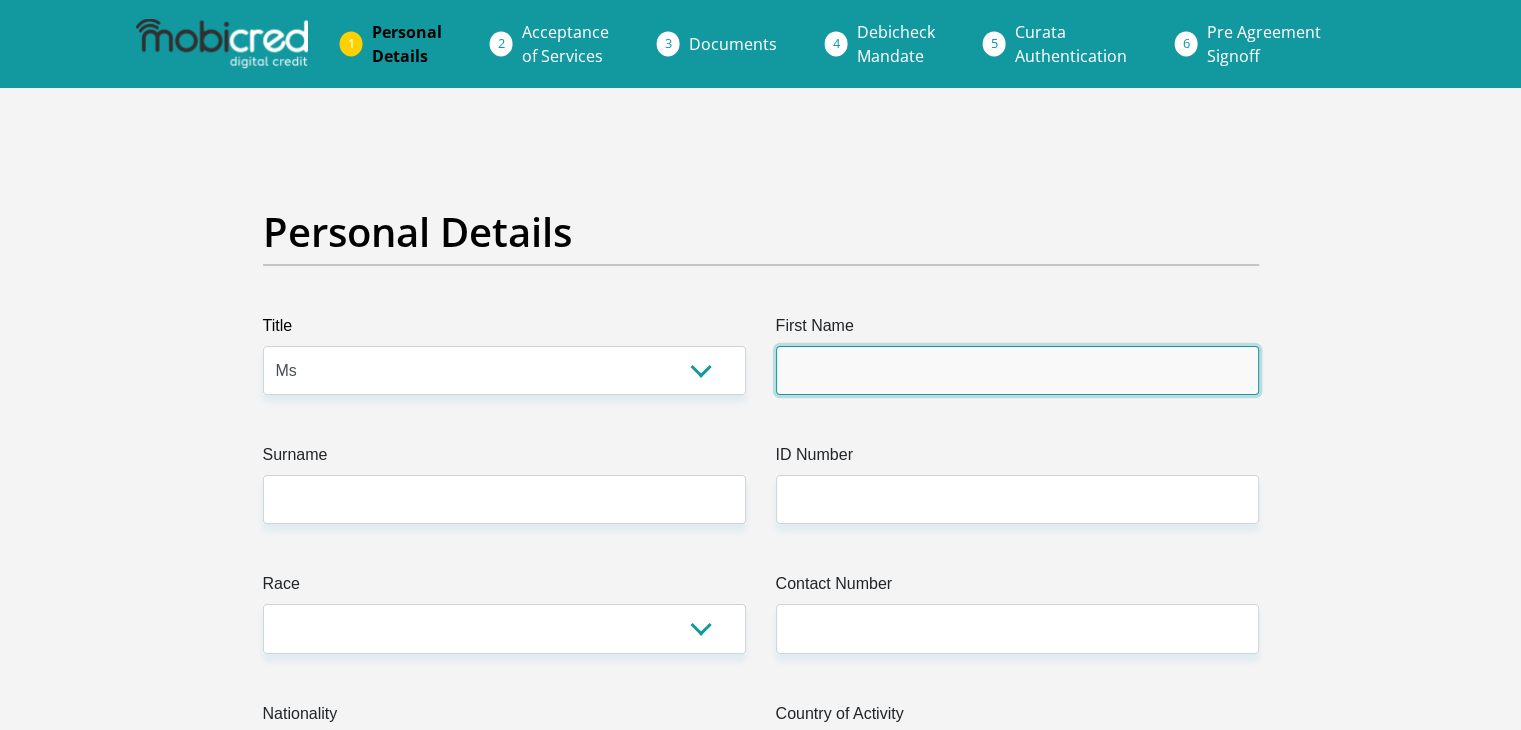 click on "First Name" at bounding box center [1017, 370] 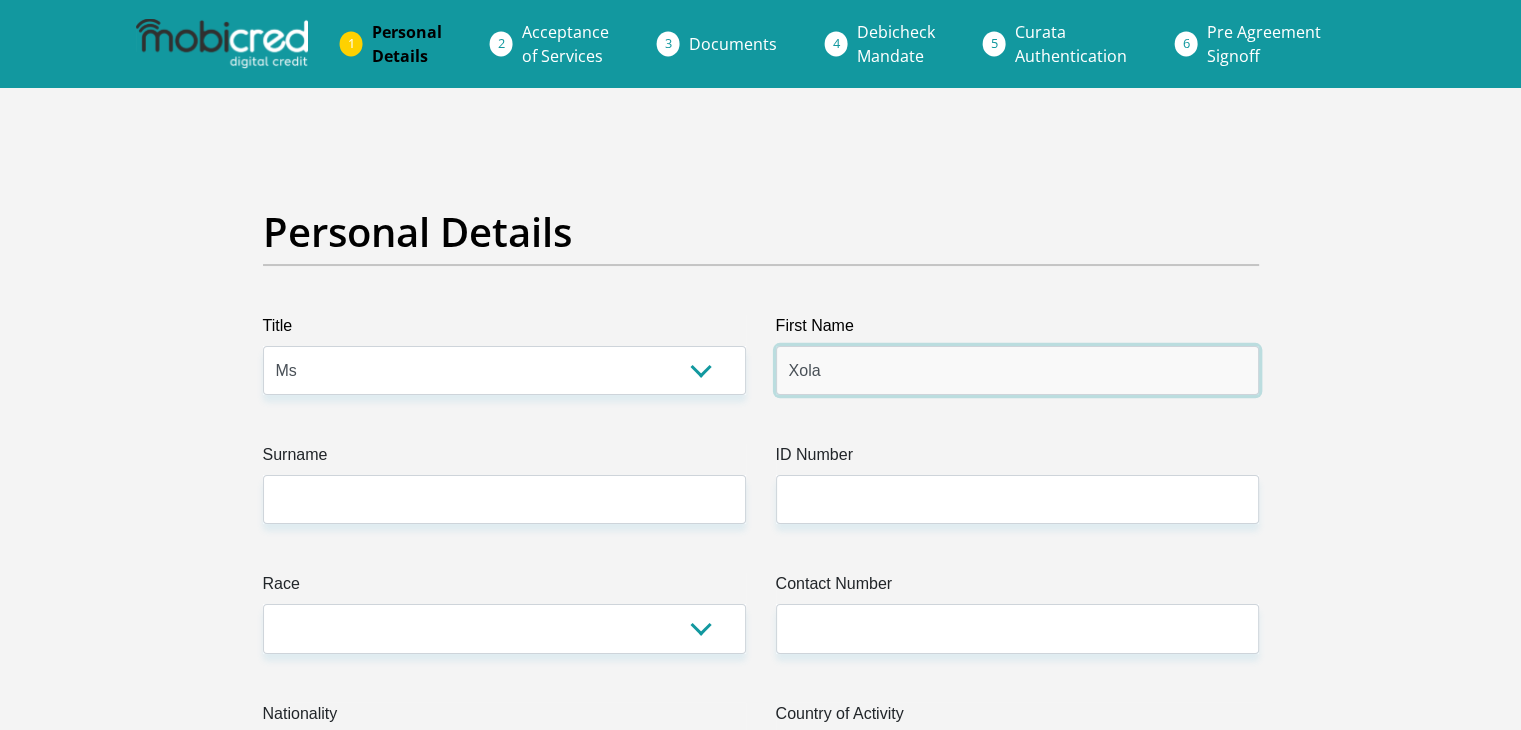 type on "Xola" 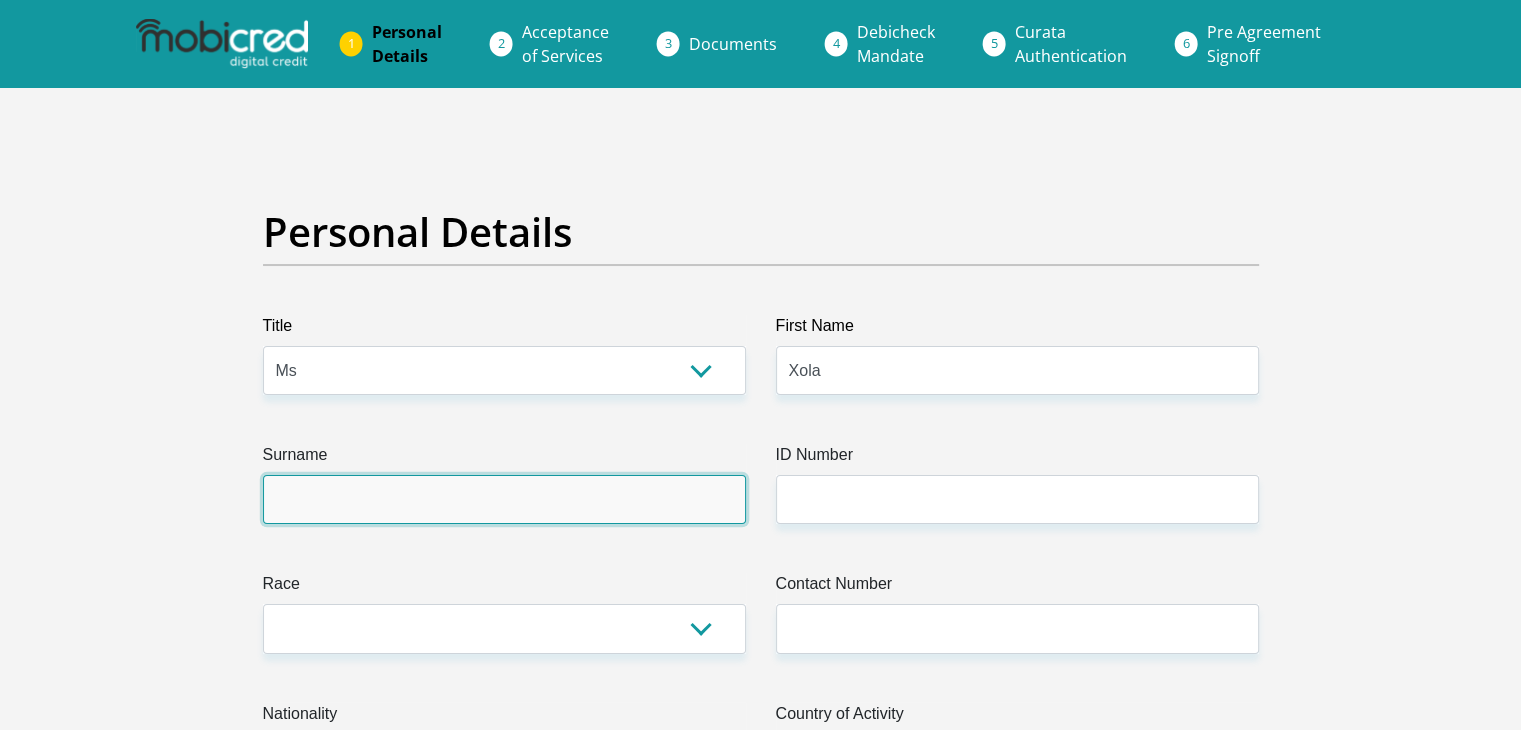 click on "Surname" at bounding box center (504, 499) 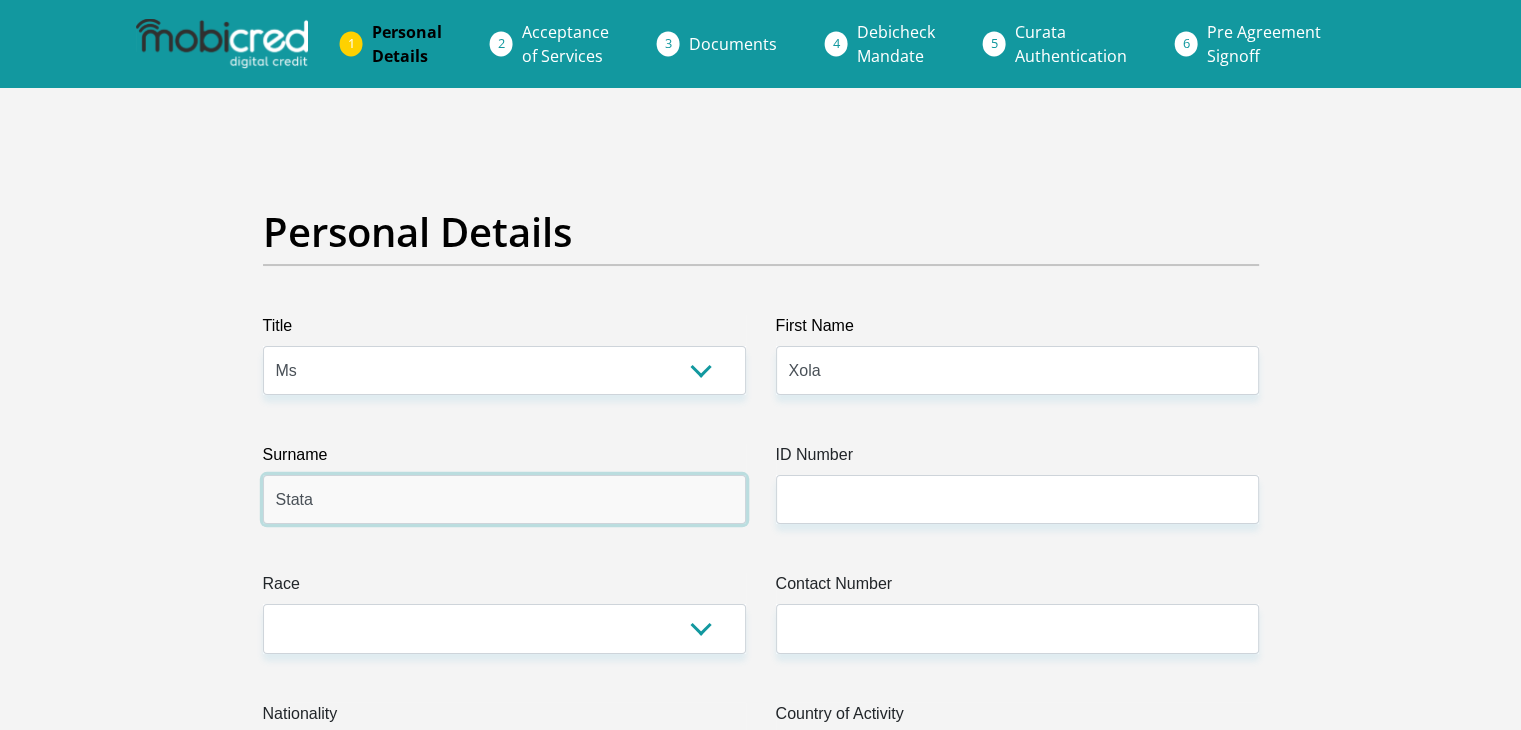 type on "Stata" 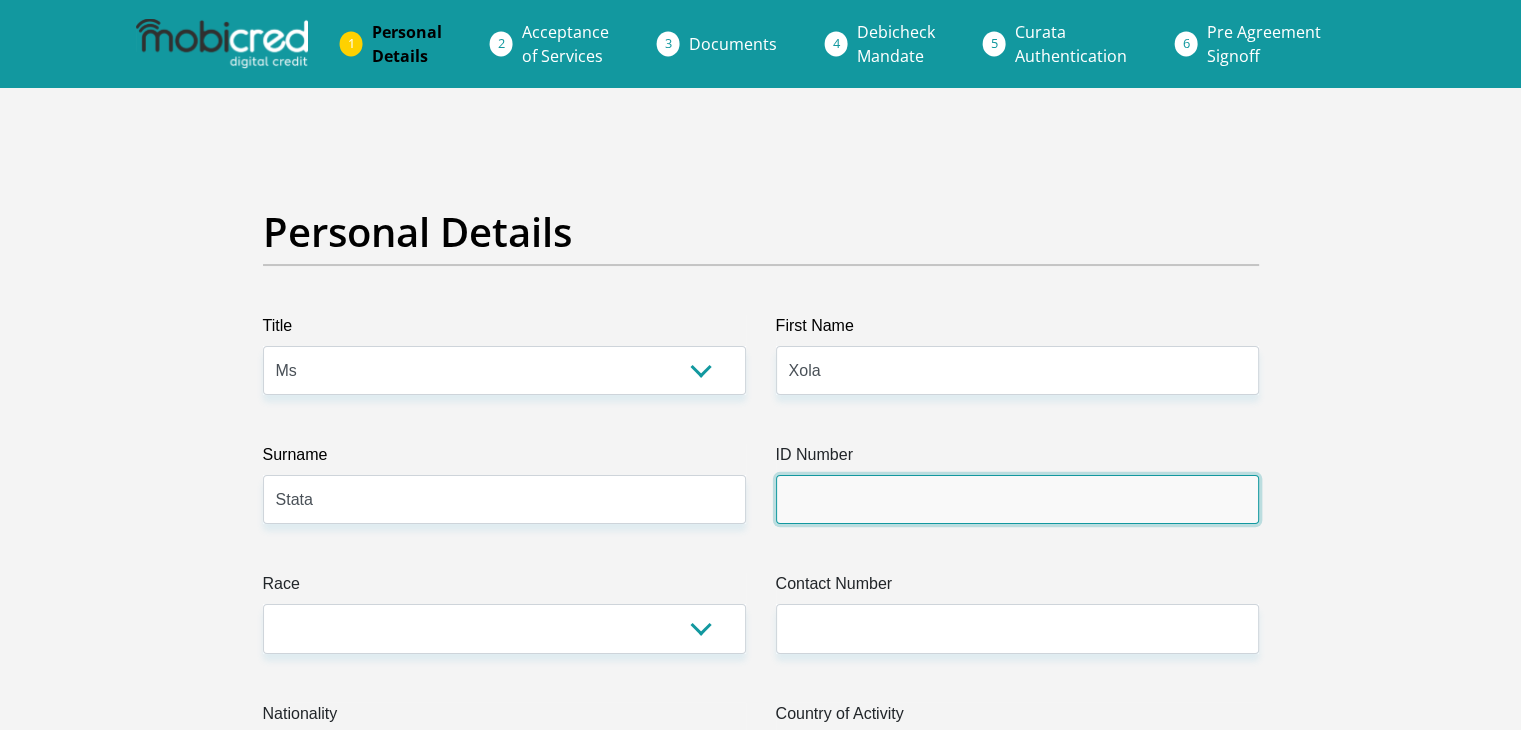 click on "ID Number" at bounding box center (1017, 499) 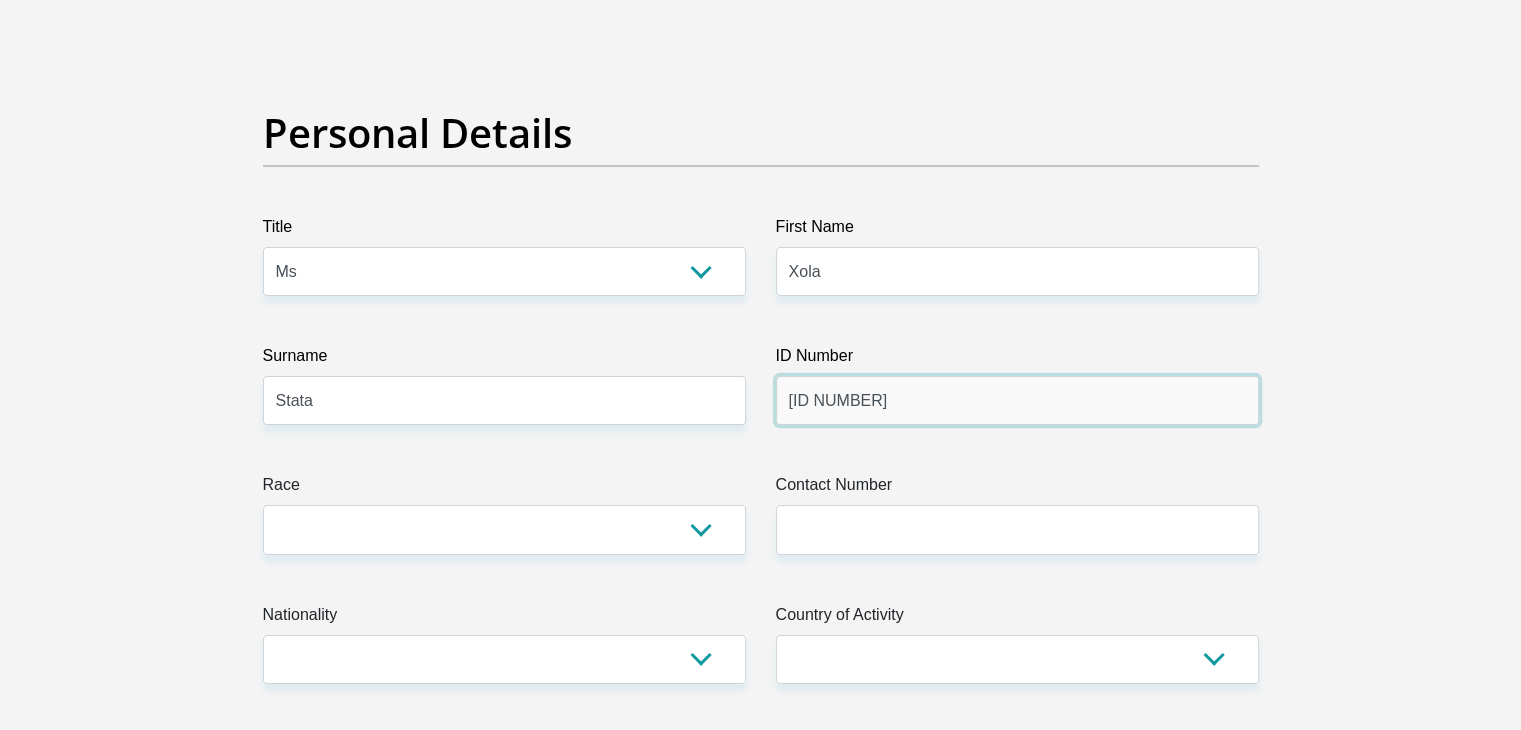 scroll, scrollTop: 100, scrollLeft: 0, axis: vertical 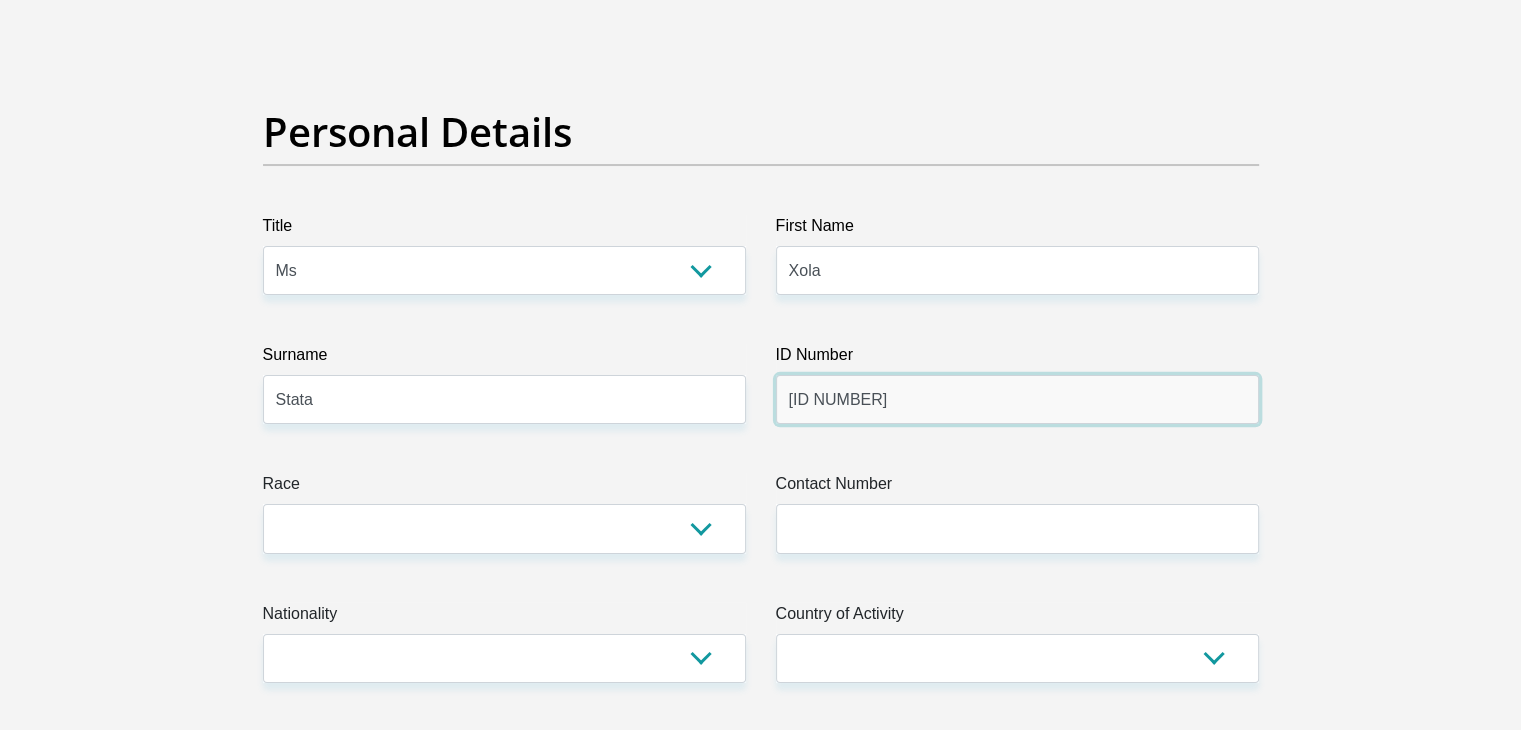 type on "[ID NUMBER]" 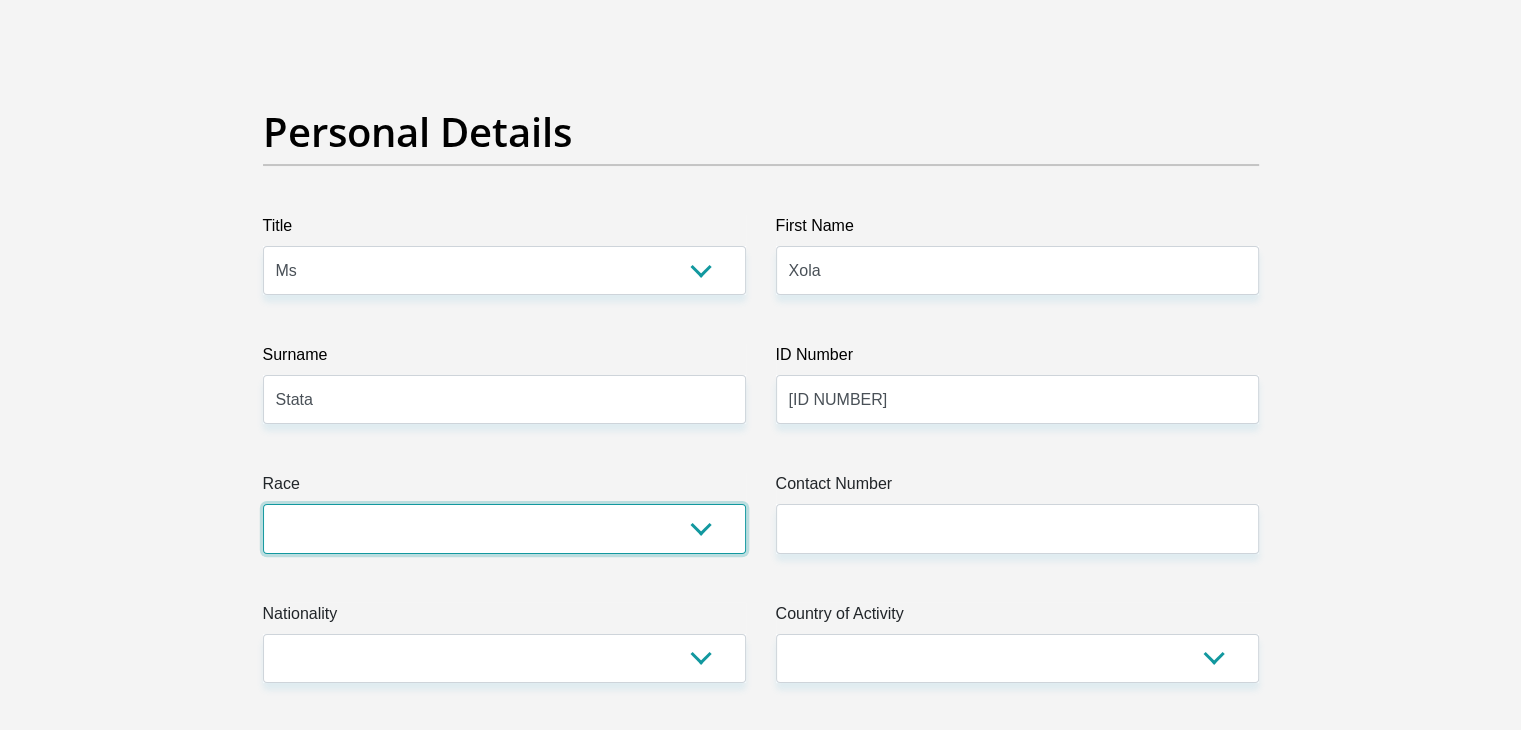 click on "Black
Coloured
Indian
White
Other" at bounding box center [504, 528] 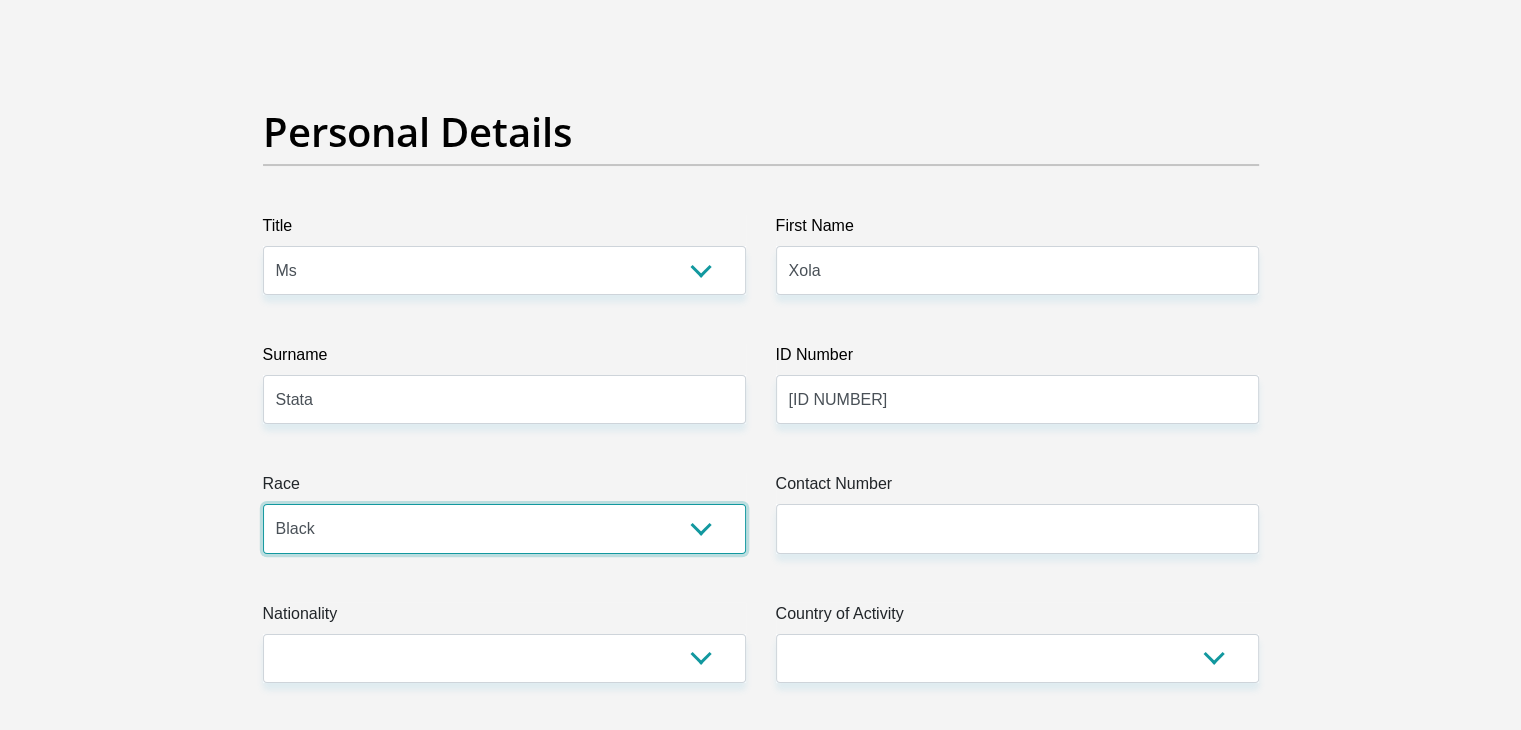 click on "Black
Coloured
Indian
White
Other" at bounding box center [504, 528] 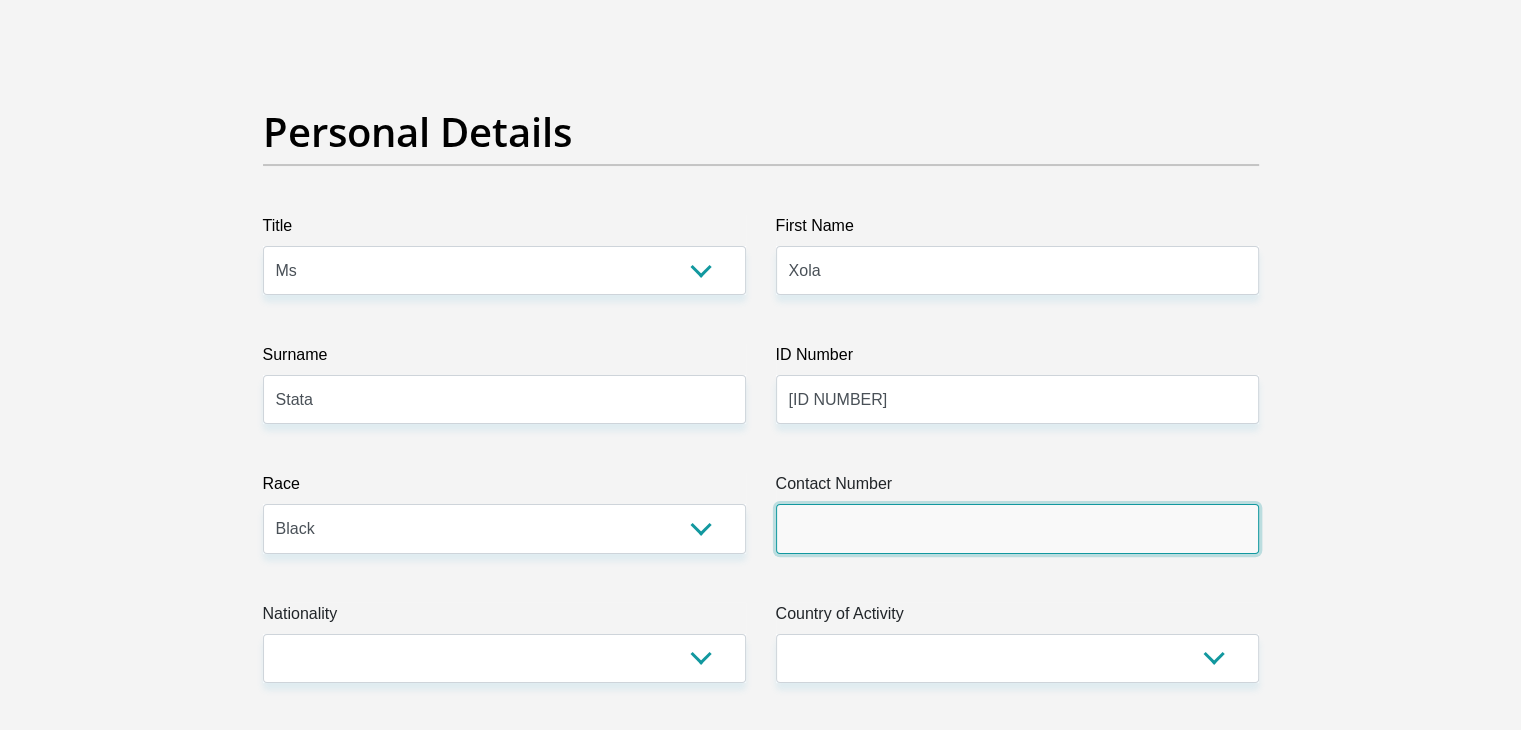 click on "Contact Number" at bounding box center (1017, 528) 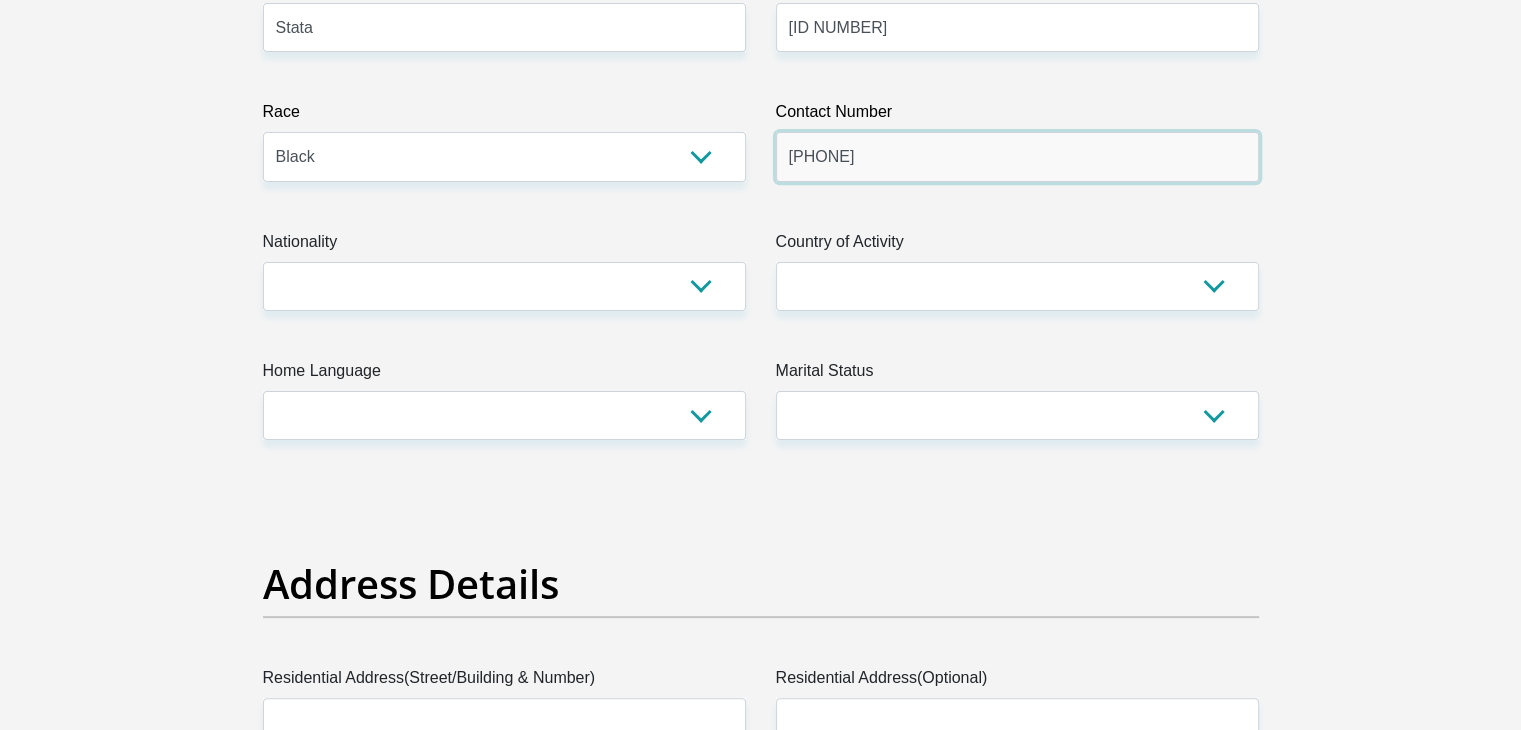 scroll, scrollTop: 500, scrollLeft: 0, axis: vertical 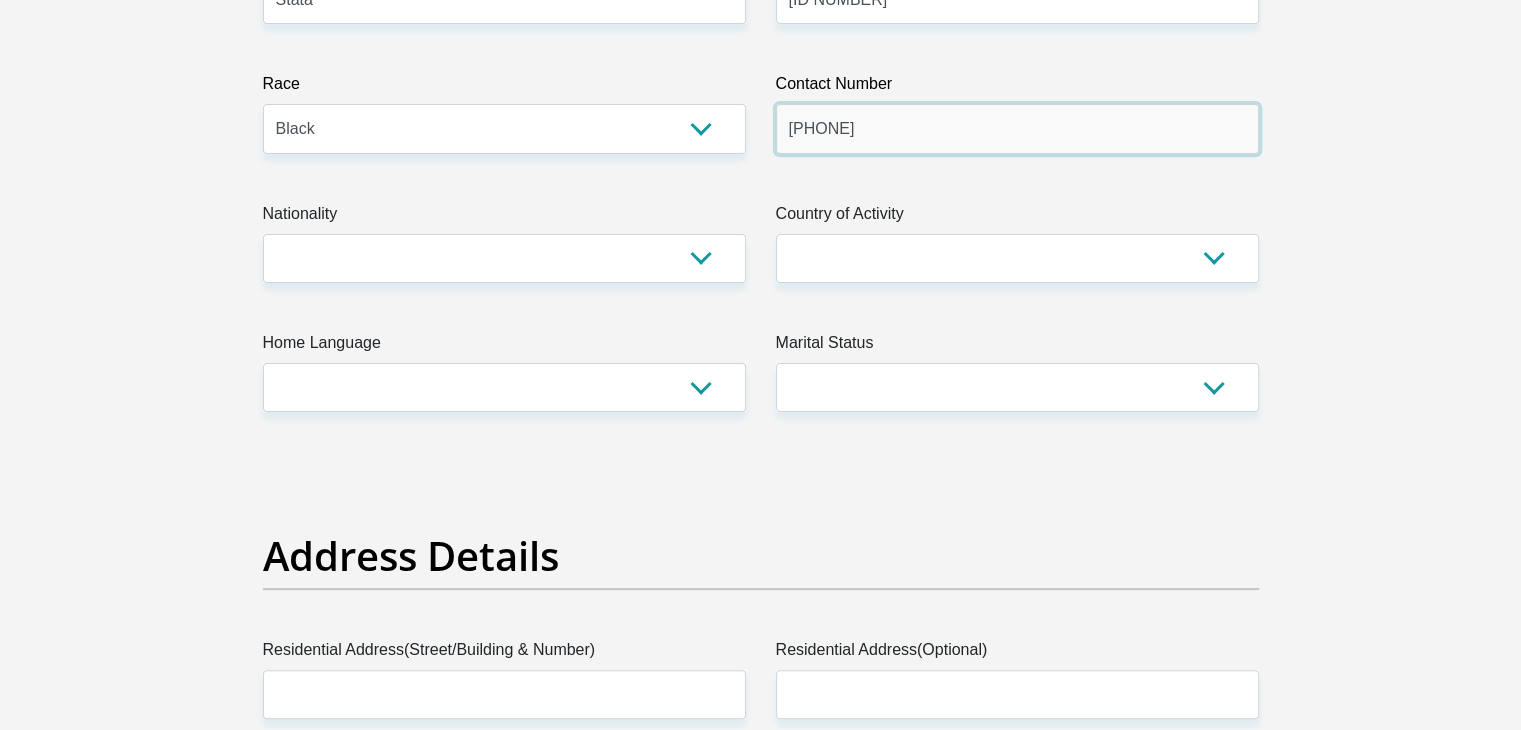type on "0814835636" 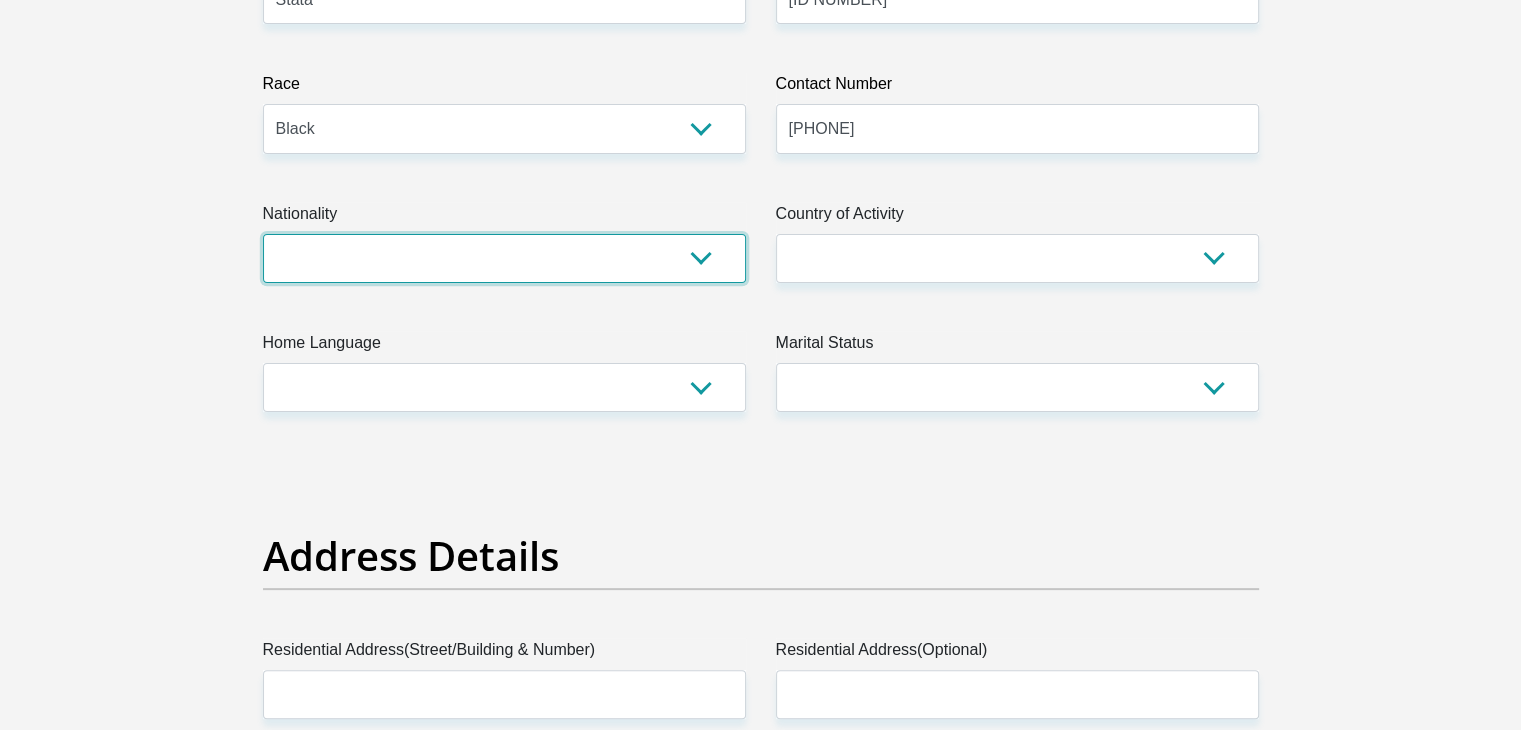 click on "South Africa
Afghanistan
Aland Islands
Albania
Algeria
America Samoa
American Virgin Islands
Andorra
Angola
Anguilla
Antarctica
Antigua and Barbuda
Argentina
Armenia
Aruba
Ascension Island
Australia
Austria
Azerbaijan
Bahamas
Bahrain
Bangladesh
Barbados
Chad" at bounding box center [504, 258] 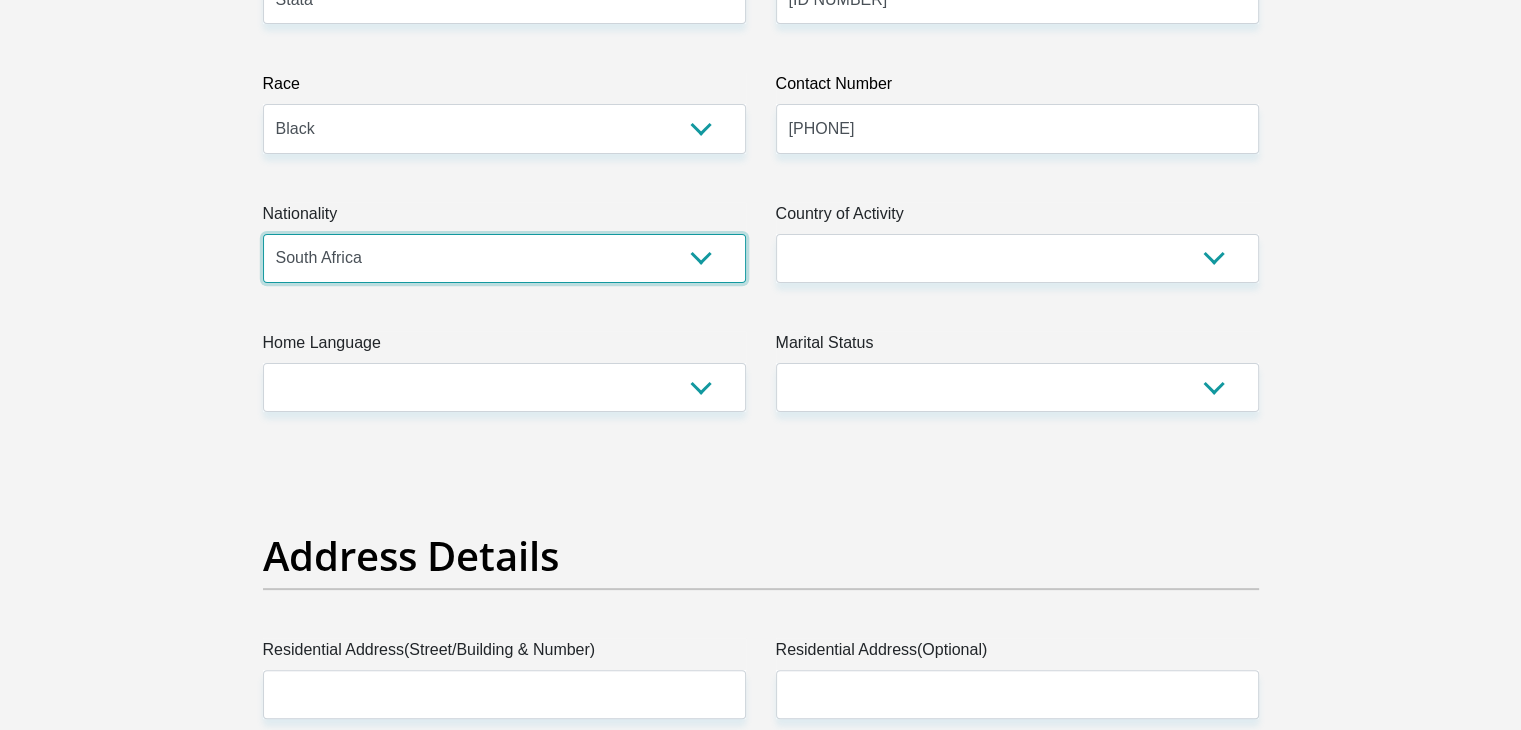 click on "South Africa
Afghanistan
Aland Islands
Albania
Algeria
America Samoa
American Virgin Islands
Andorra
Angola
Anguilla
Antarctica
Antigua and Barbuda
Argentina
Armenia
Aruba
Ascension Island
Australia
Austria
Azerbaijan
Bahamas
Bahrain
Bangladesh
Barbados
Chad" at bounding box center (504, 258) 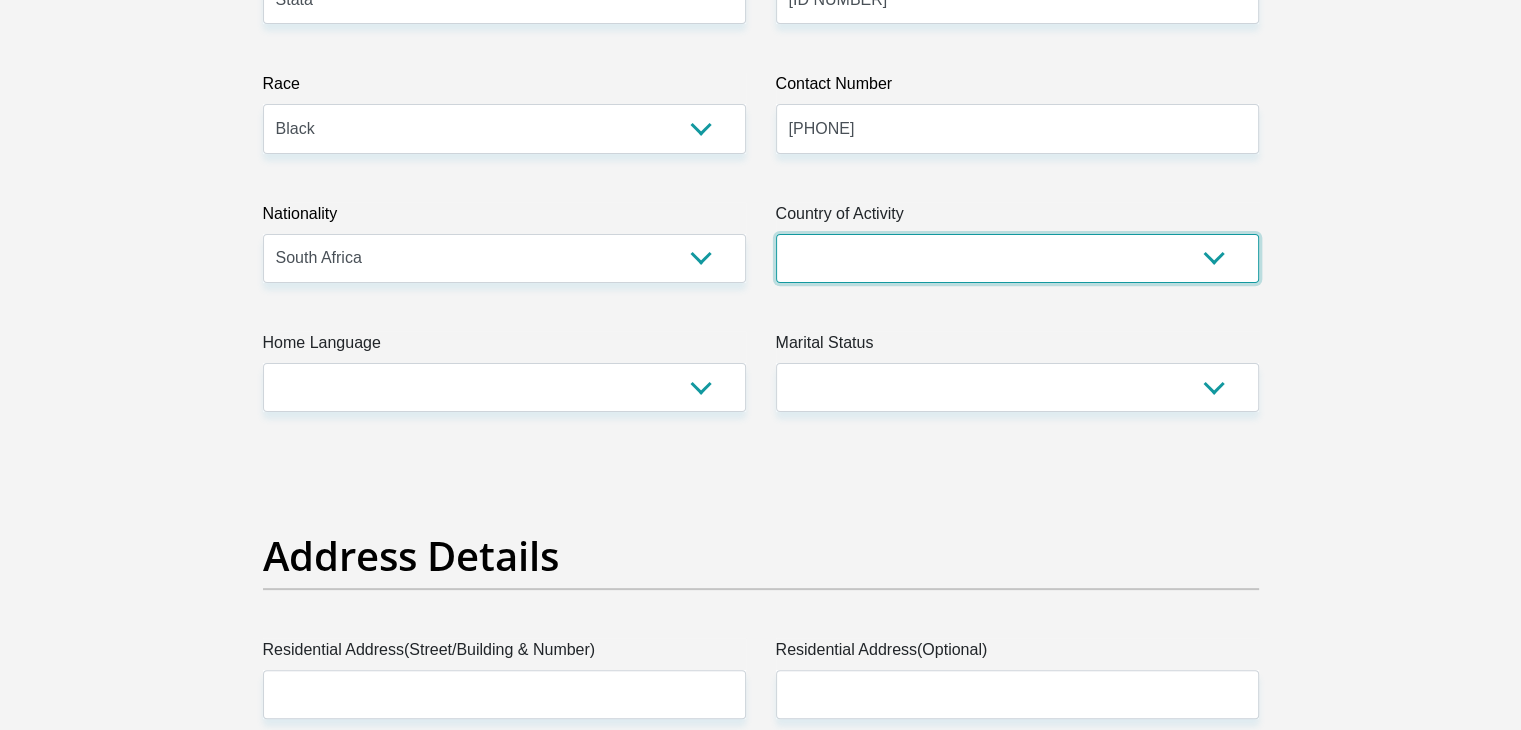 click on "South Africa
Afghanistan
Aland Islands
Albania
Algeria
America Samoa
American Virgin Islands
Andorra
Angola
Anguilla
Antarctica
Antigua and Barbuda
Argentina
Armenia
Aruba
Ascension Island
Australia
Austria
Azerbaijan
Chad" at bounding box center [1017, 258] 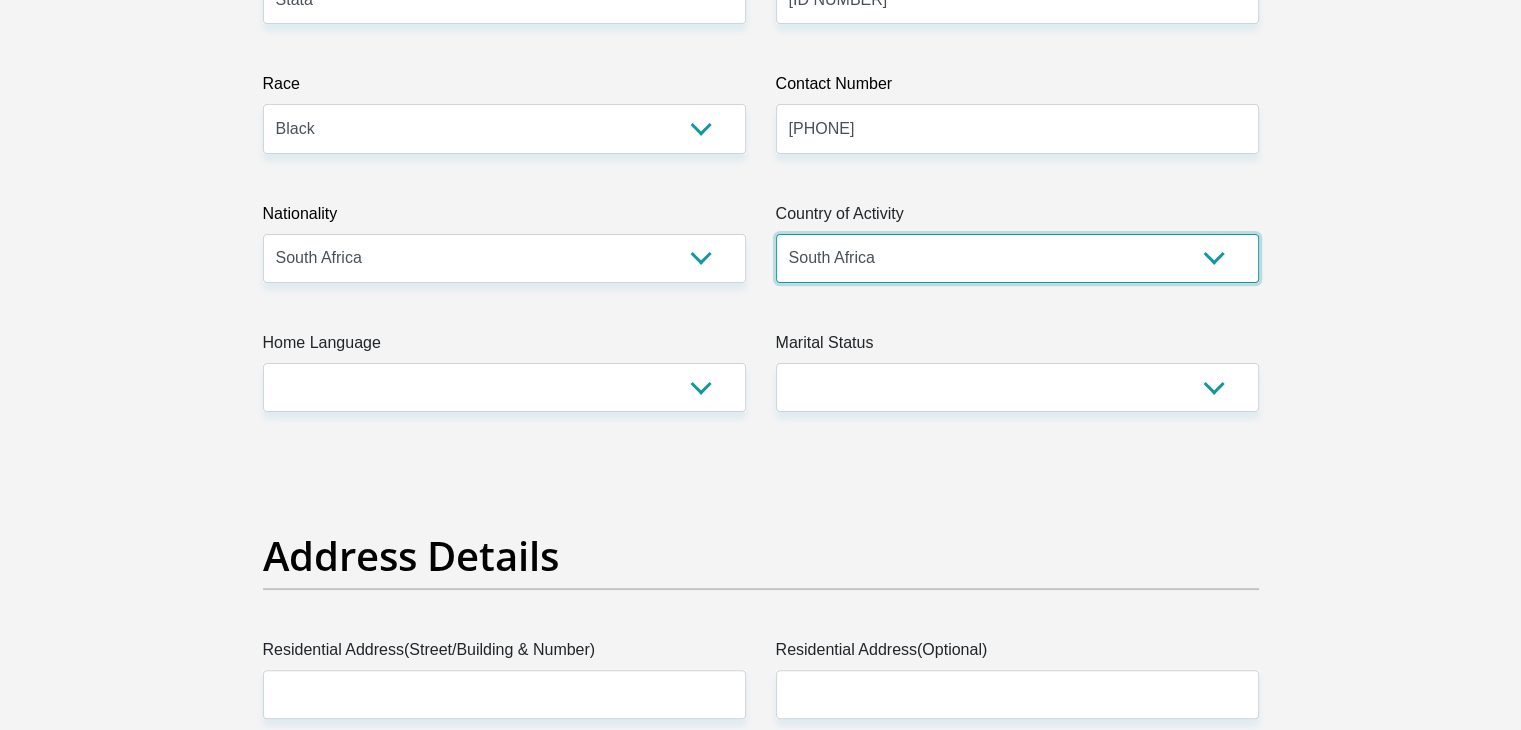 click on "South Africa
Afghanistan
Aland Islands
Albania
Algeria
America Samoa
American Virgin Islands
Andorra
Angola
Anguilla
Antarctica
Antigua and Barbuda
Argentina
Armenia
Aruba
Ascension Island
Australia
Austria
Azerbaijan
Chad" at bounding box center [1017, 258] 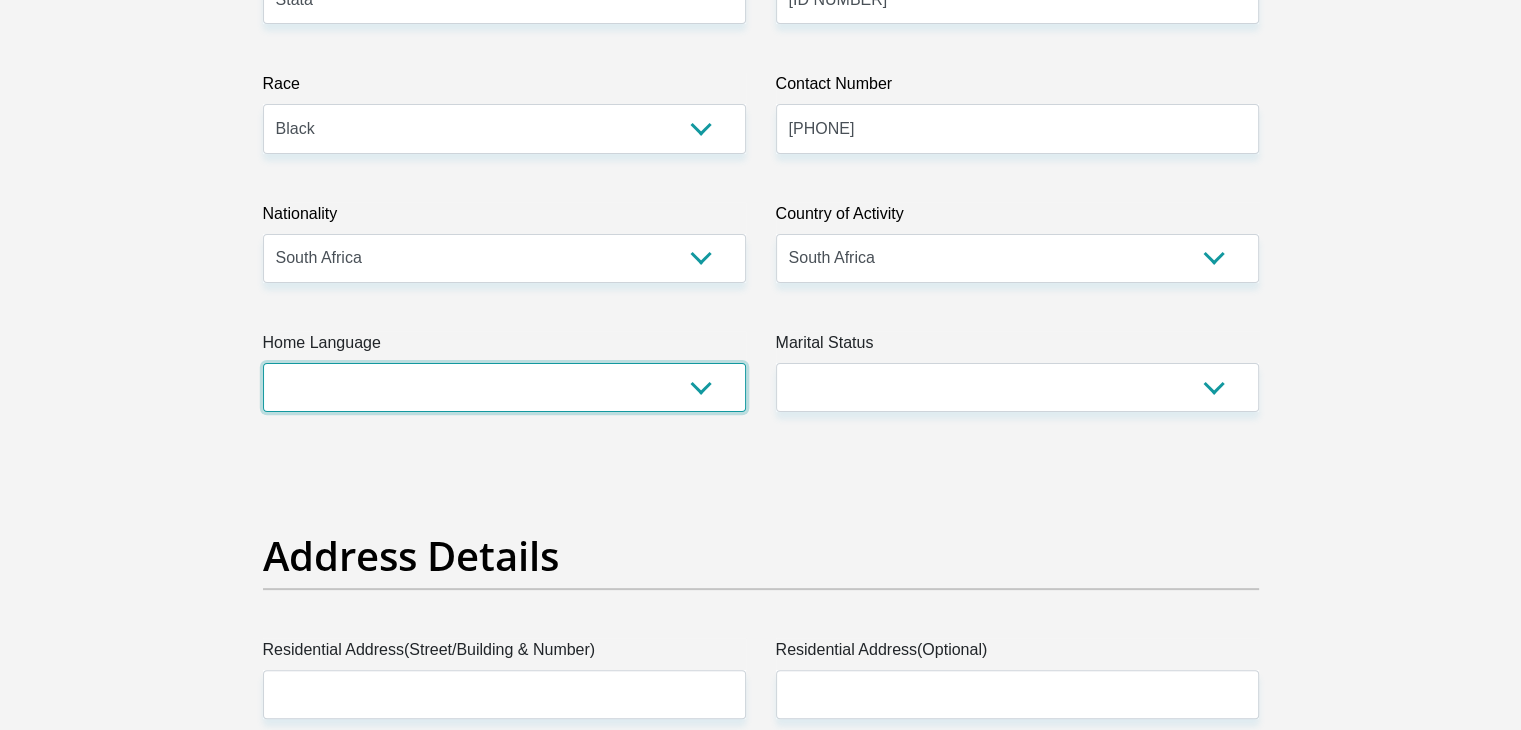 click on "Afrikaans
English
Sepedi
South Ndebele
Southern Sotho
Swati
Tsonga
Tswana
Venda
Xhosa
Zulu
Other" at bounding box center [504, 387] 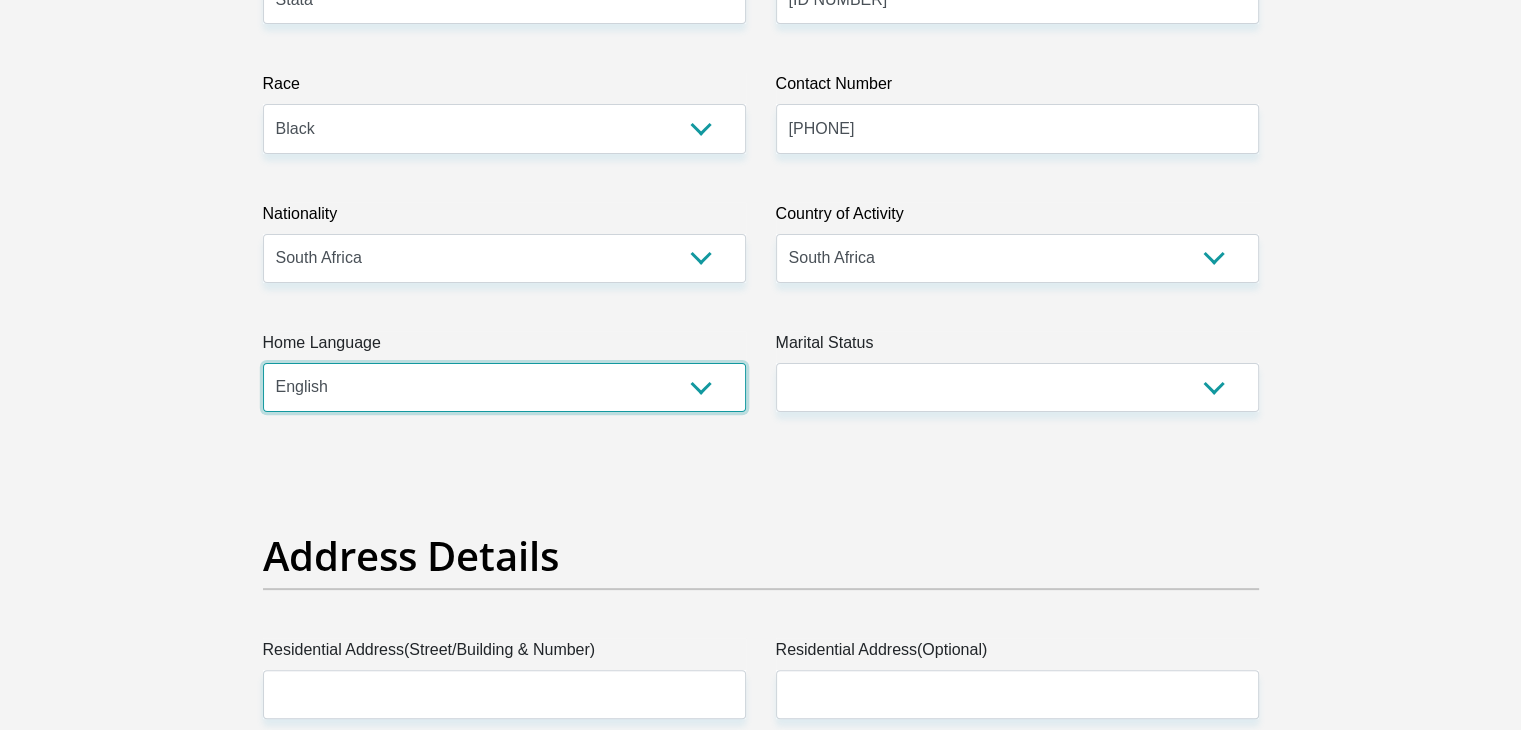 click on "Afrikaans
English
Sepedi
South Ndebele
Southern Sotho
Swati
Tsonga
Tswana
Venda
Xhosa
Zulu
Other" at bounding box center (504, 387) 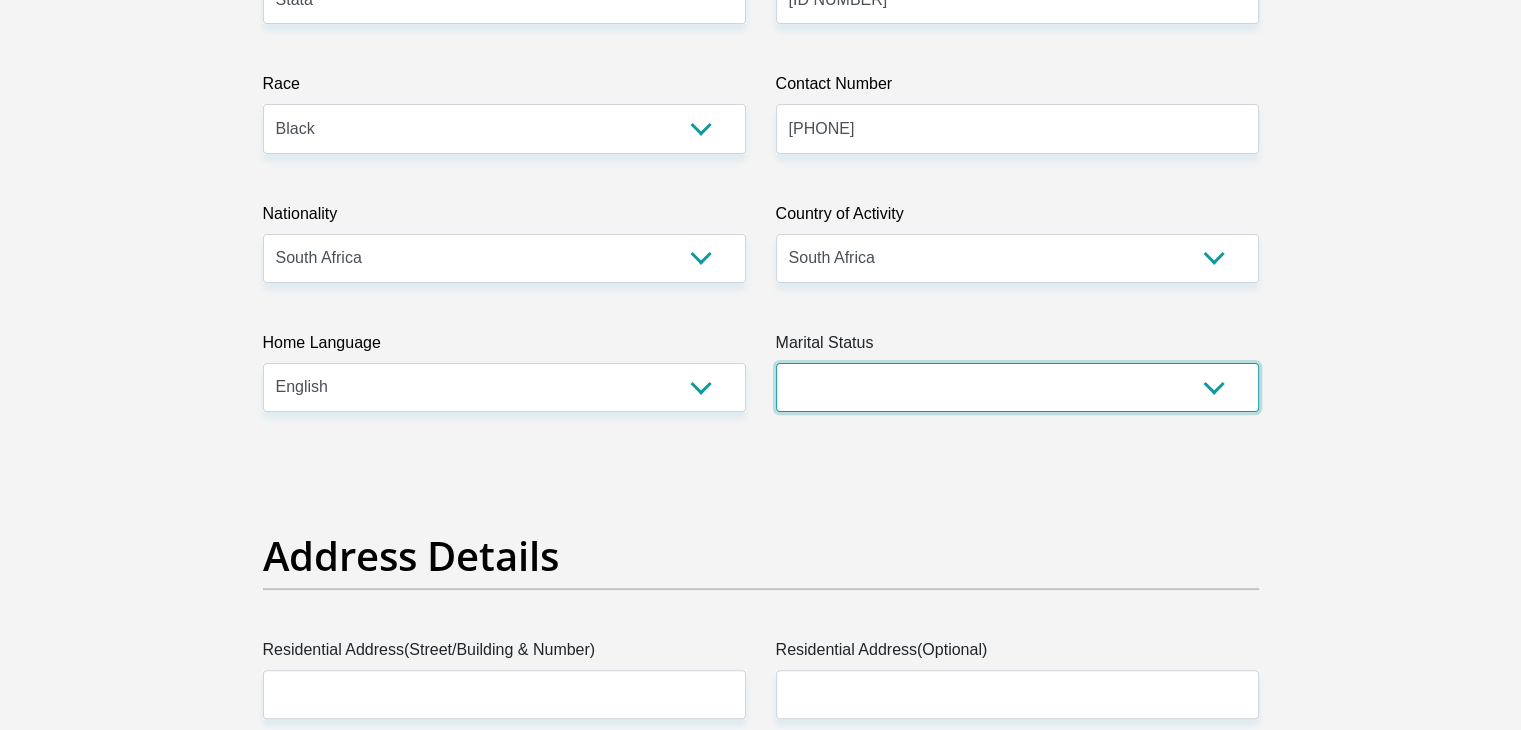 click on "Married ANC
Single
Divorced
Widowed
Married COP or Customary Law" at bounding box center [1017, 387] 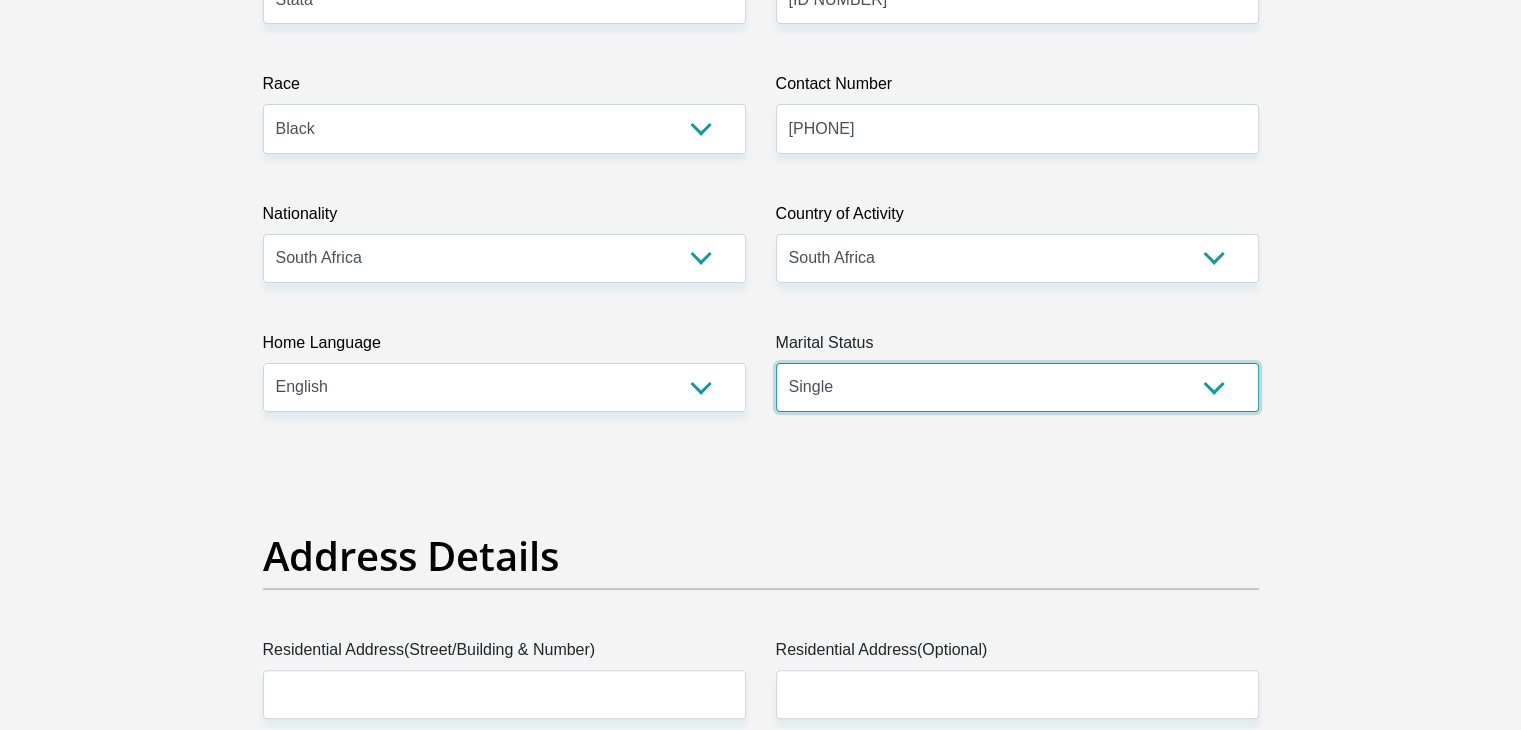 click on "Married ANC
Single
Divorced
Widowed
Married COP or Customary Law" at bounding box center (1017, 387) 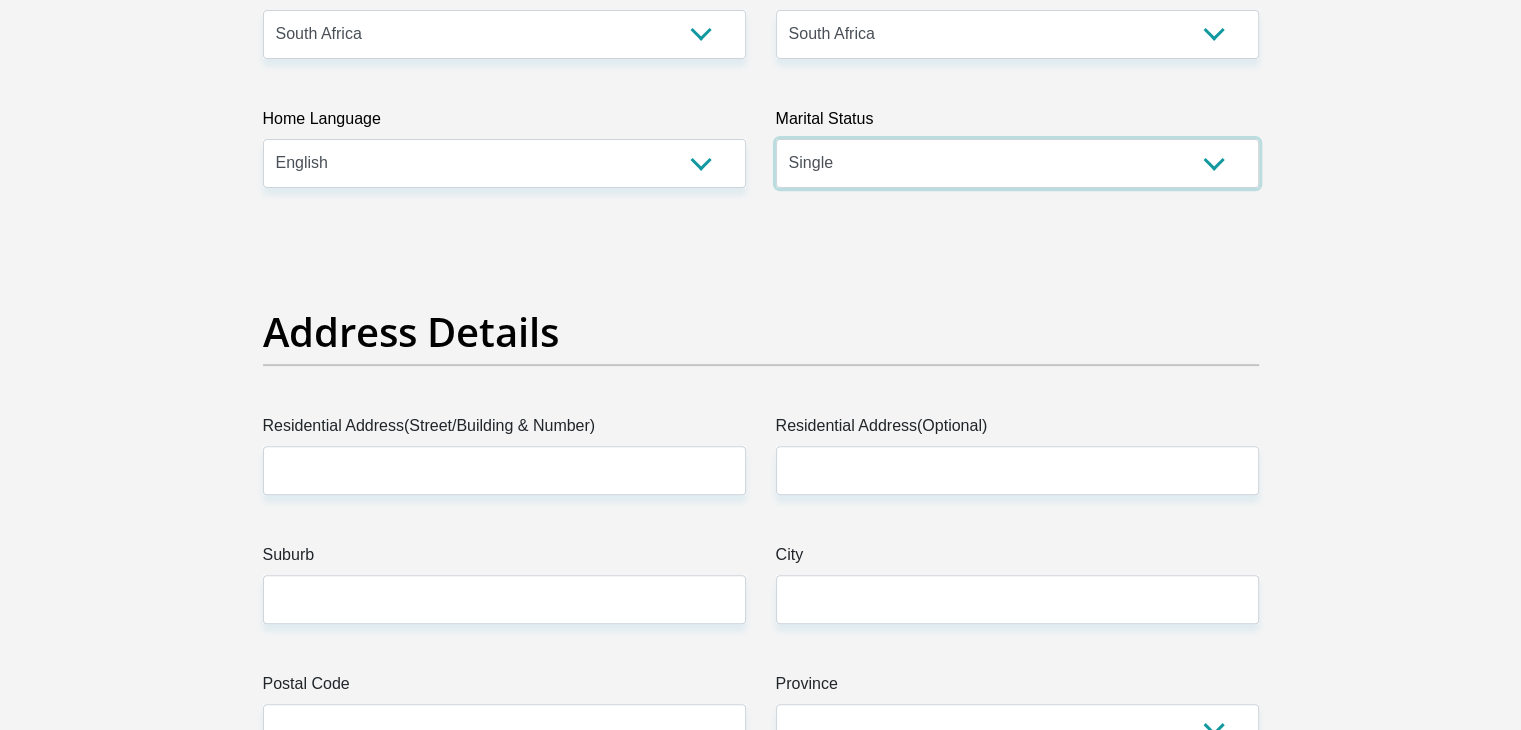 scroll, scrollTop: 1000, scrollLeft: 0, axis: vertical 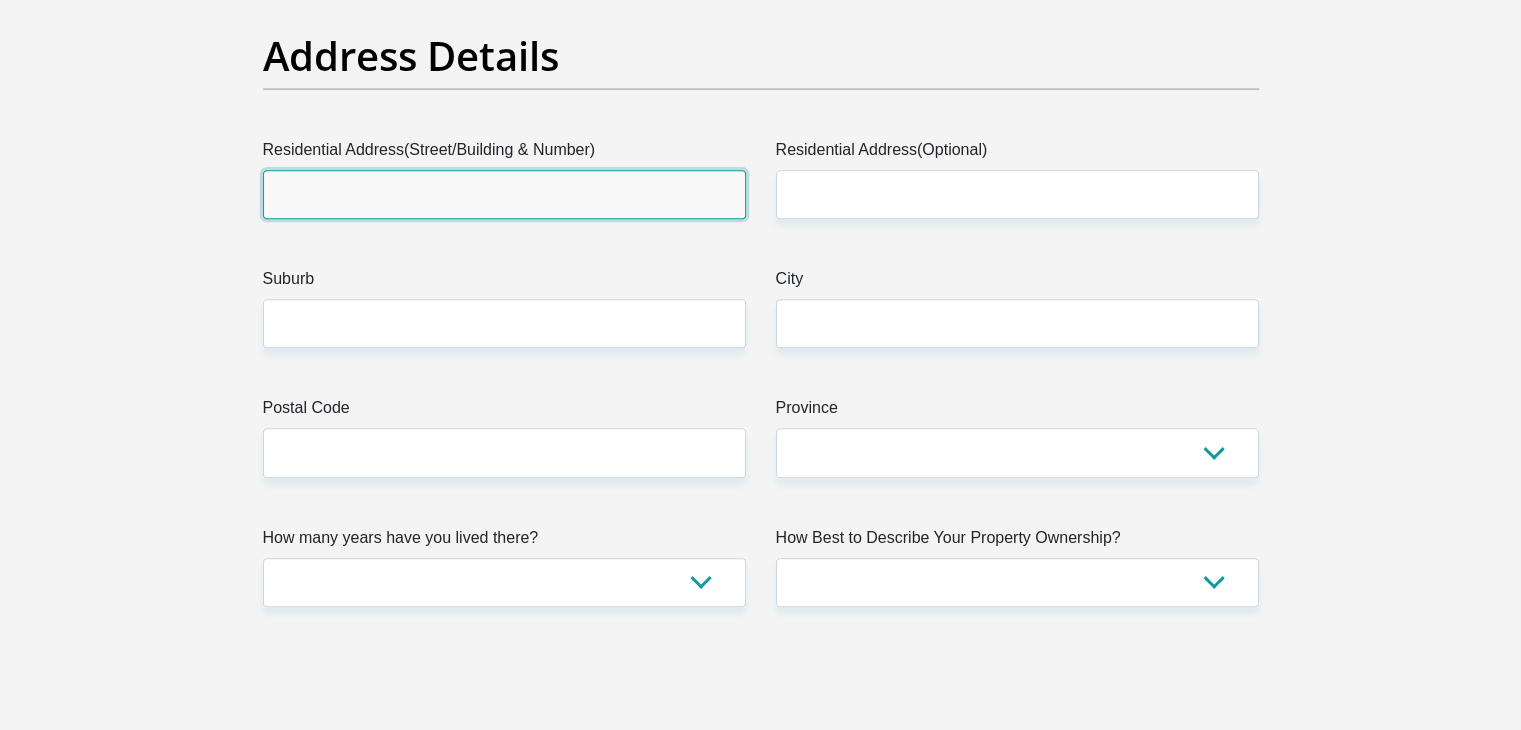 click on "Residential Address(Street/Building & Number)" at bounding box center (504, 194) 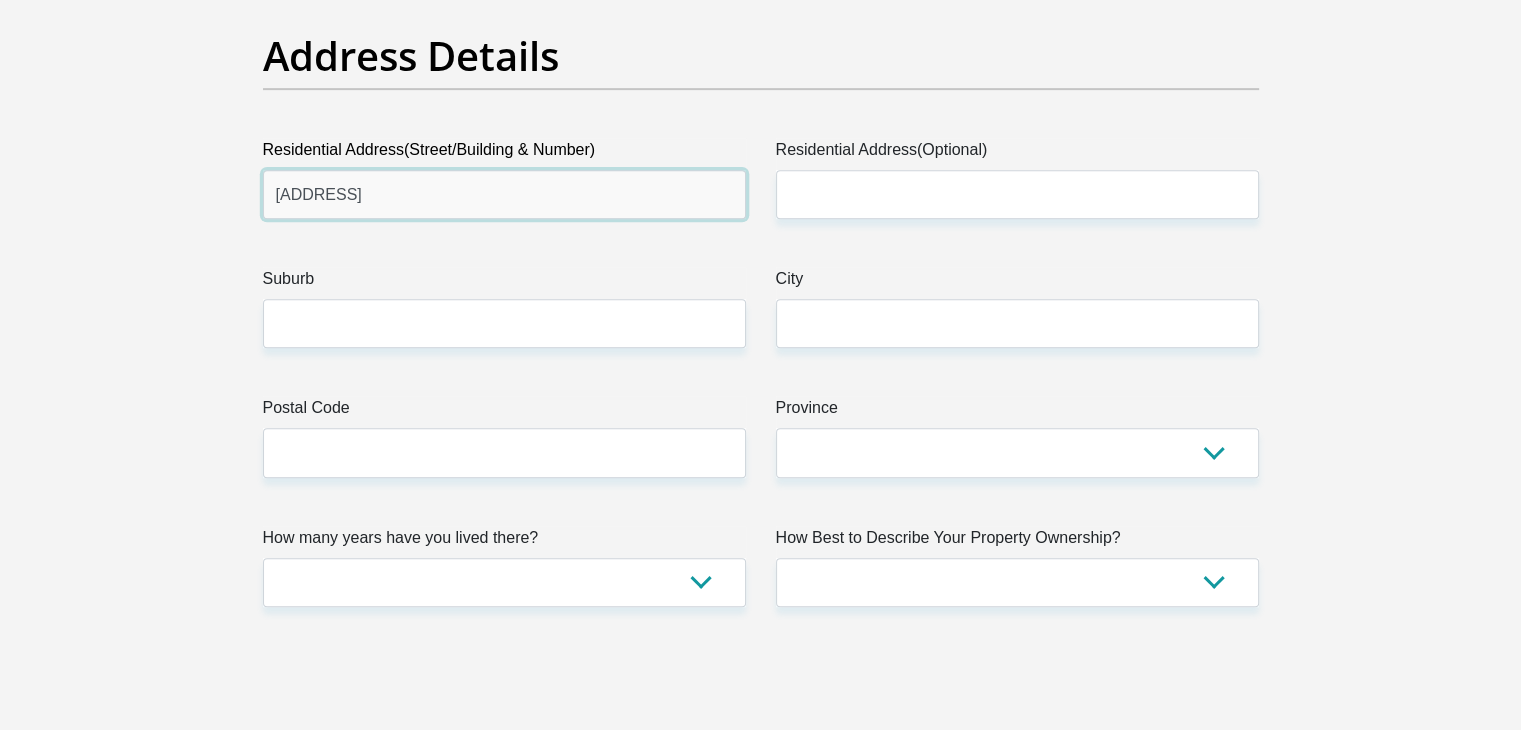 type on "41166 Nkqubela" 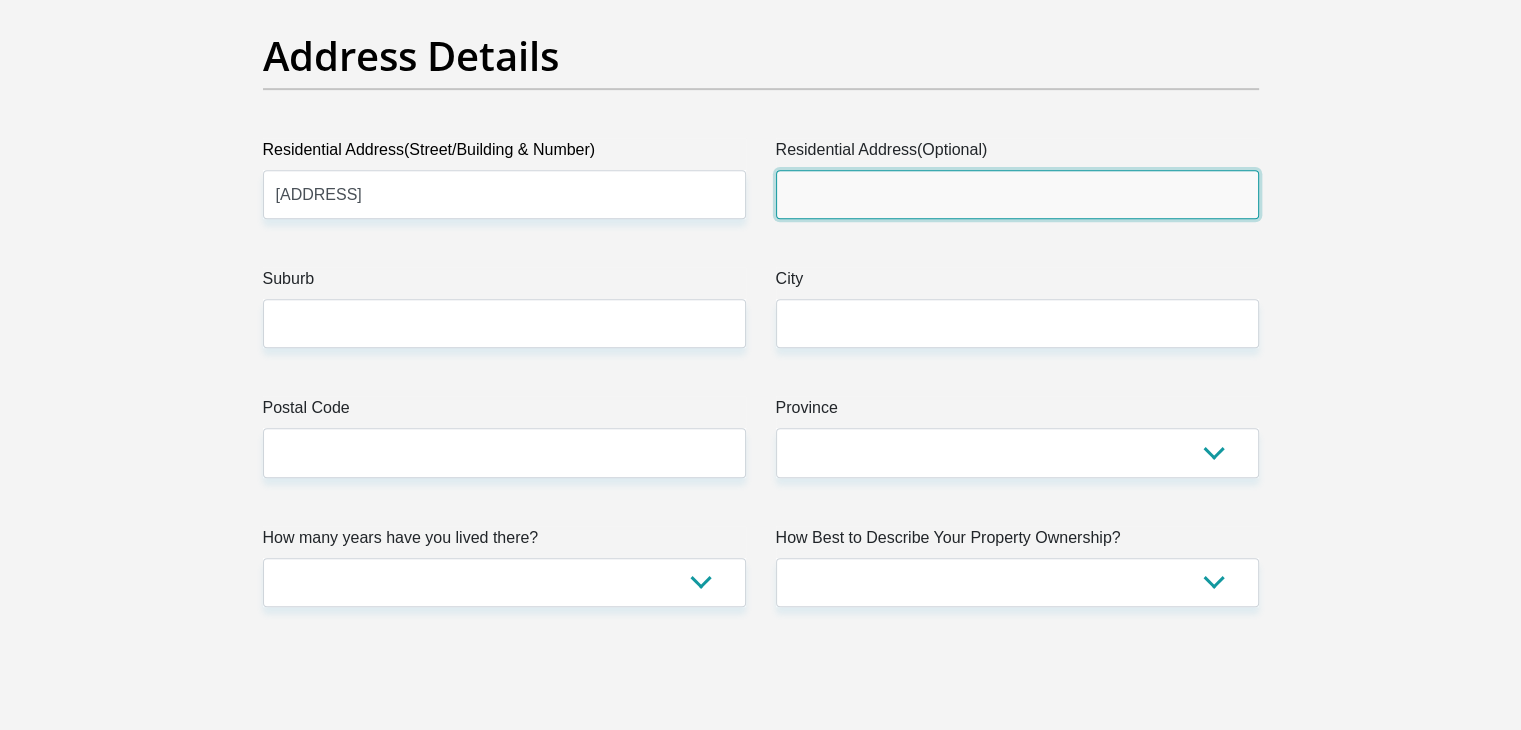 click on "Residential Address(Optional)" at bounding box center [1017, 194] 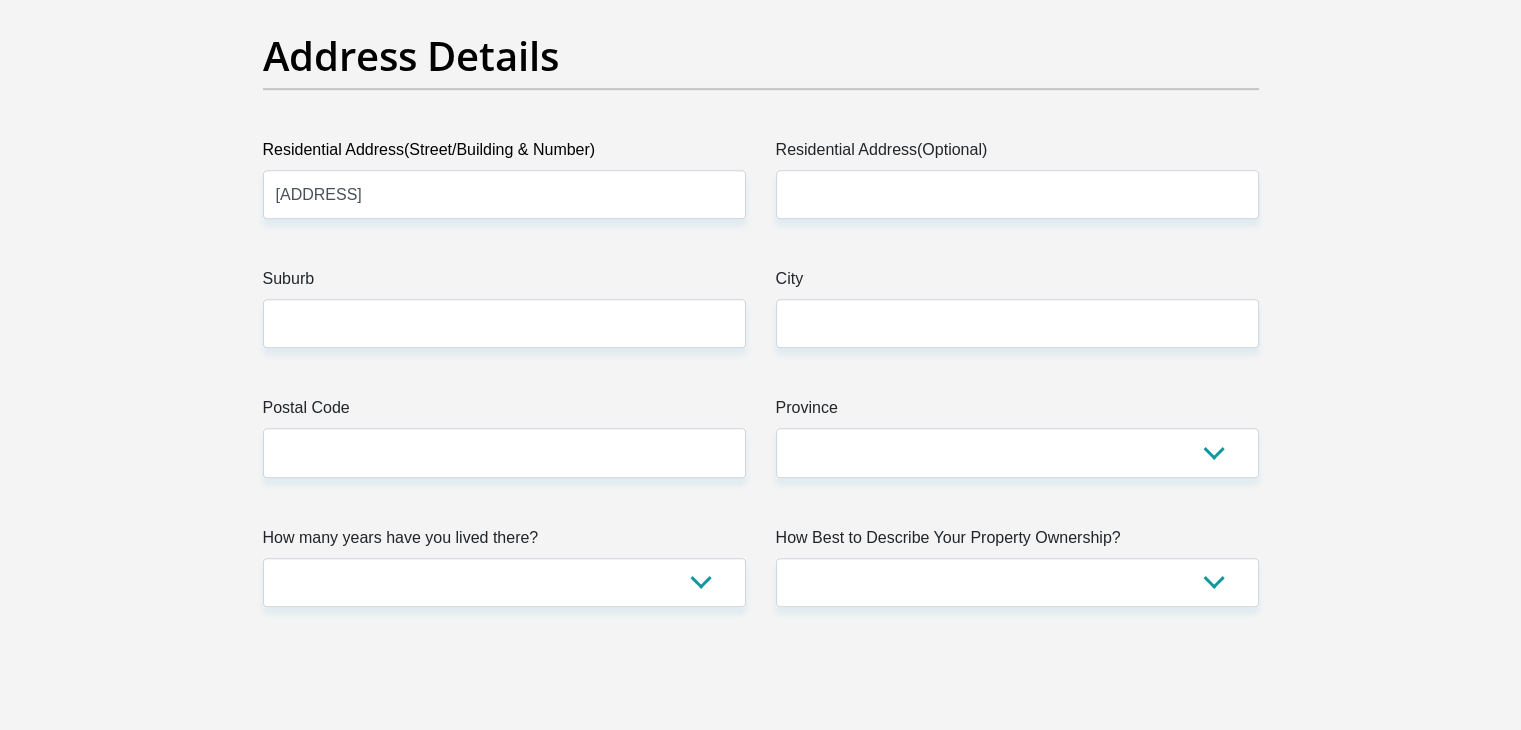 click on "Title
Mr
Ms
Mrs
Dr
Other
First Name
Xola
Surname
Stata
ID Number
9501230200089
Please input valid ID number
Race
Black
Coloured
Indian
White
Other
Contact Number
0814835636
Please input valid contact number
Nationality
South Africa
Afghanistan
Aland Islands  Albania  Algeria  Chad" at bounding box center [761, 2567] 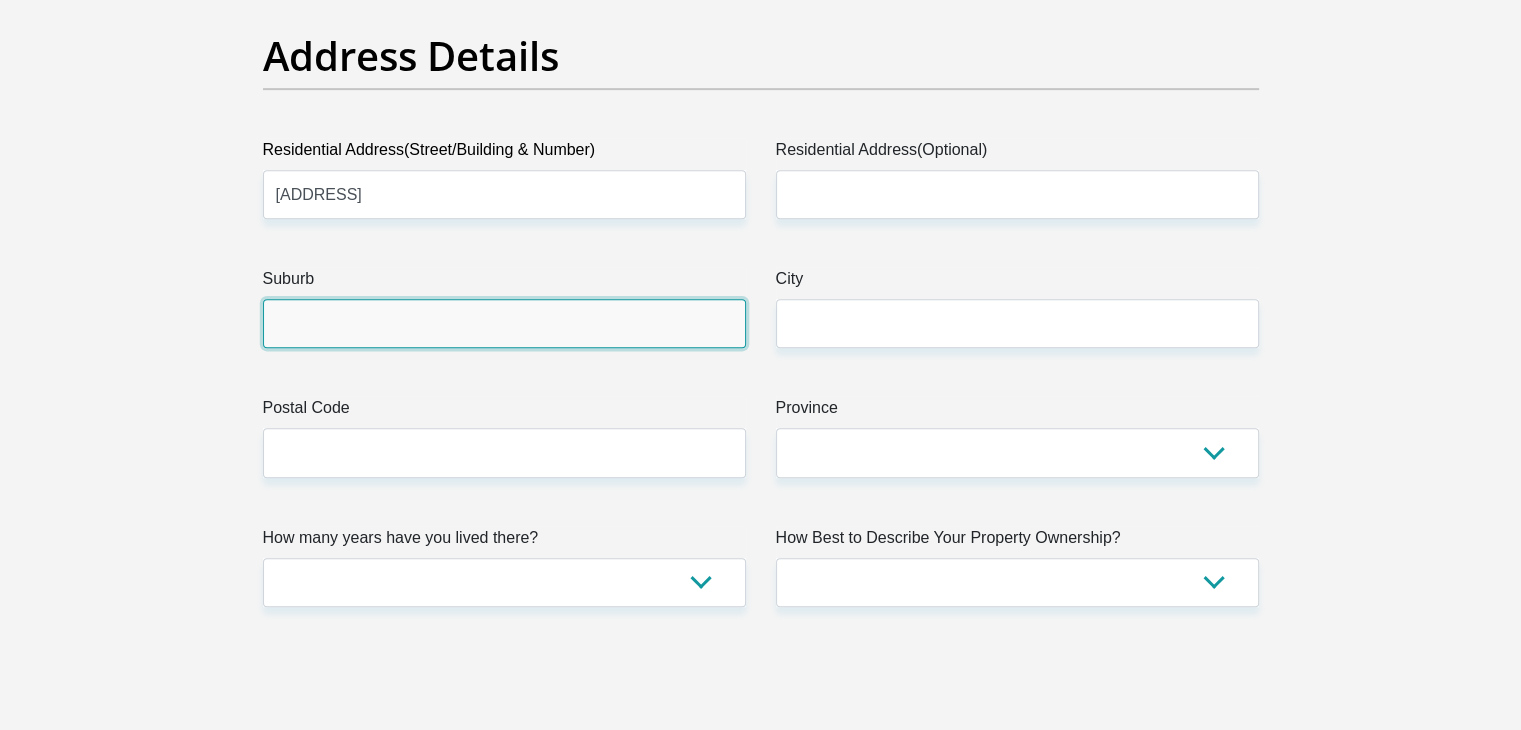 click on "Suburb" at bounding box center [504, 323] 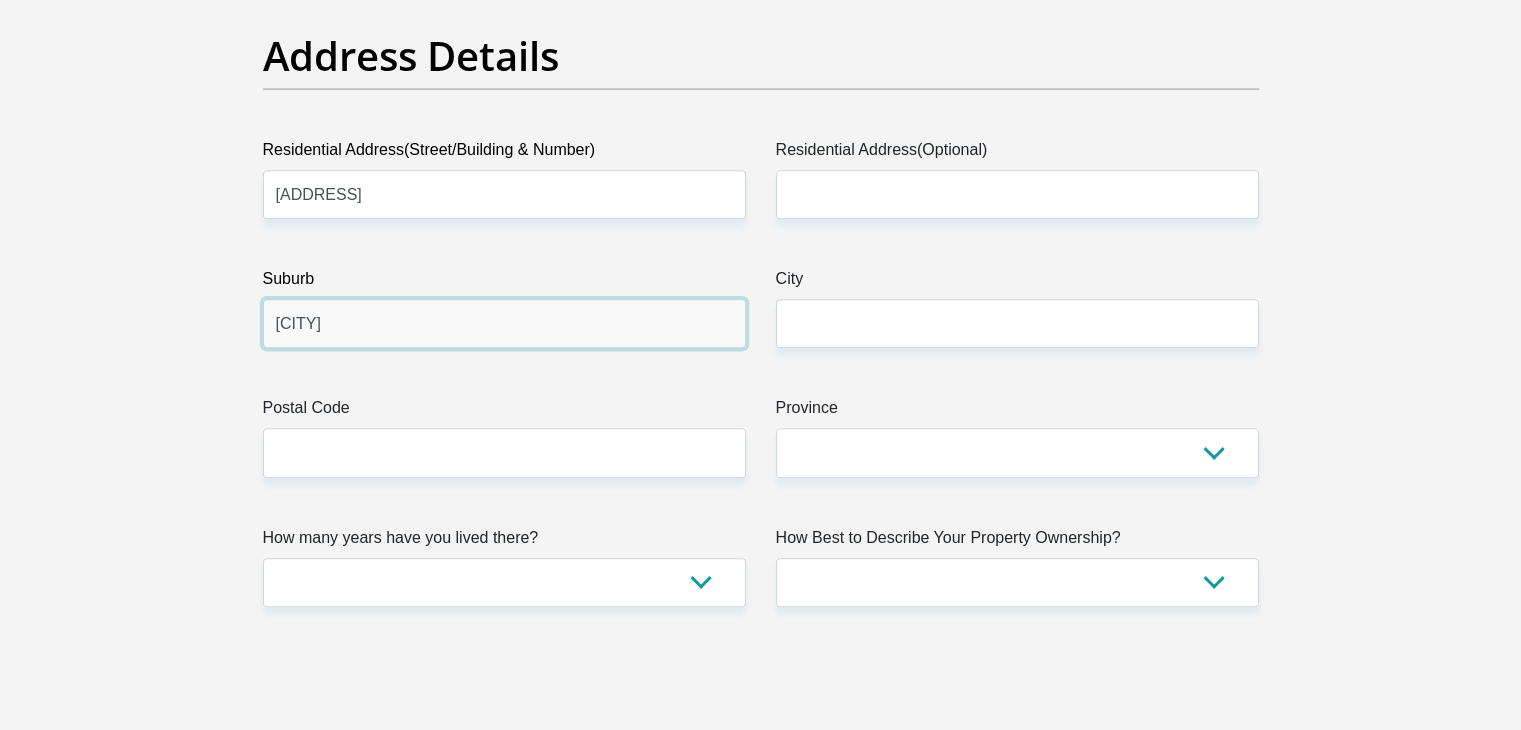 type on "Khayelitsha" 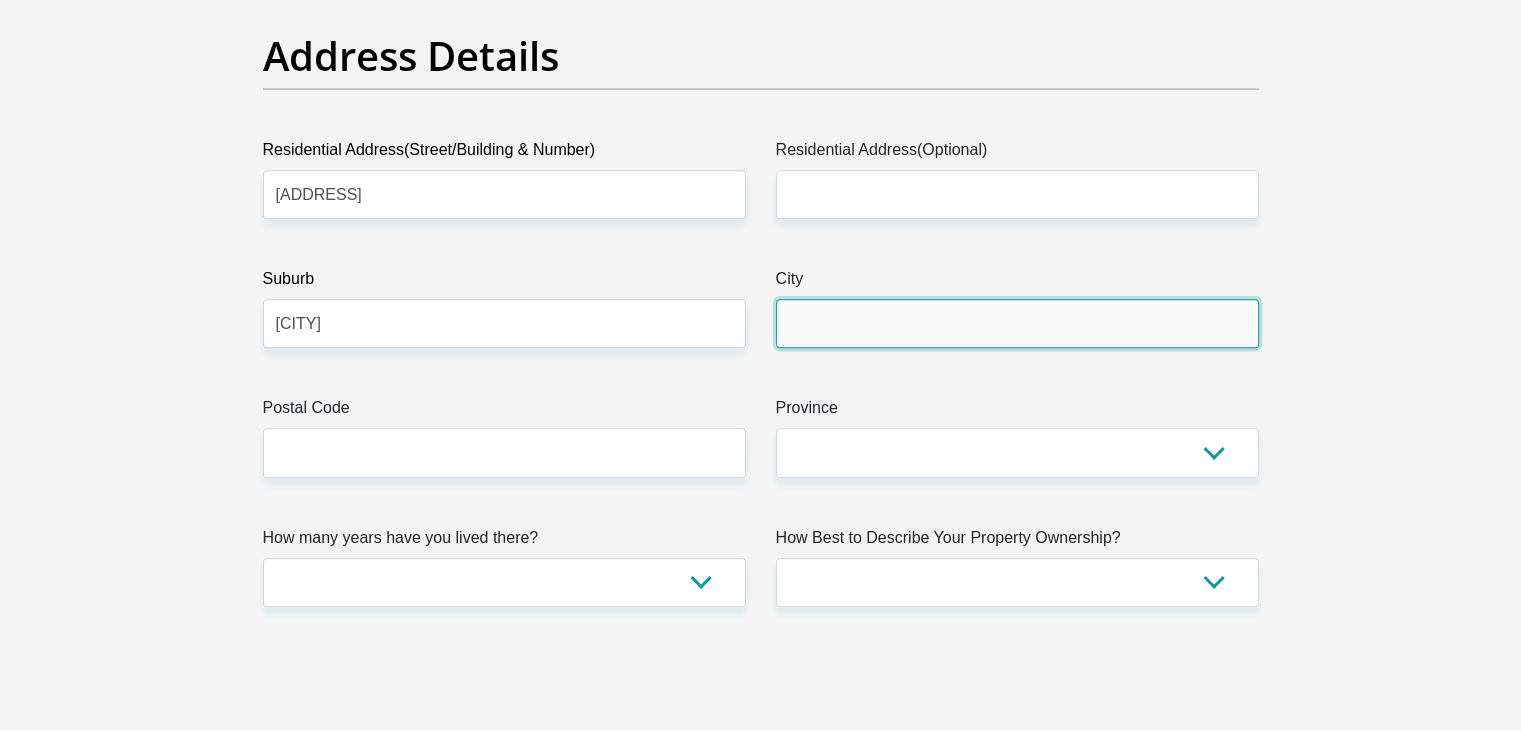 click on "City" at bounding box center [1017, 323] 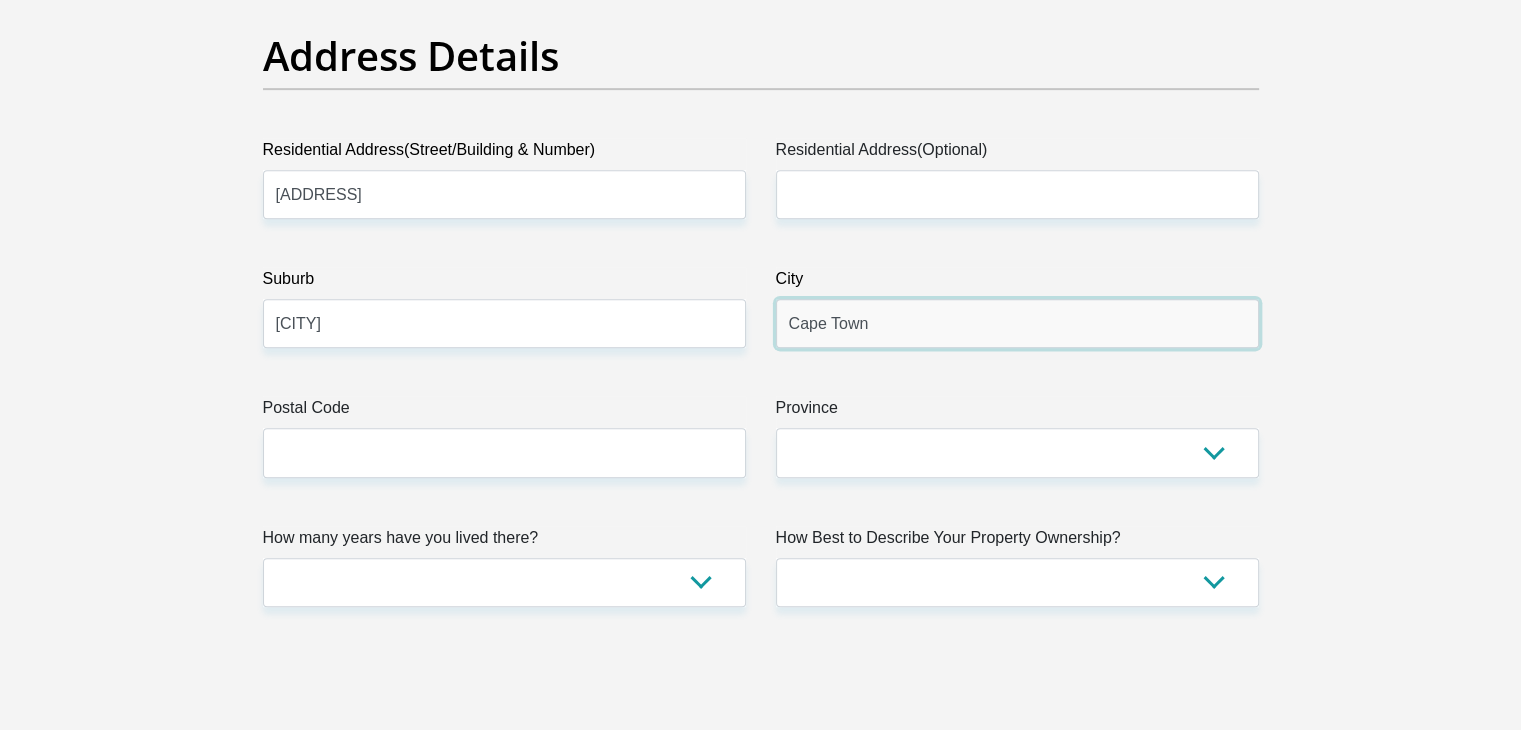 type on "Cape Town" 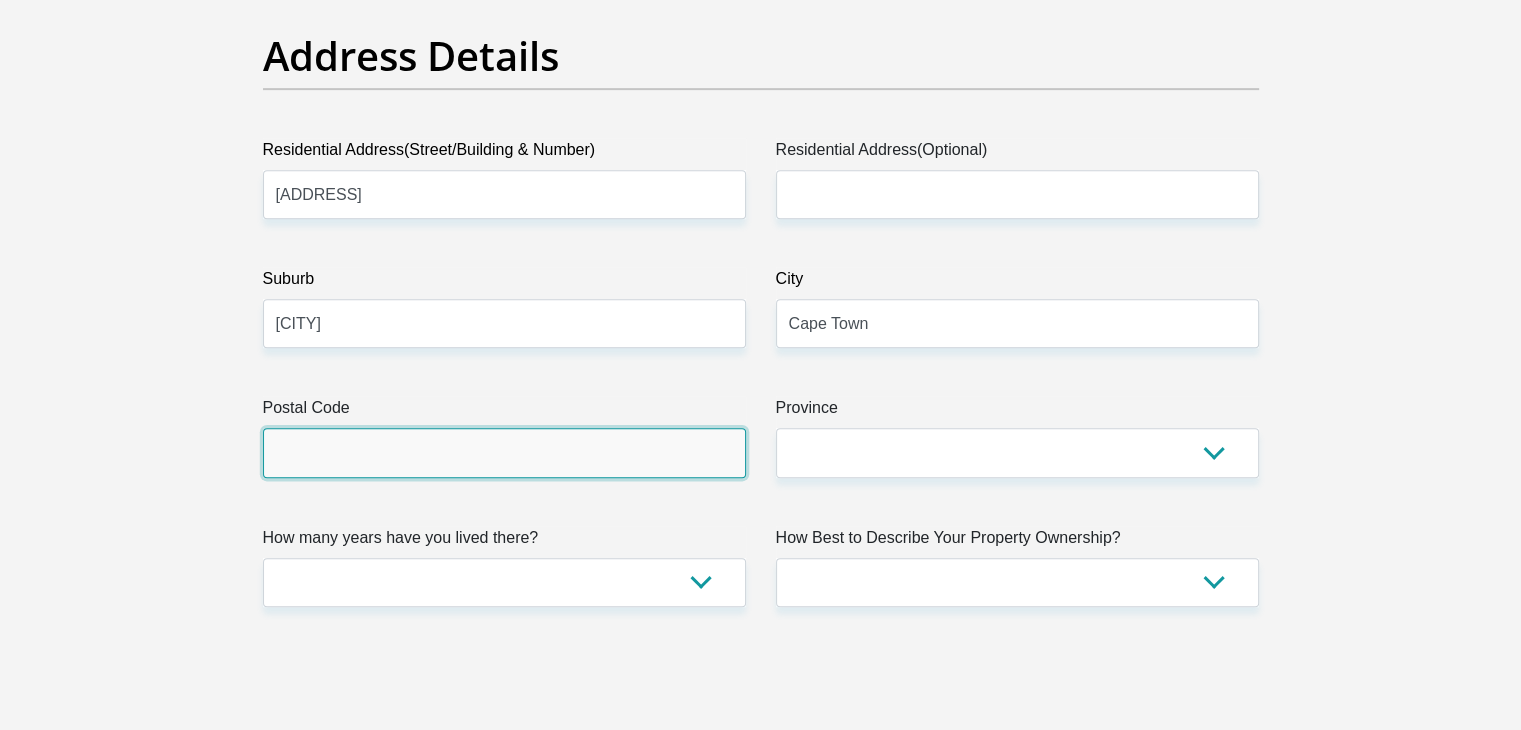 click on "Postal Code" at bounding box center [504, 452] 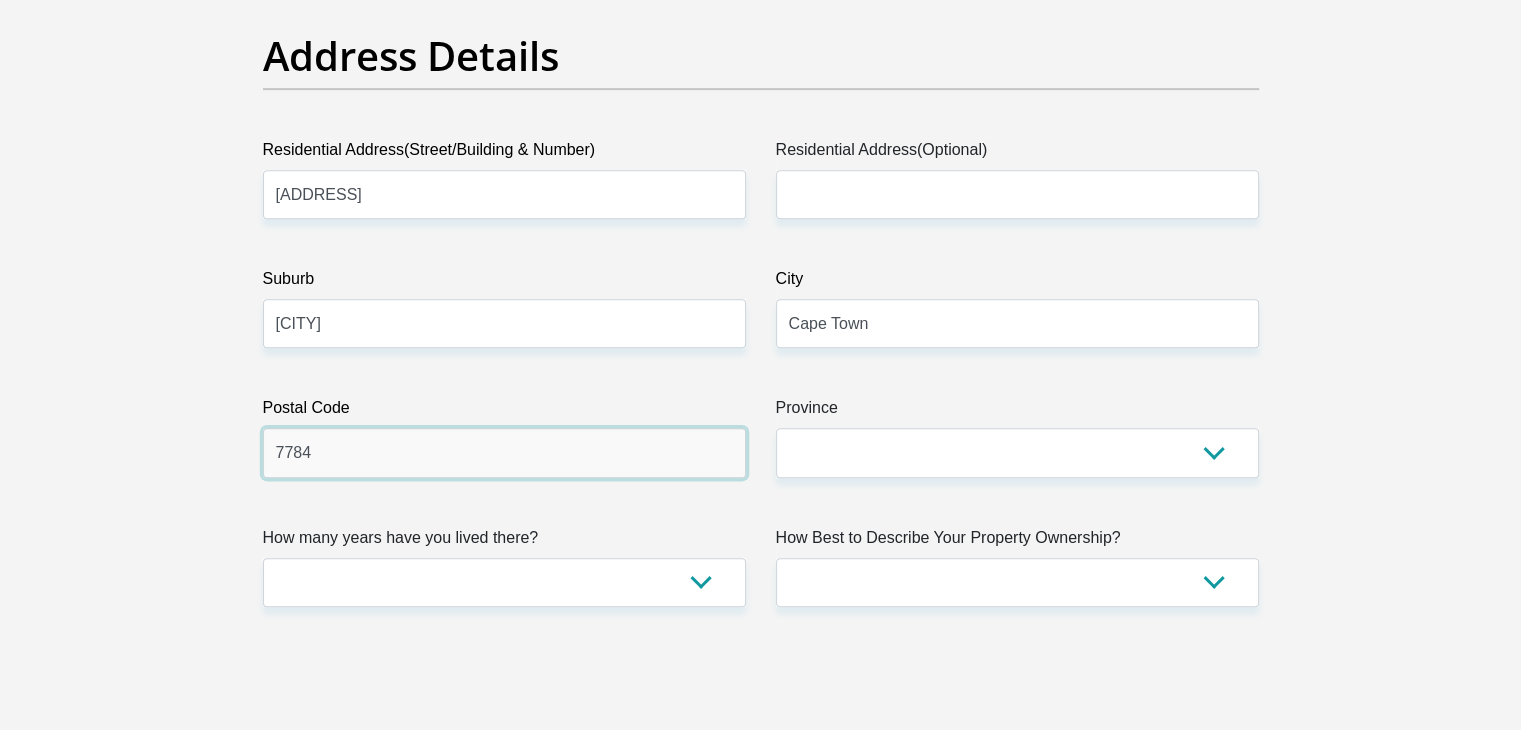 type on "7784" 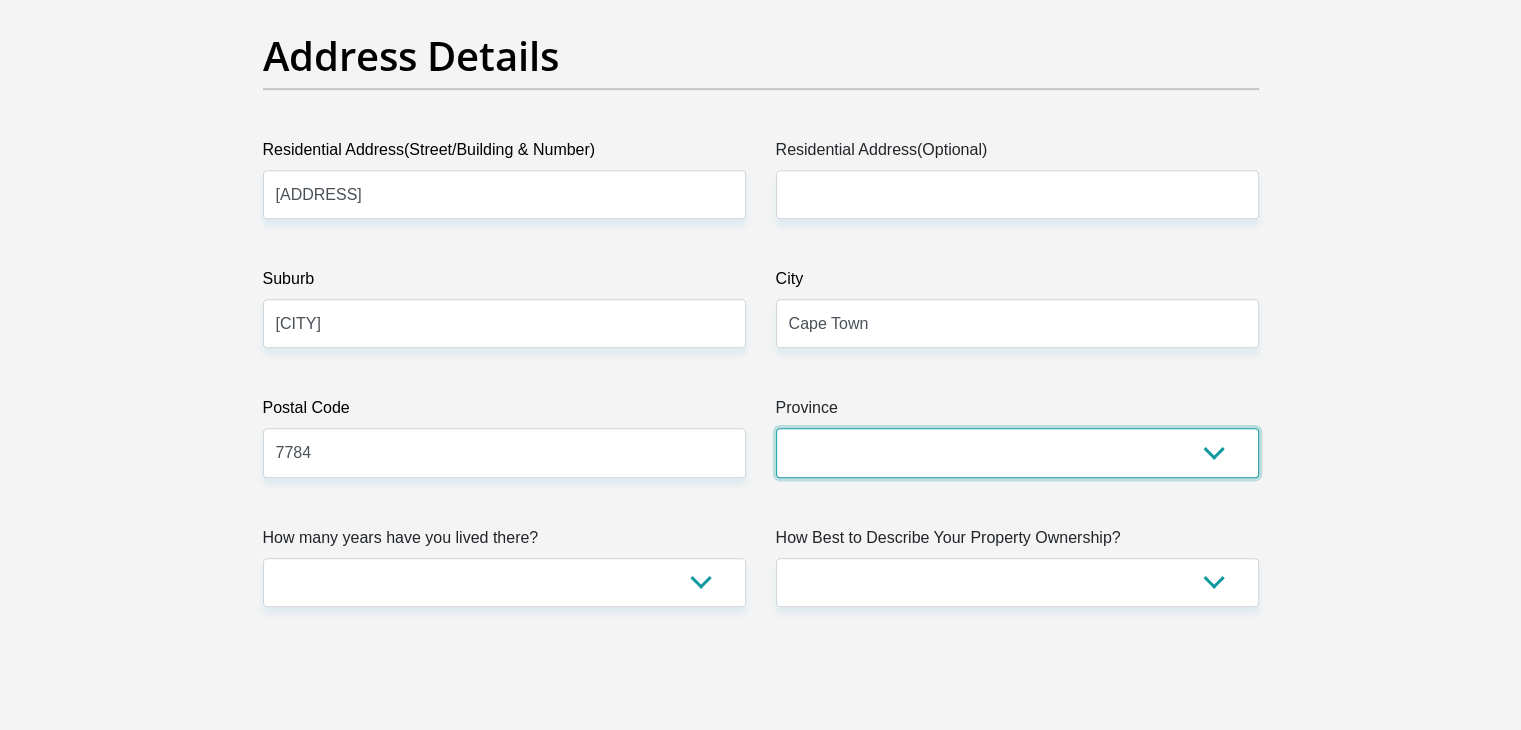click on "Eastern Cape
Free State
Gauteng
KwaZulu-Natal
Limpopo
Mpumalanga
Northern Cape
North West
Western Cape" at bounding box center (1017, 452) 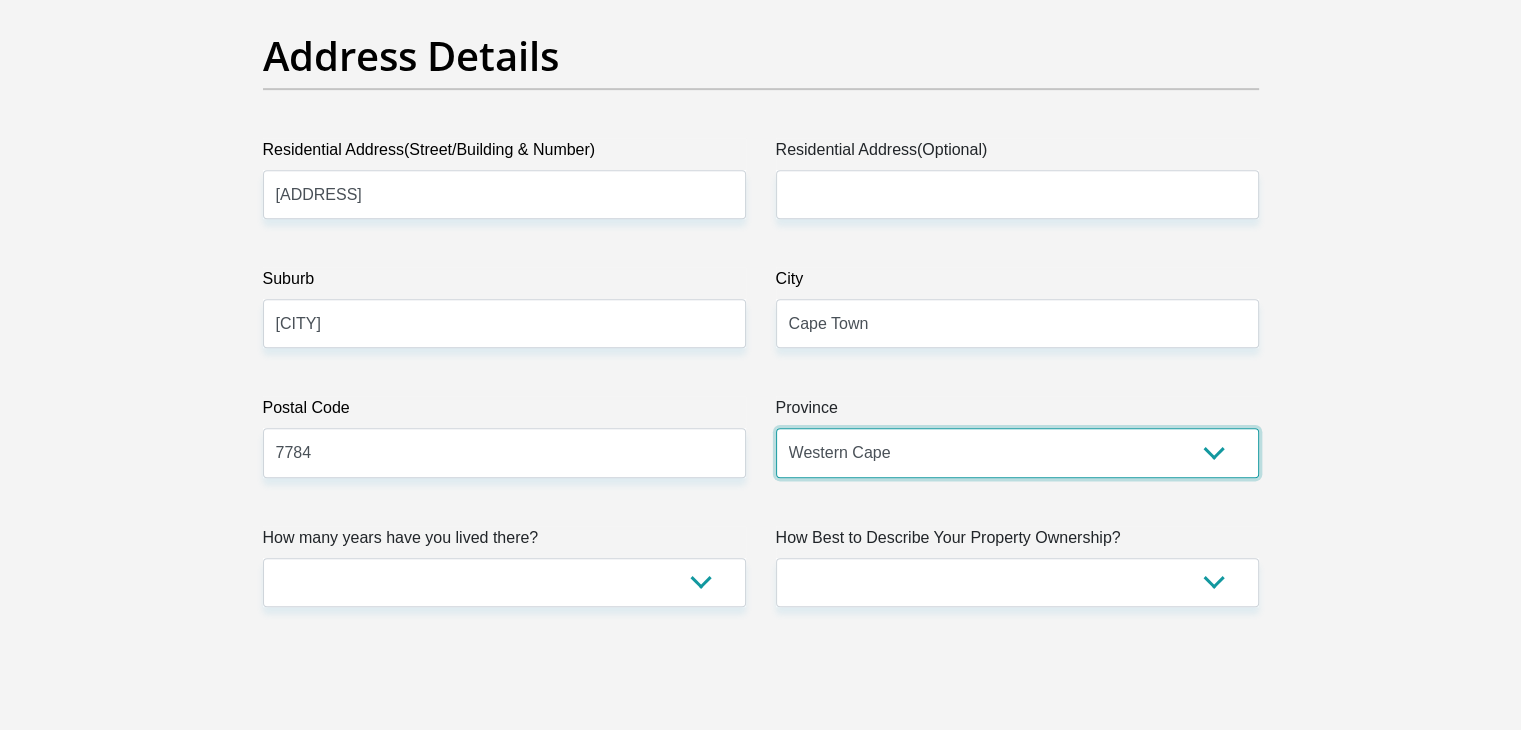 click on "Eastern Cape
Free State
Gauteng
KwaZulu-Natal
Limpopo
Mpumalanga
Northern Cape
North West
Western Cape" at bounding box center (1017, 452) 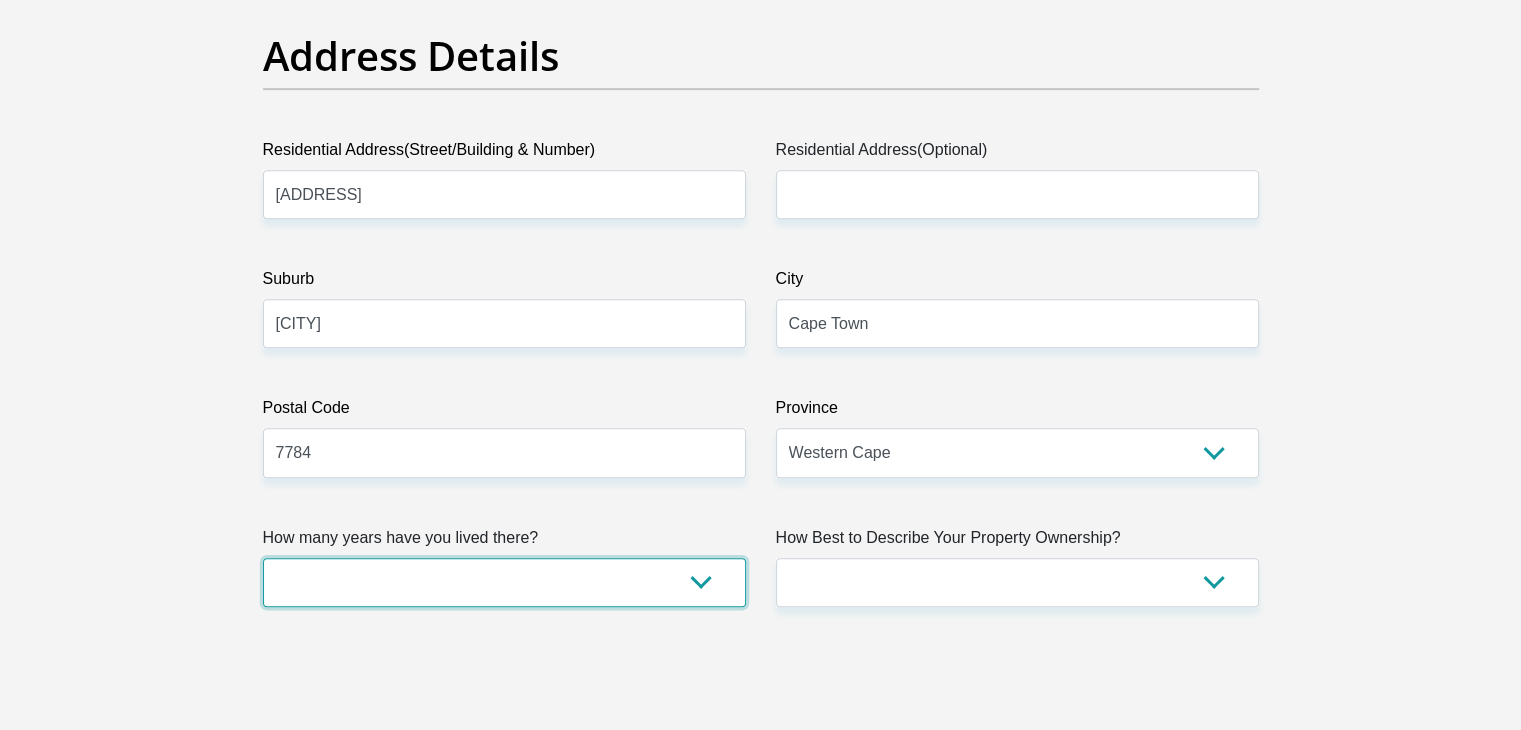 click on "less than 1 year
1-3 years
3-5 years
5+ years" at bounding box center (504, 582) 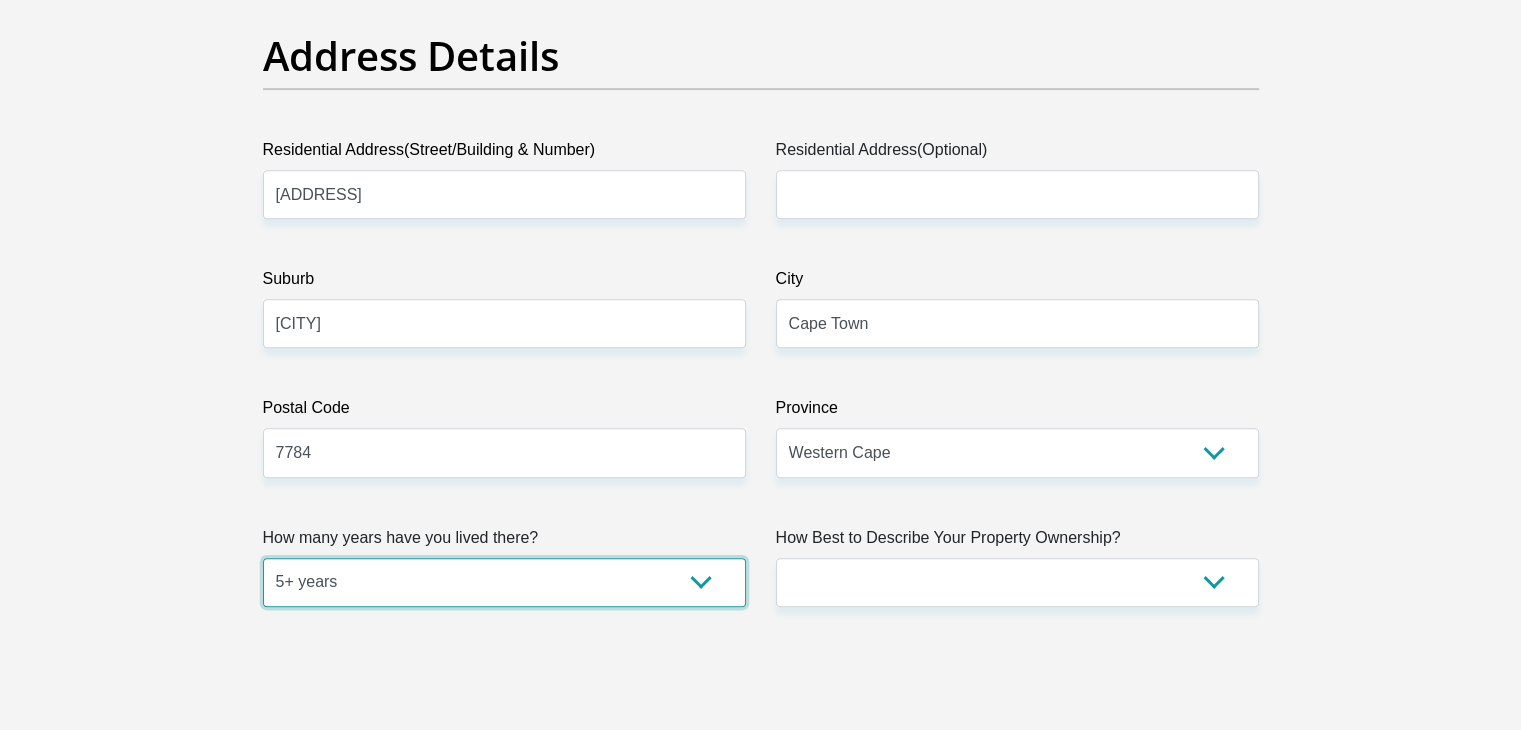click on "less than 1 year
1-3 years
3-5 years
5+ years" at bounding box center (504, 582) 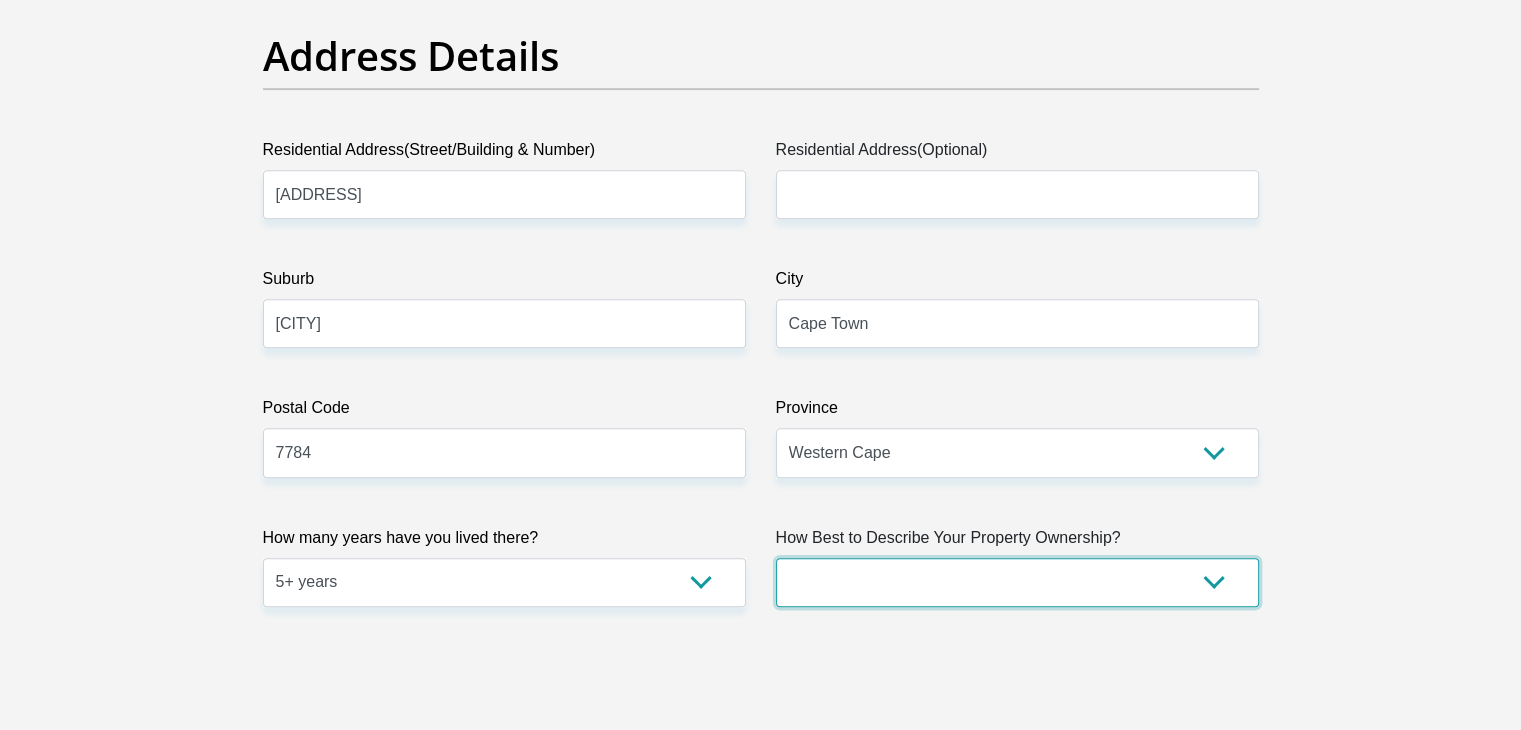 click on "Owned
Rented
Family Owned
Company Dwelling" at bounding box center (1017, 582) 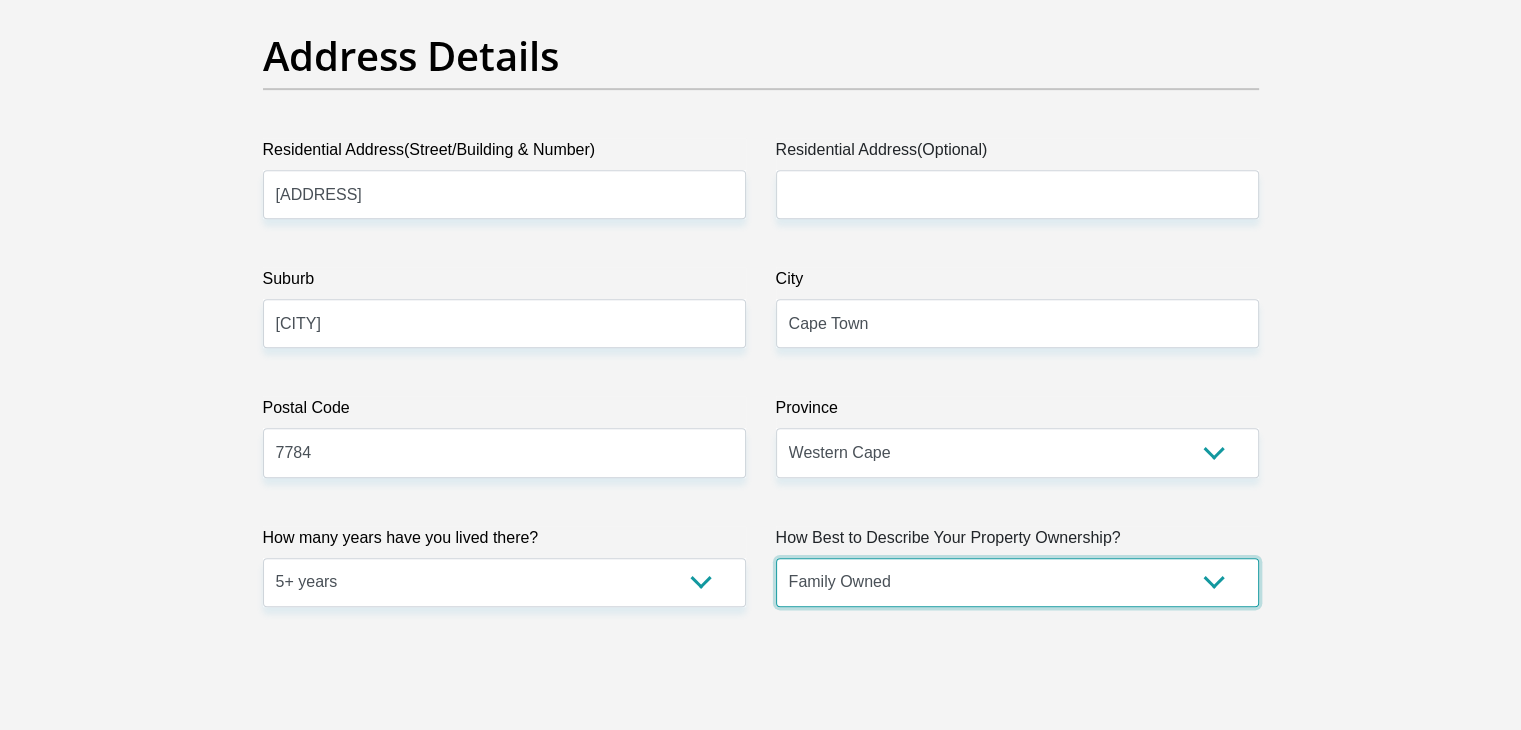 click on "Owned
Rented
Family Owned
Company Dwelling" at bounding box center [1017, 582] 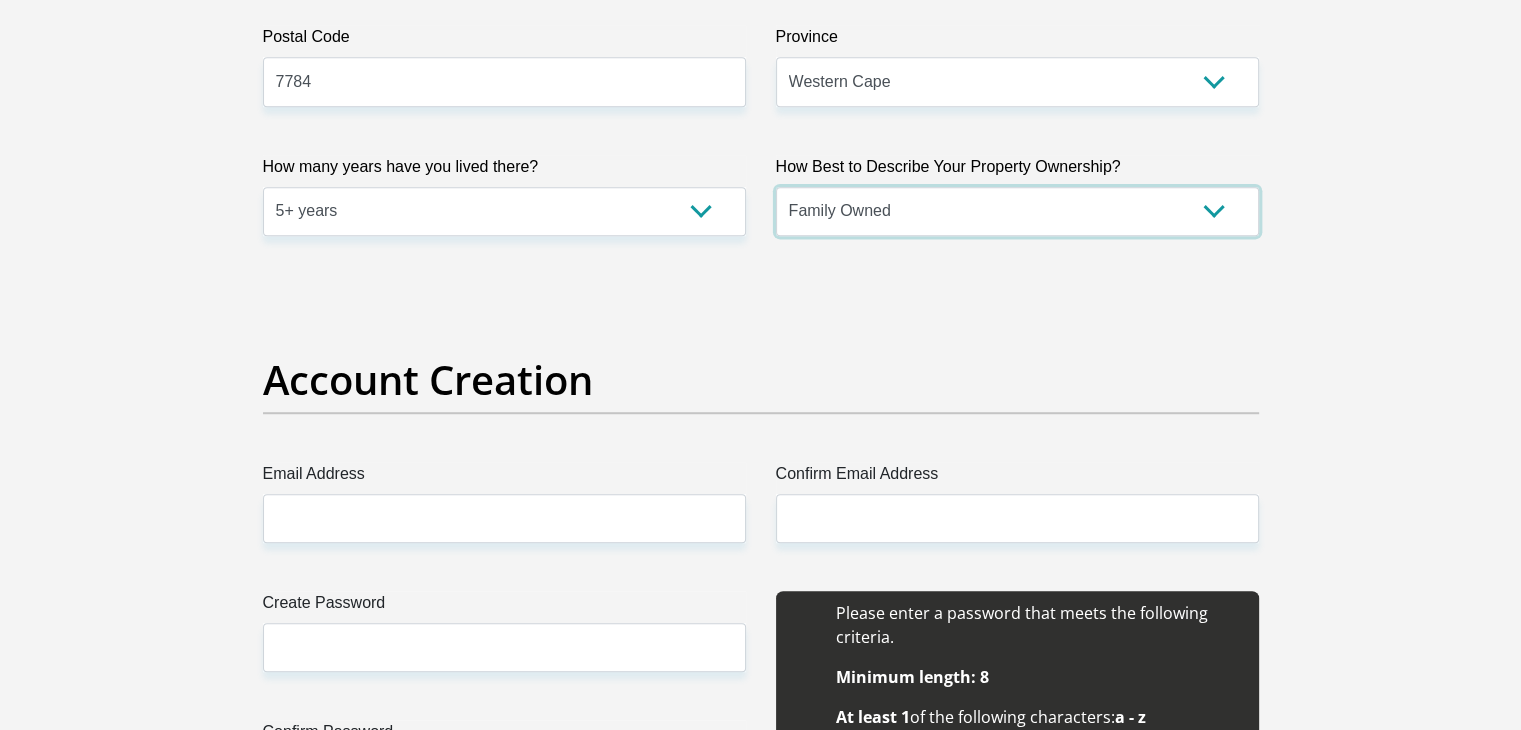 scroll, scrollTop: 1600, scrollLeft: 0, axis: vertical 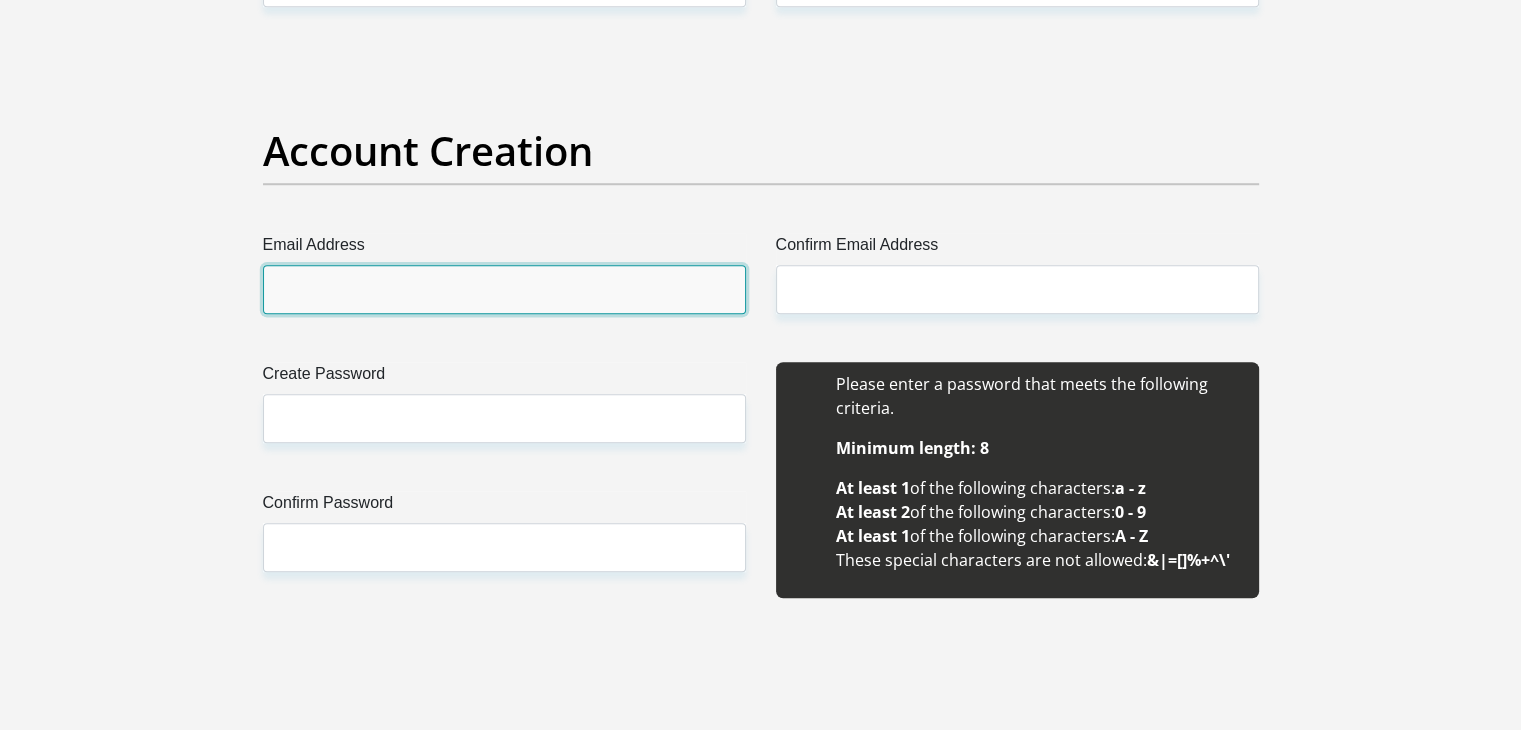 click on "Email Address" at bounding box center [504, 289] 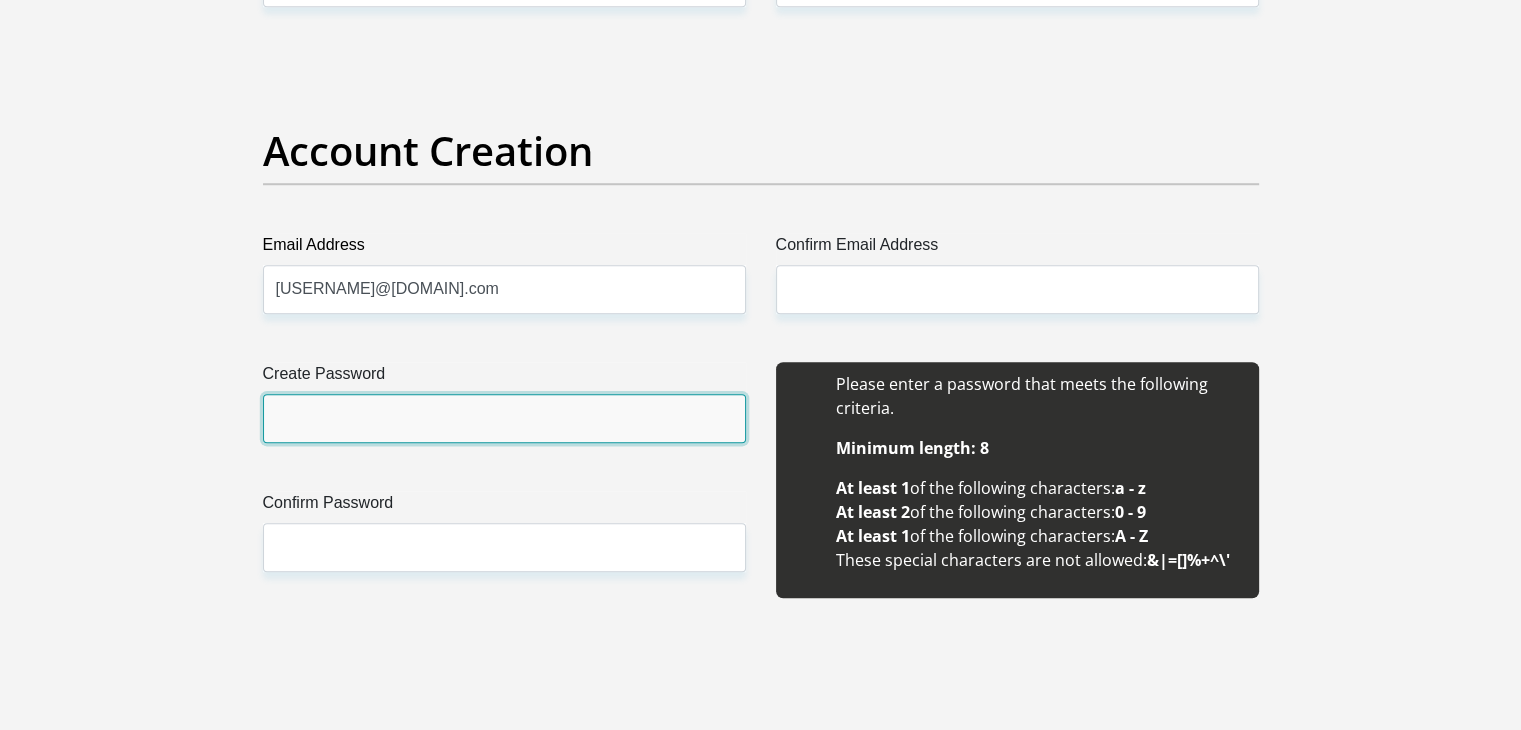click on "Create Password" at bounding box center (504, 418) 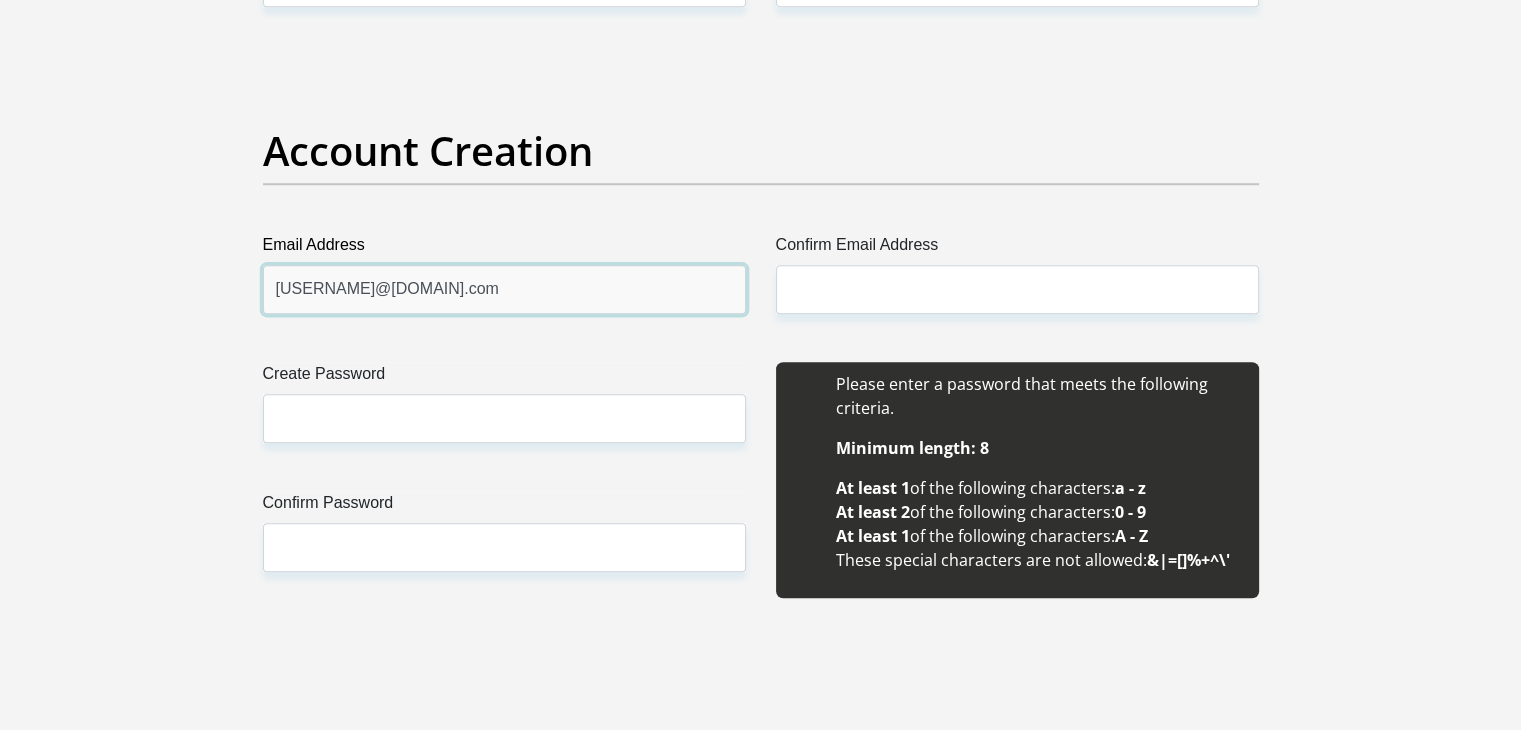 drag, startPoint x: 436, startPoint y: 291, endPoint x: 211, endPoint y: 290, distance: 225.00223 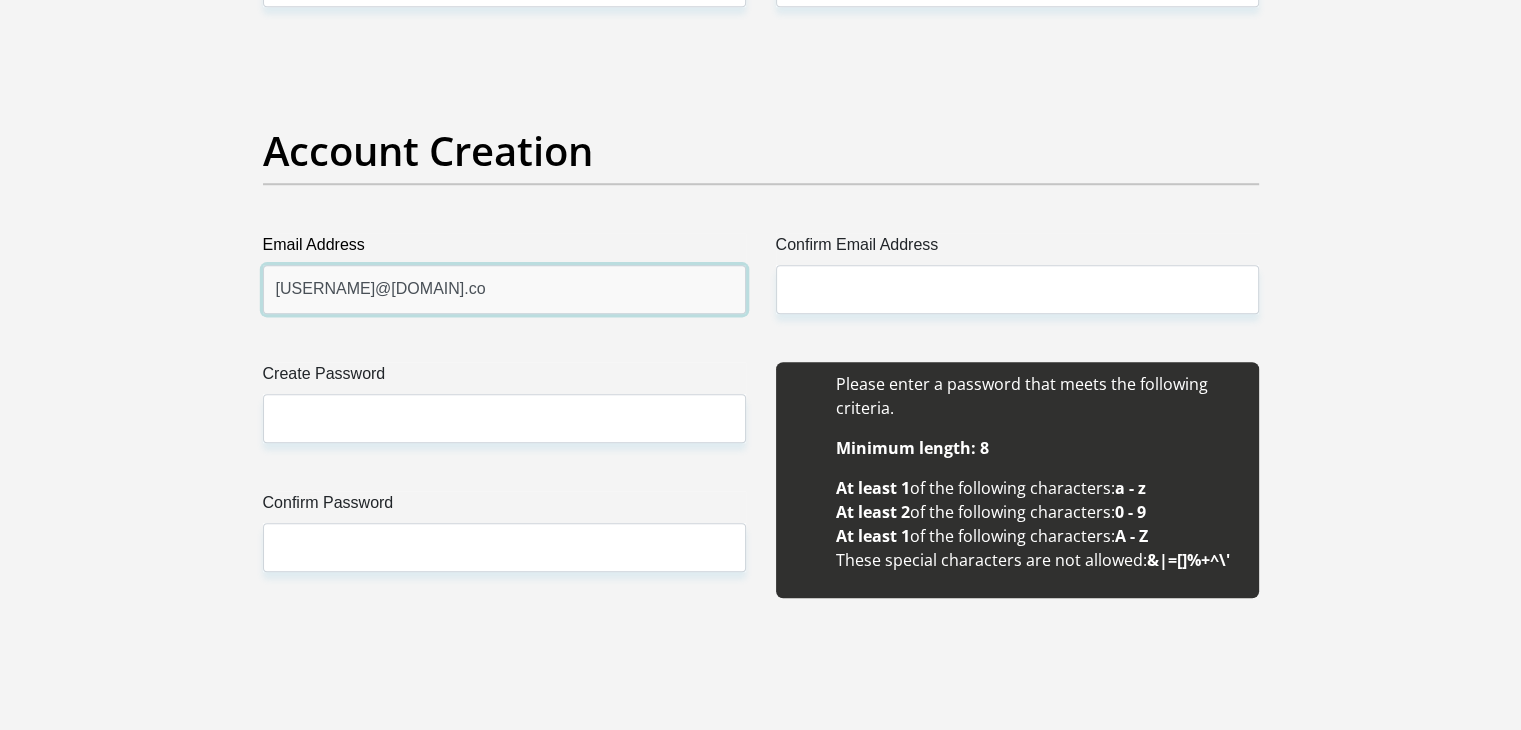 type on "stataxv@gmail.com" 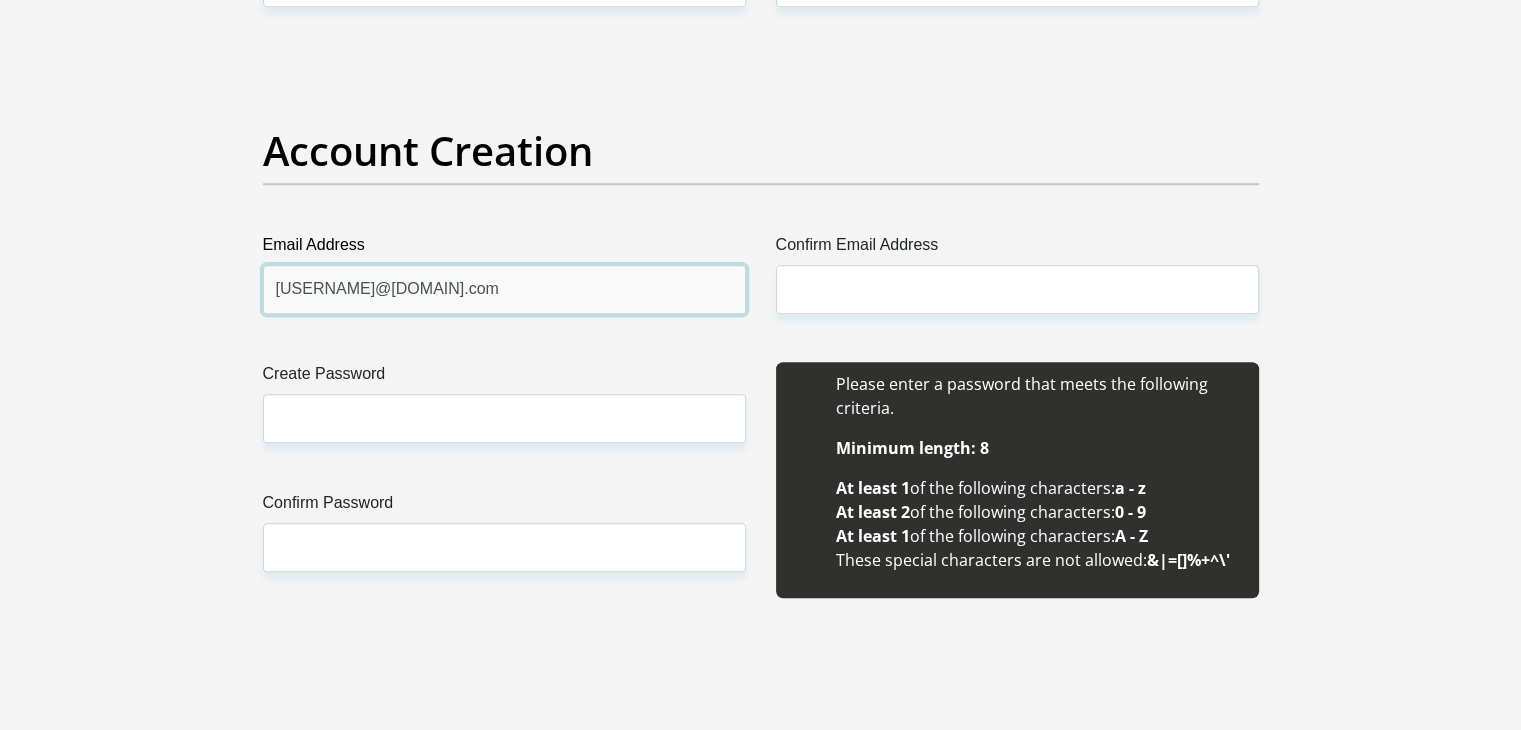click on "stataxv@gmail.com" at bounding box center (504, 289) 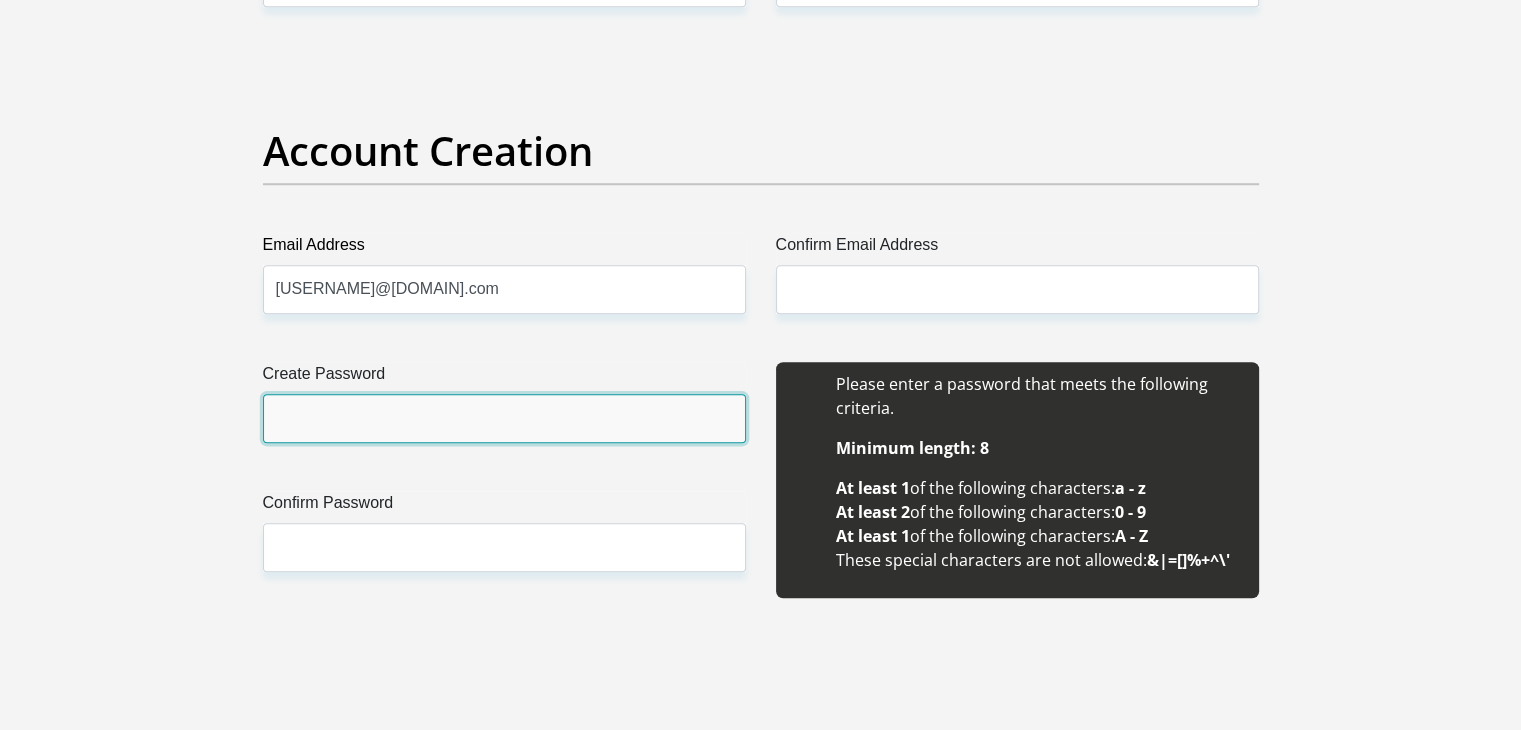 click on "Create Password" at bounding box center [504, 418] 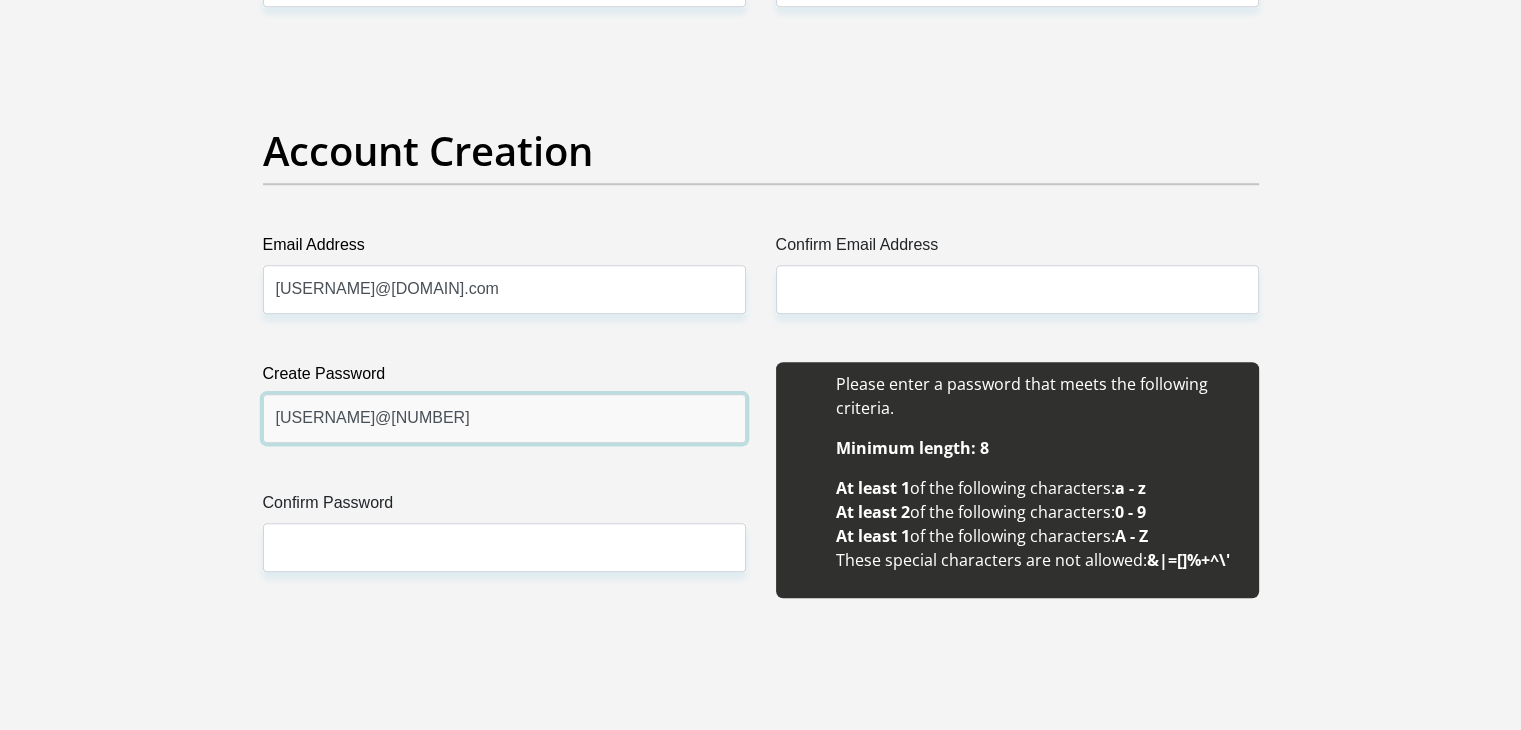type on "[EMAIL]" 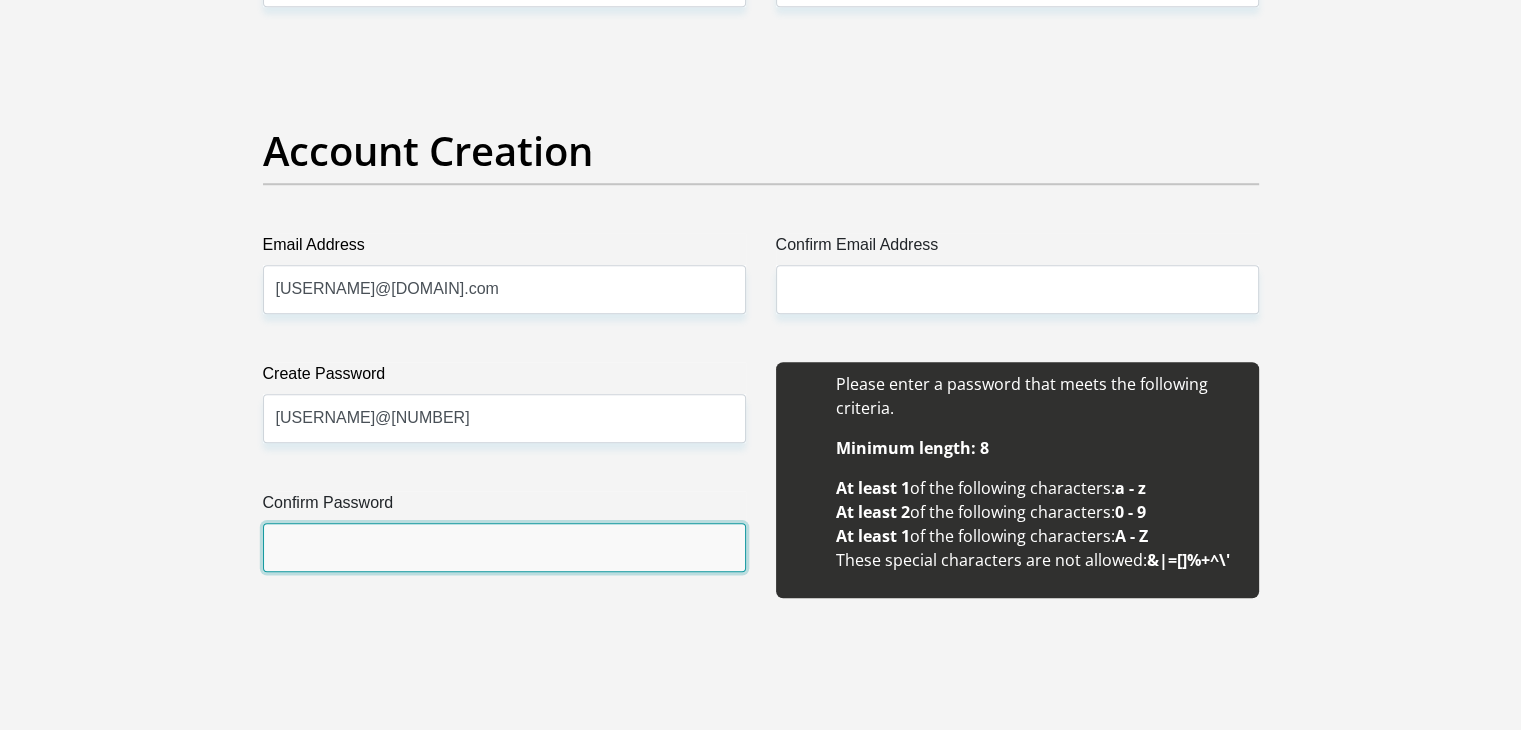 click on "Confirm Password" at bounding box center [504, 547] 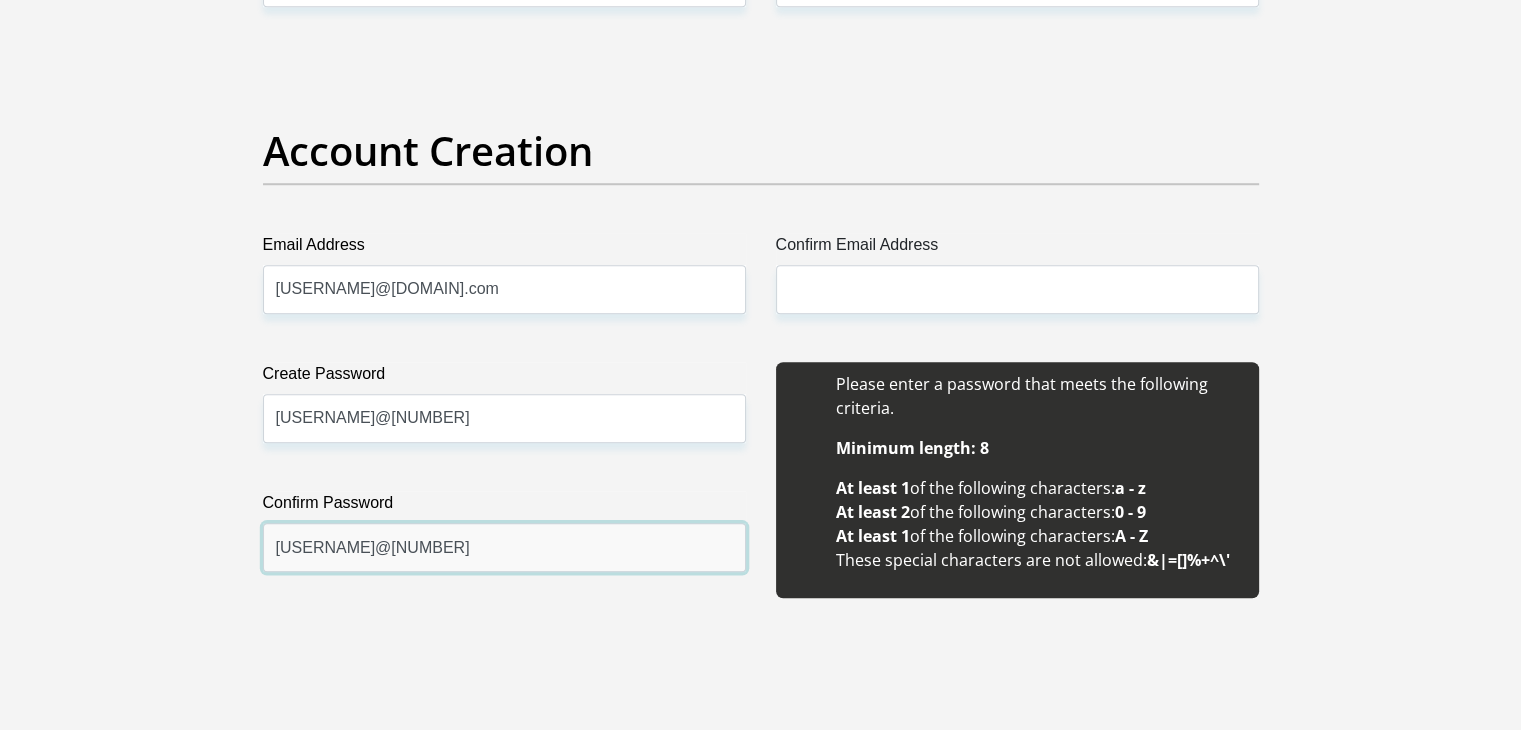 type on "[EMAIL]" 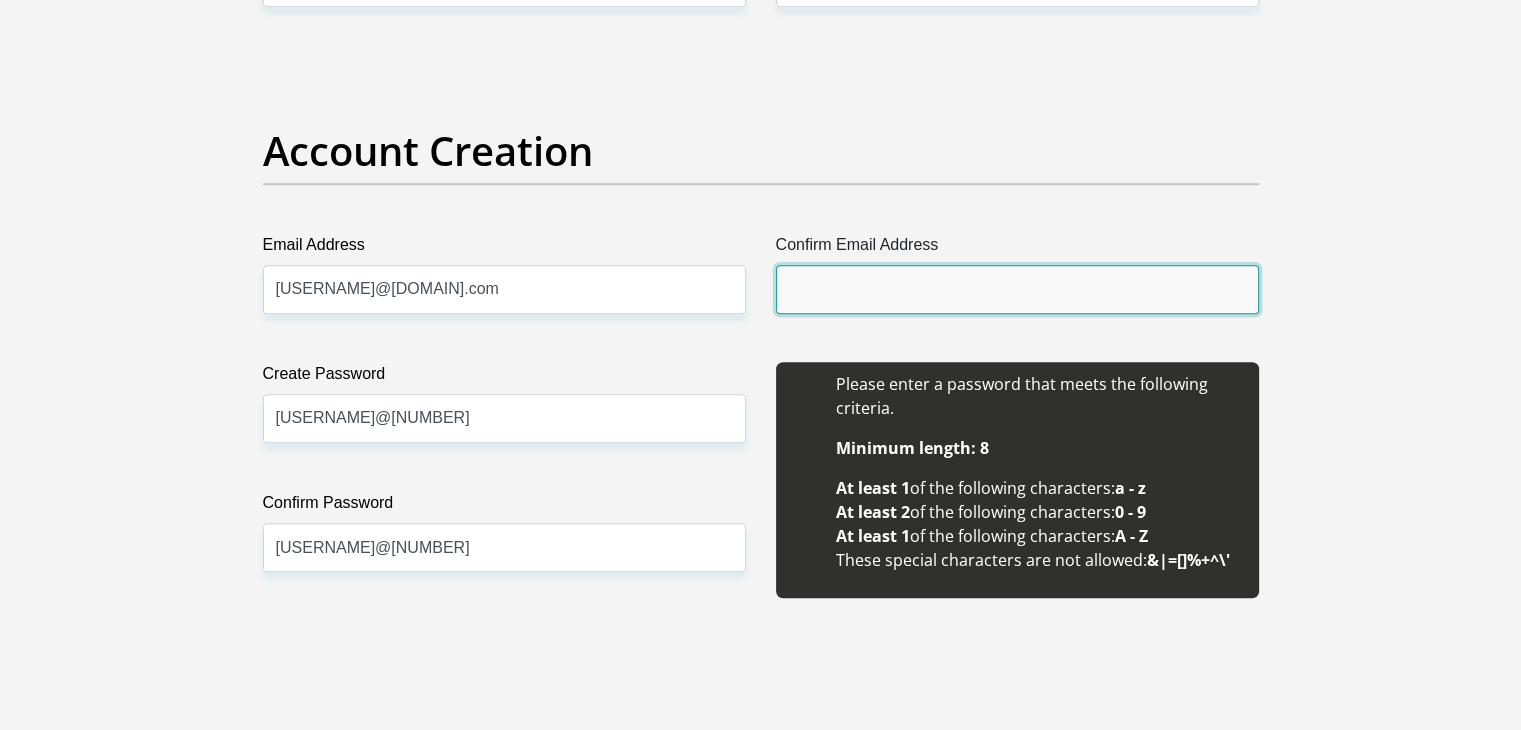 click on "Confirm Email Address" at bounding box center [1017, 289] 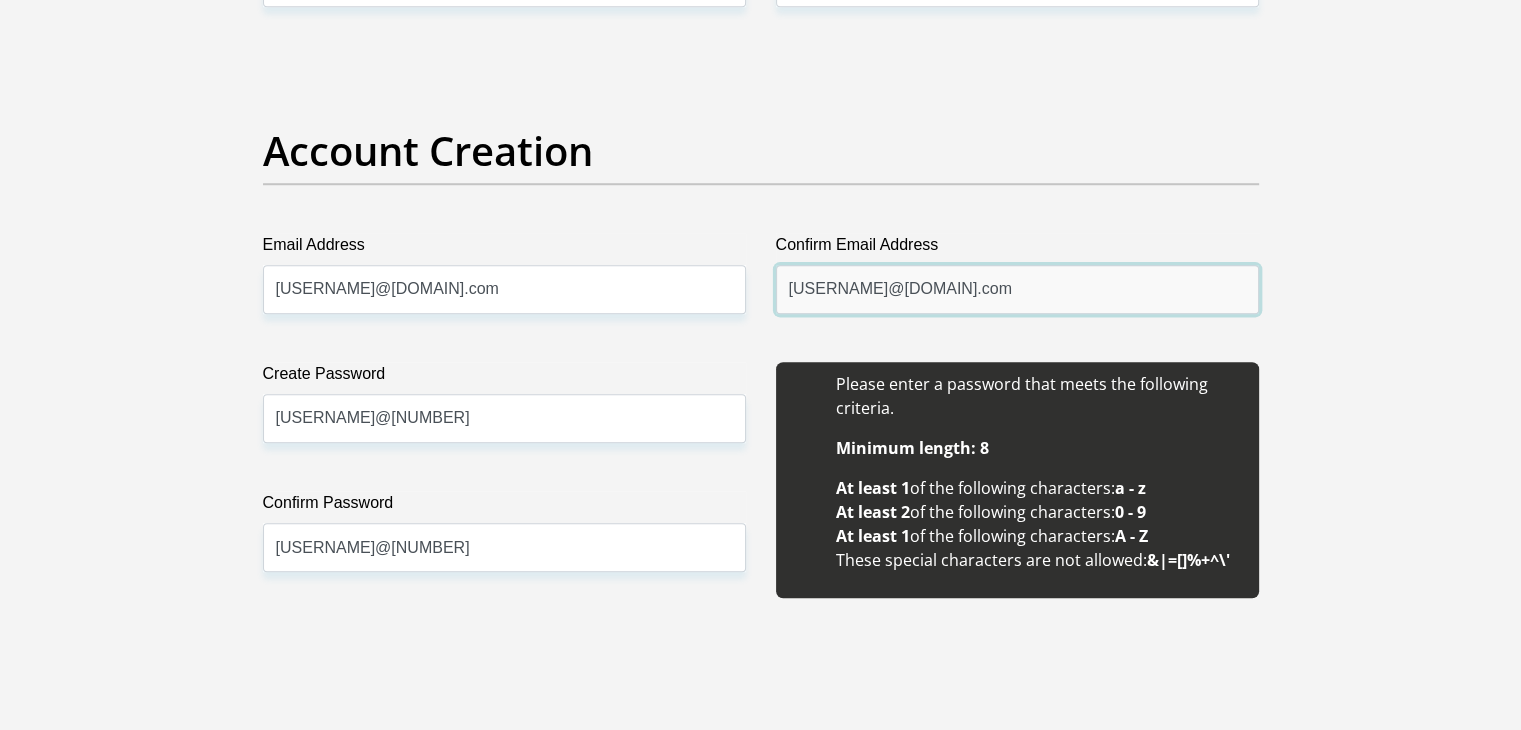 type on "stataxv@gmail.com" 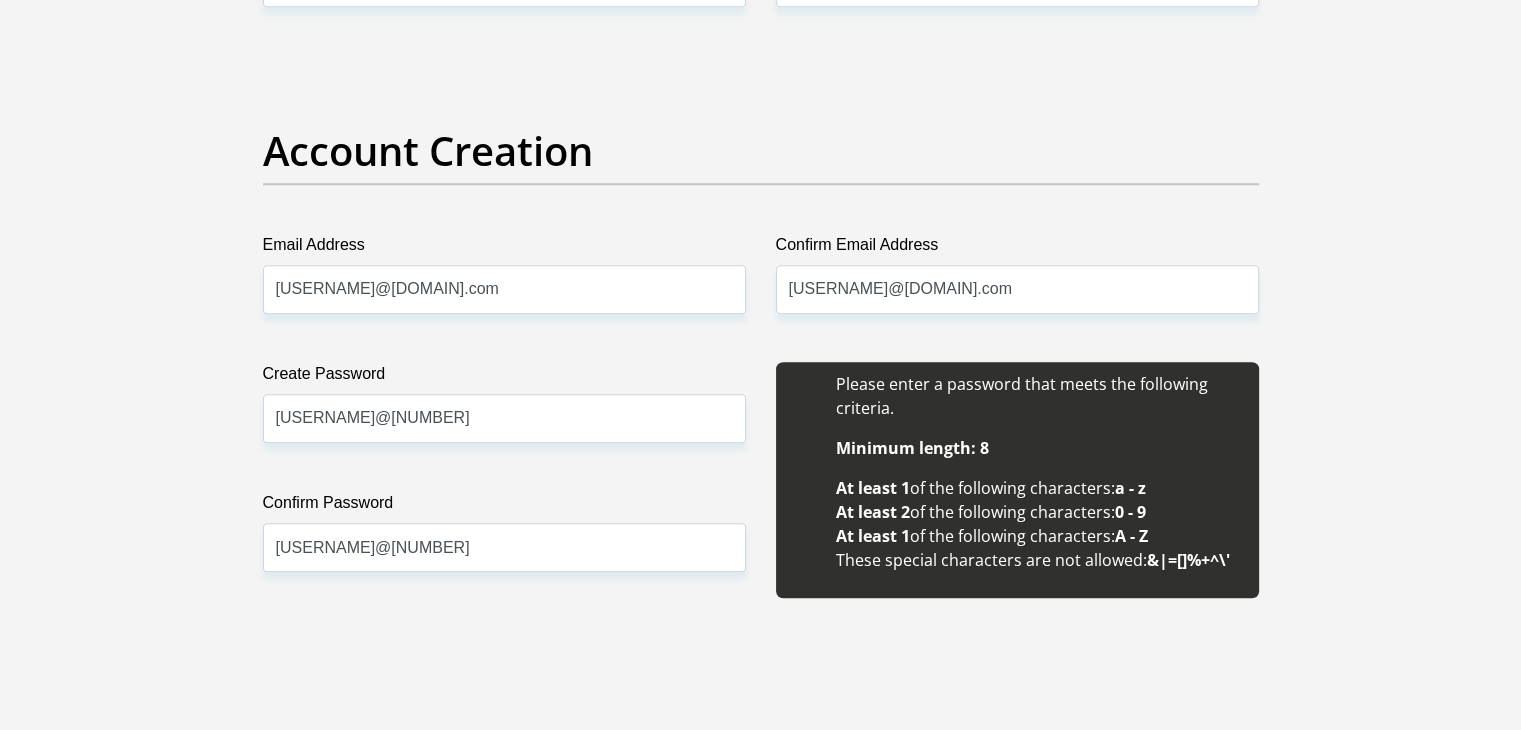 click on "Personal Details
Title
Mr
Ms
Mrs
Dr
Other
First Name
Xola
Surname
Stata
ID Number
9501230200089
Please input valid ID number
Race
Black
Coloured
Indian
White
Other
Contact Number
0814835636
Please input valid contact number
Angola" at bounding box center [760, 1973] 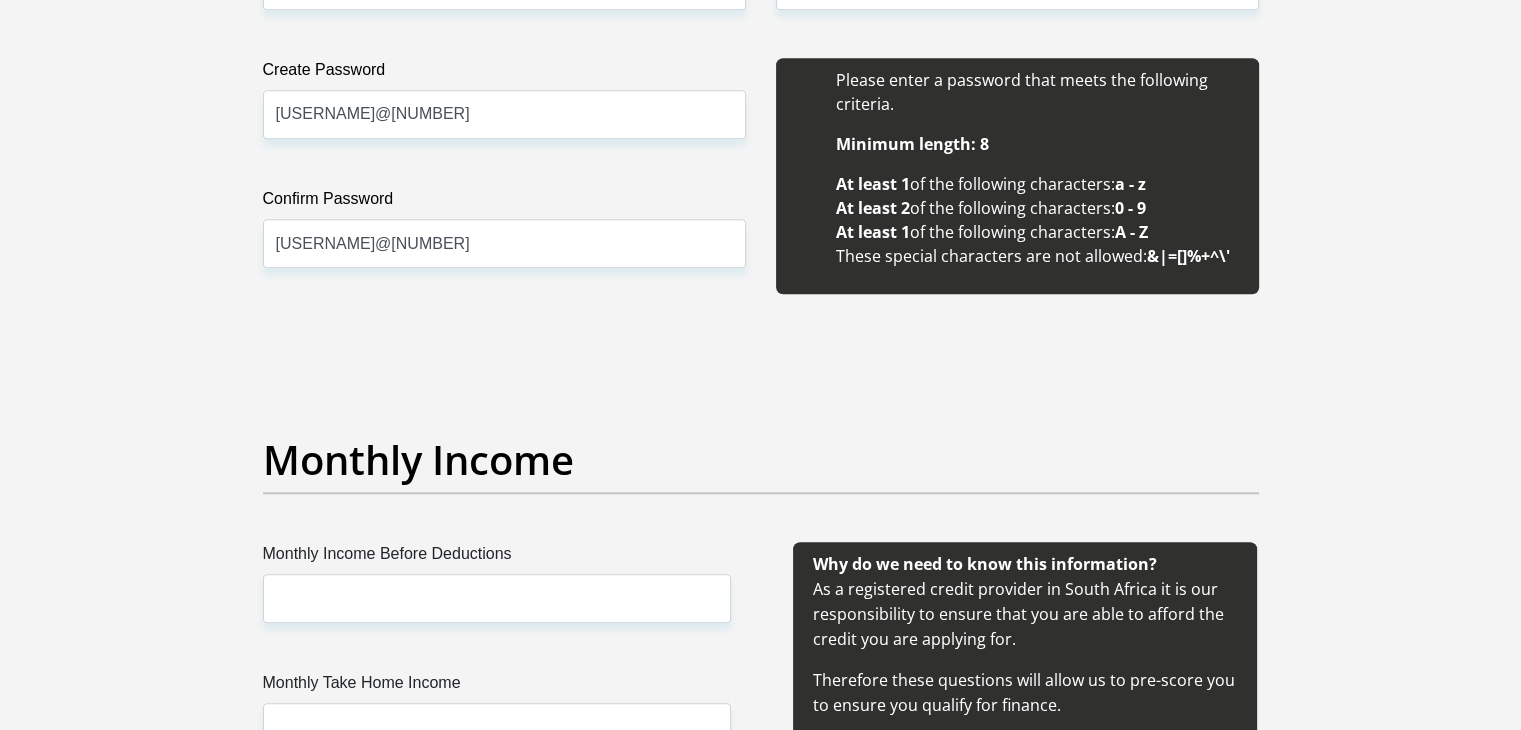 scroll, scrollTop: 2100, scrollLeft: 0, axis: vertical 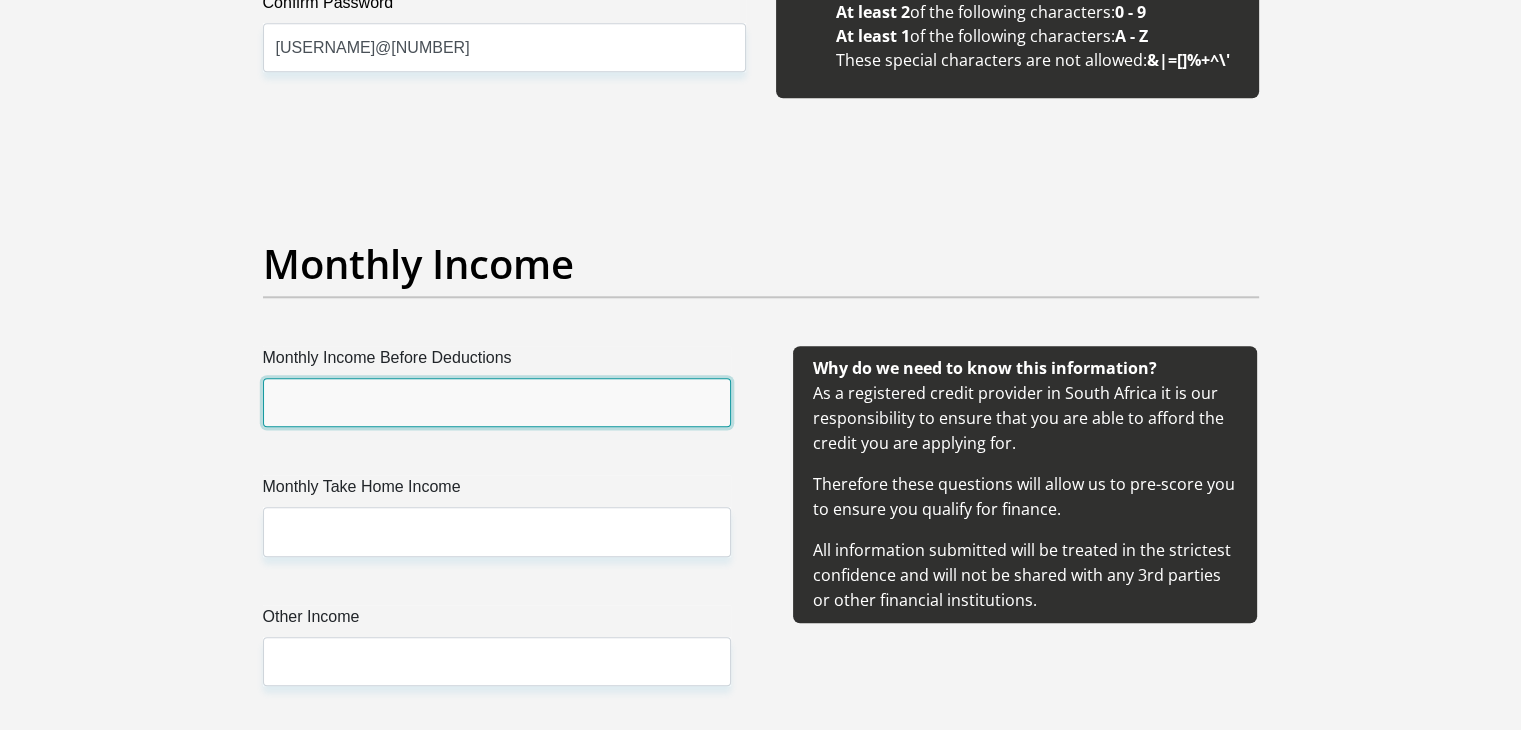 click on "Monthly Income Before Deductions" at bounding box center (497, 402) 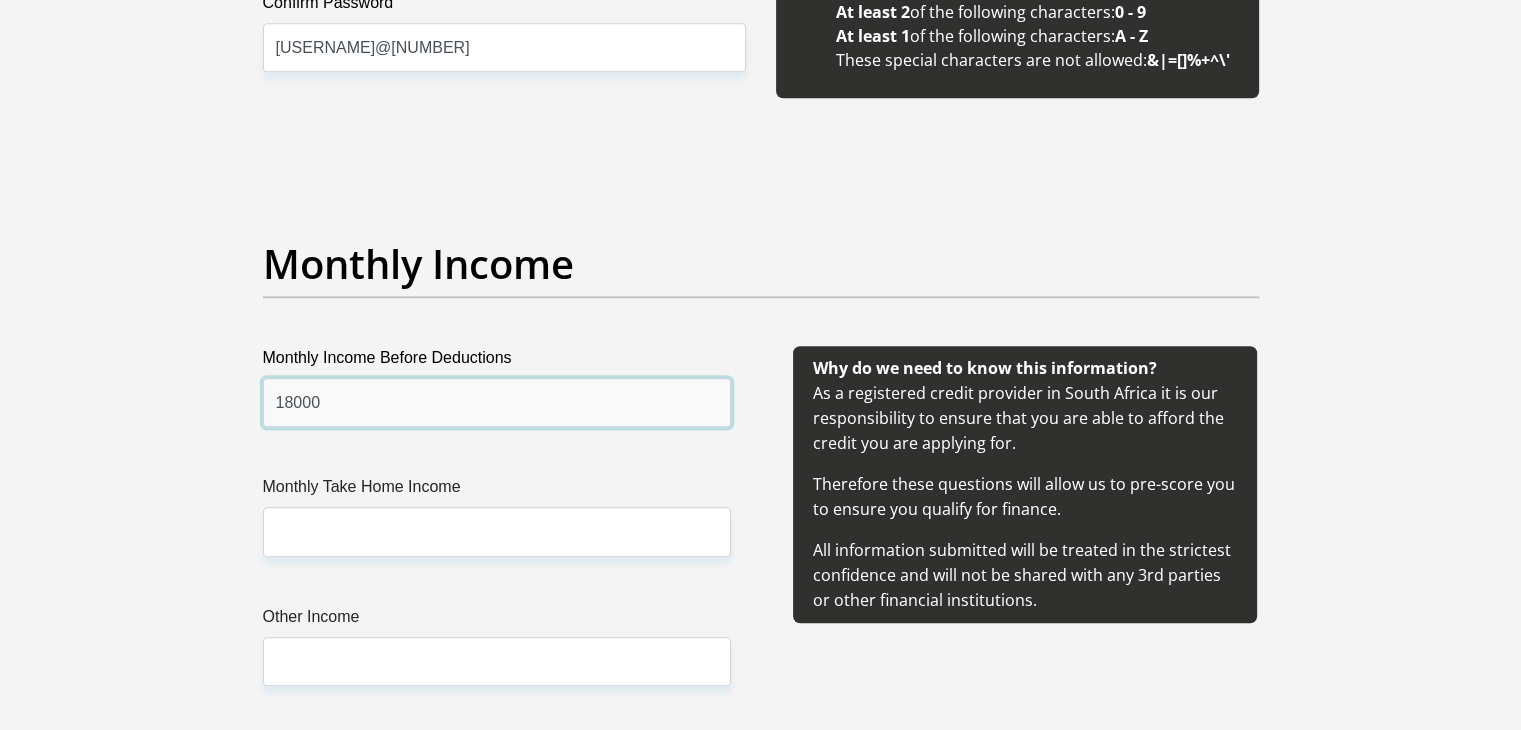type on "18000" 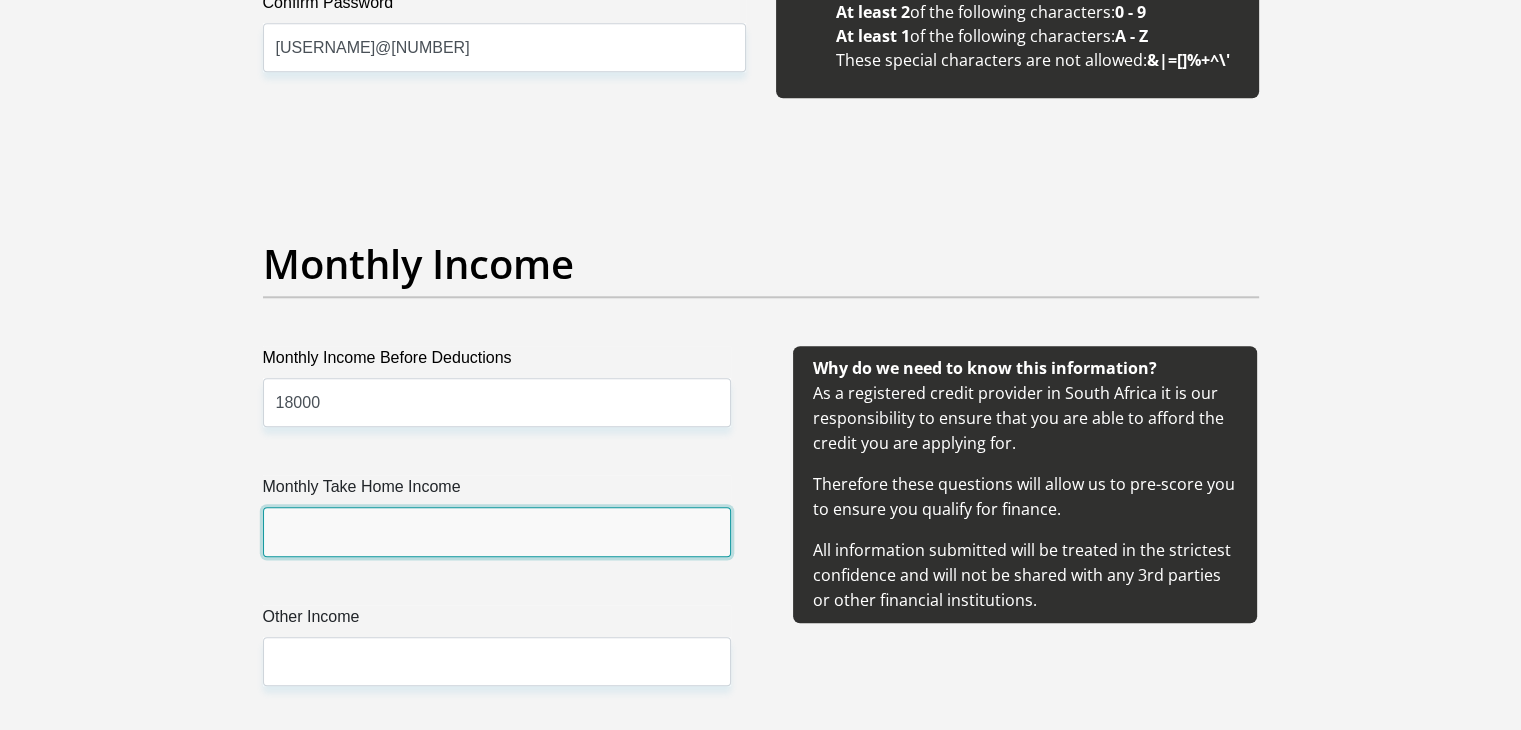 click on "Monthly Take Home Income" at bounding box center [497, 531] 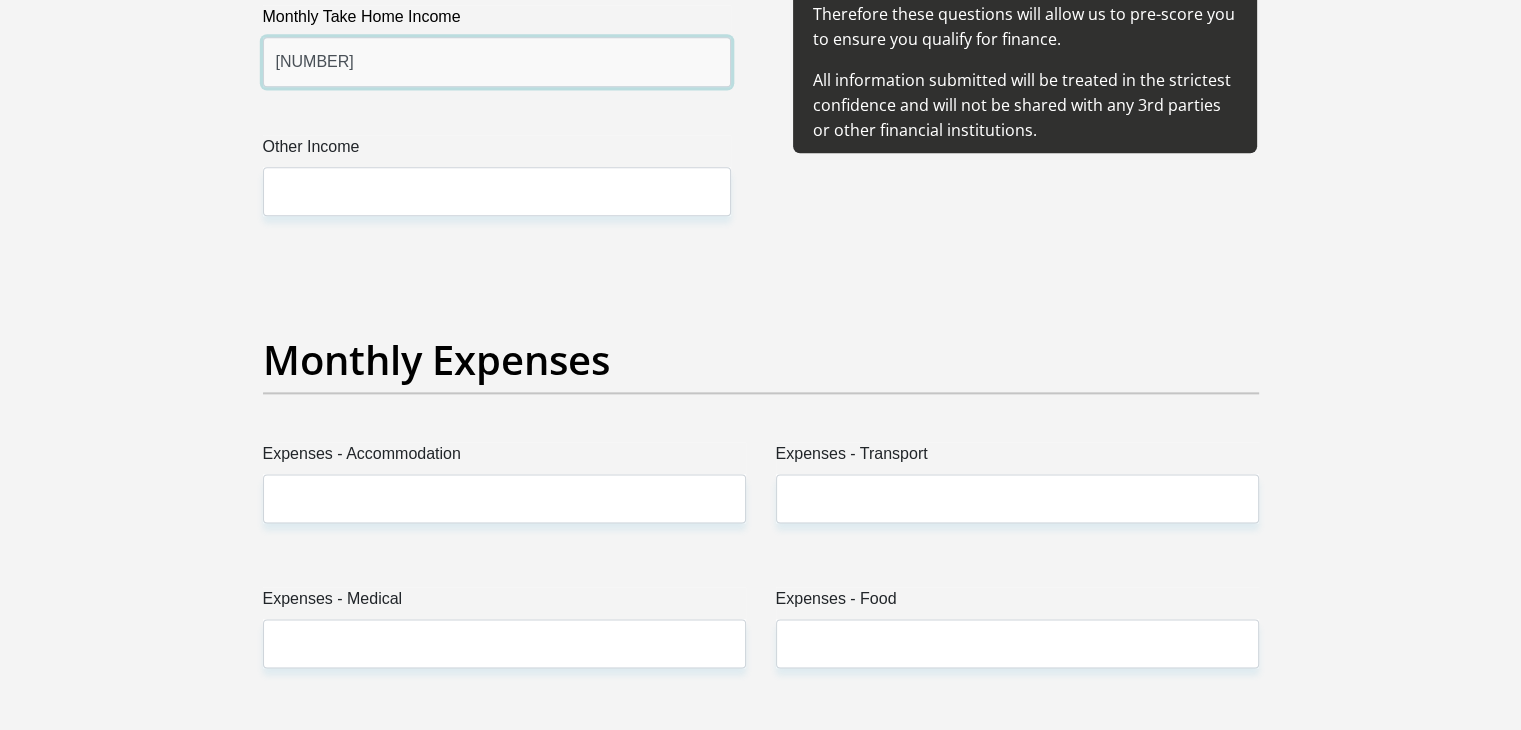 scroll, scrollTop: 2700, scrollLeft: 0, axis: vertical 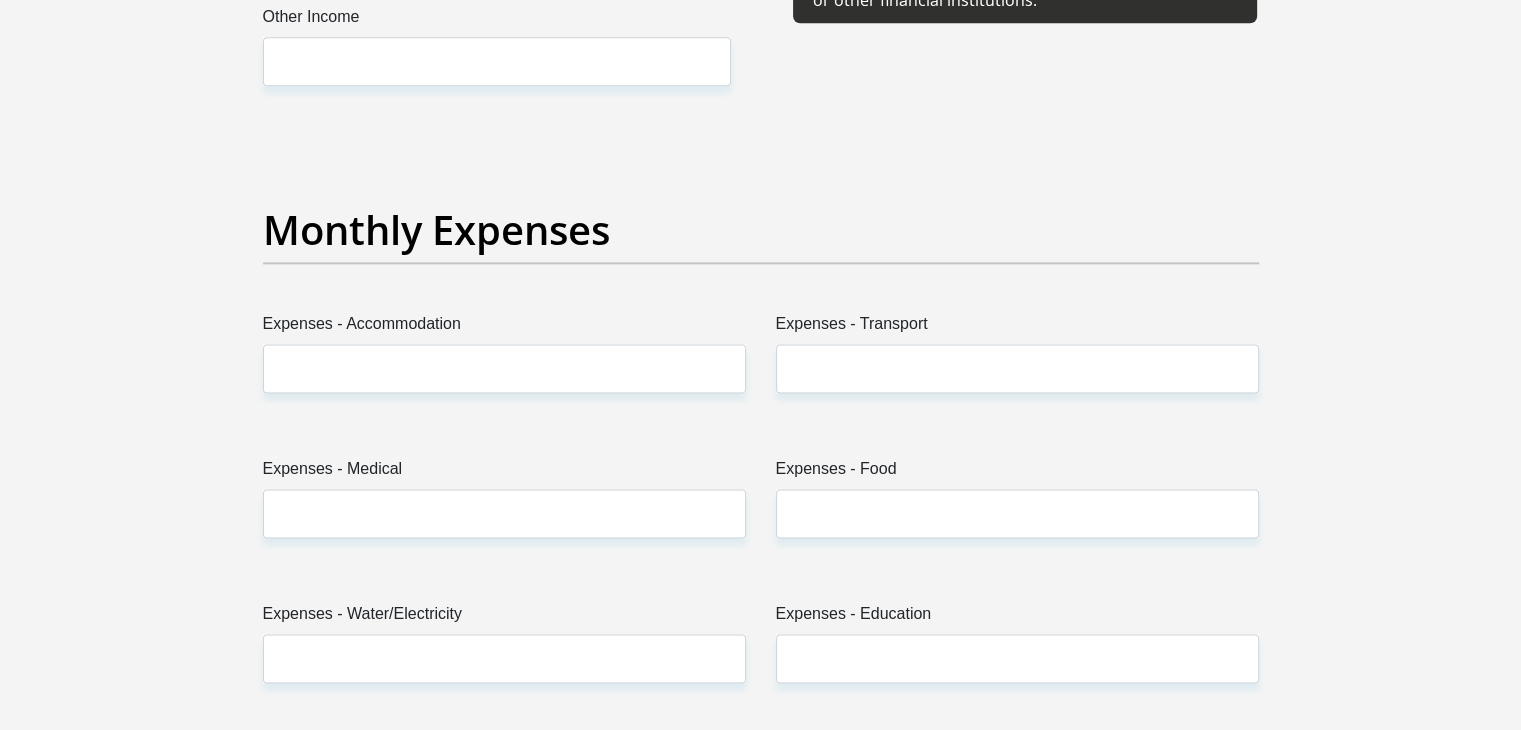 type on "16700" 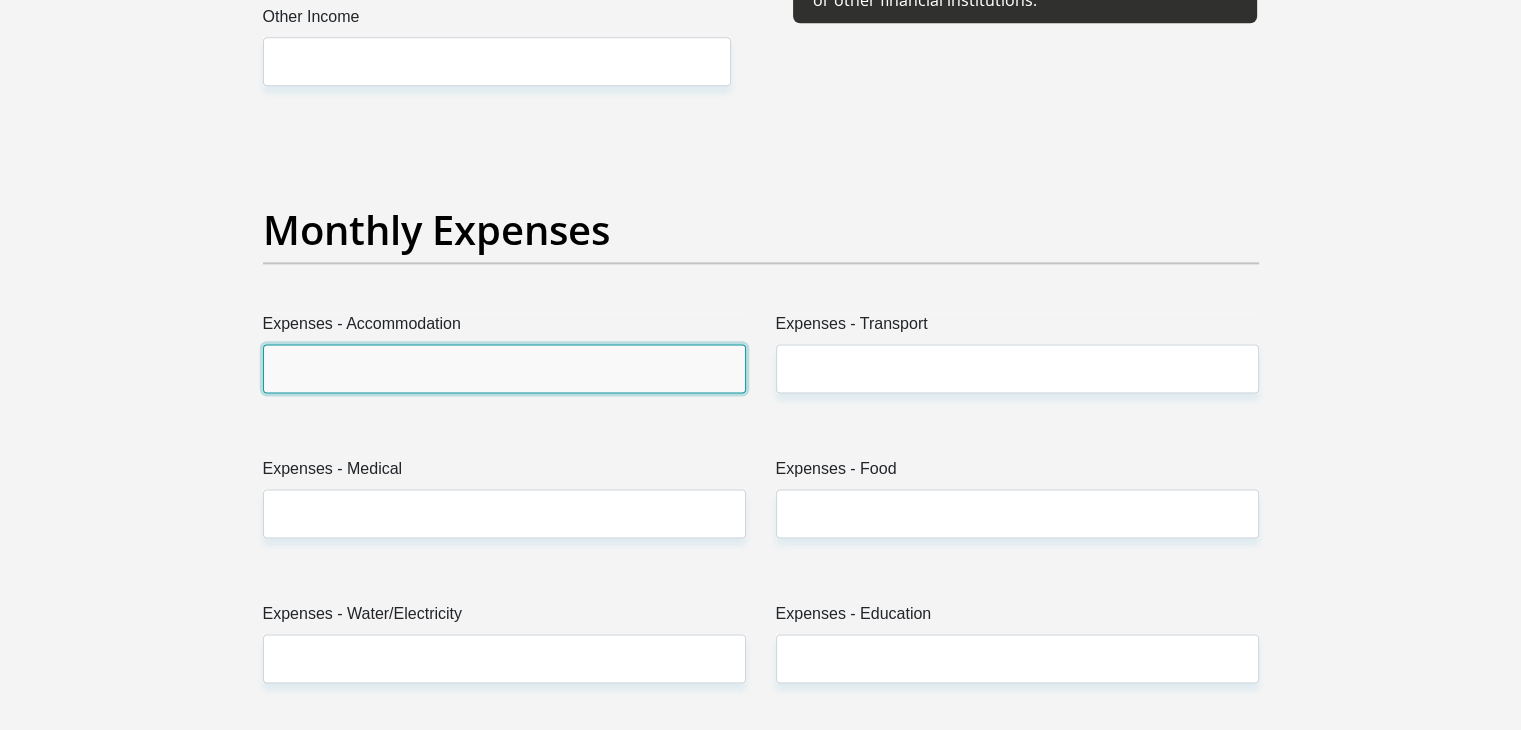 click on "Expenses - Accommodation" at bounding box center [504, 368] 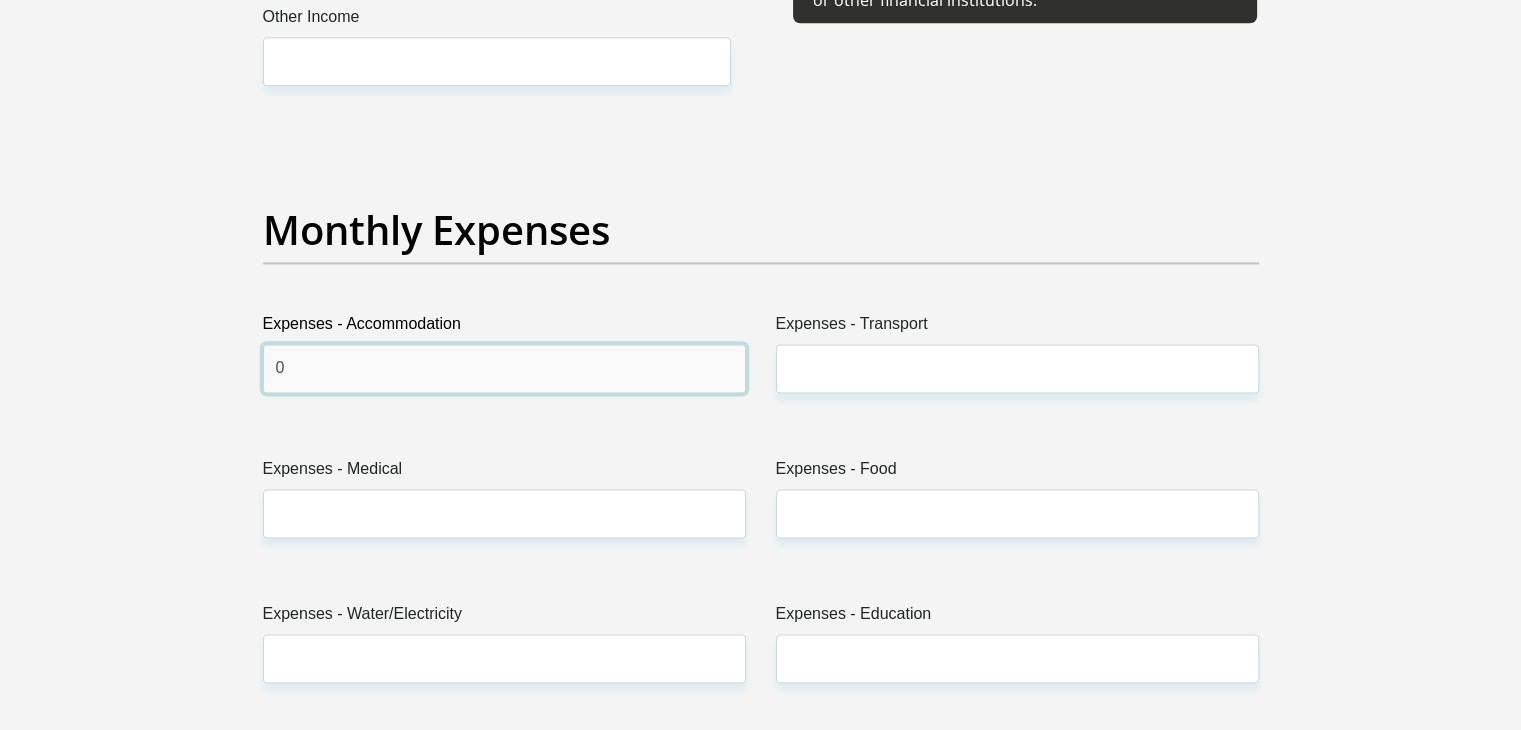 type on "0" 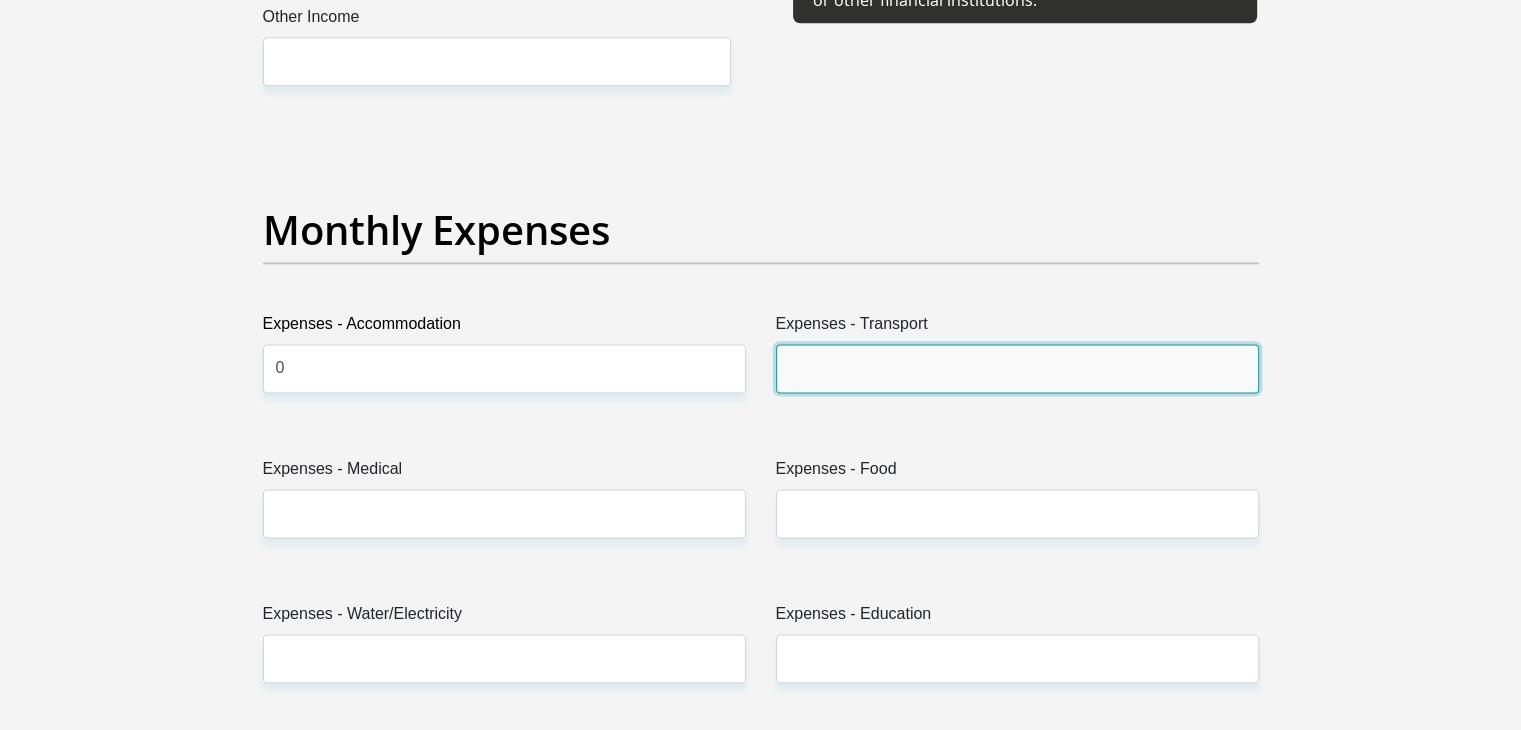 click on "Expenses - Transport" at bounding box center [1017, 368] 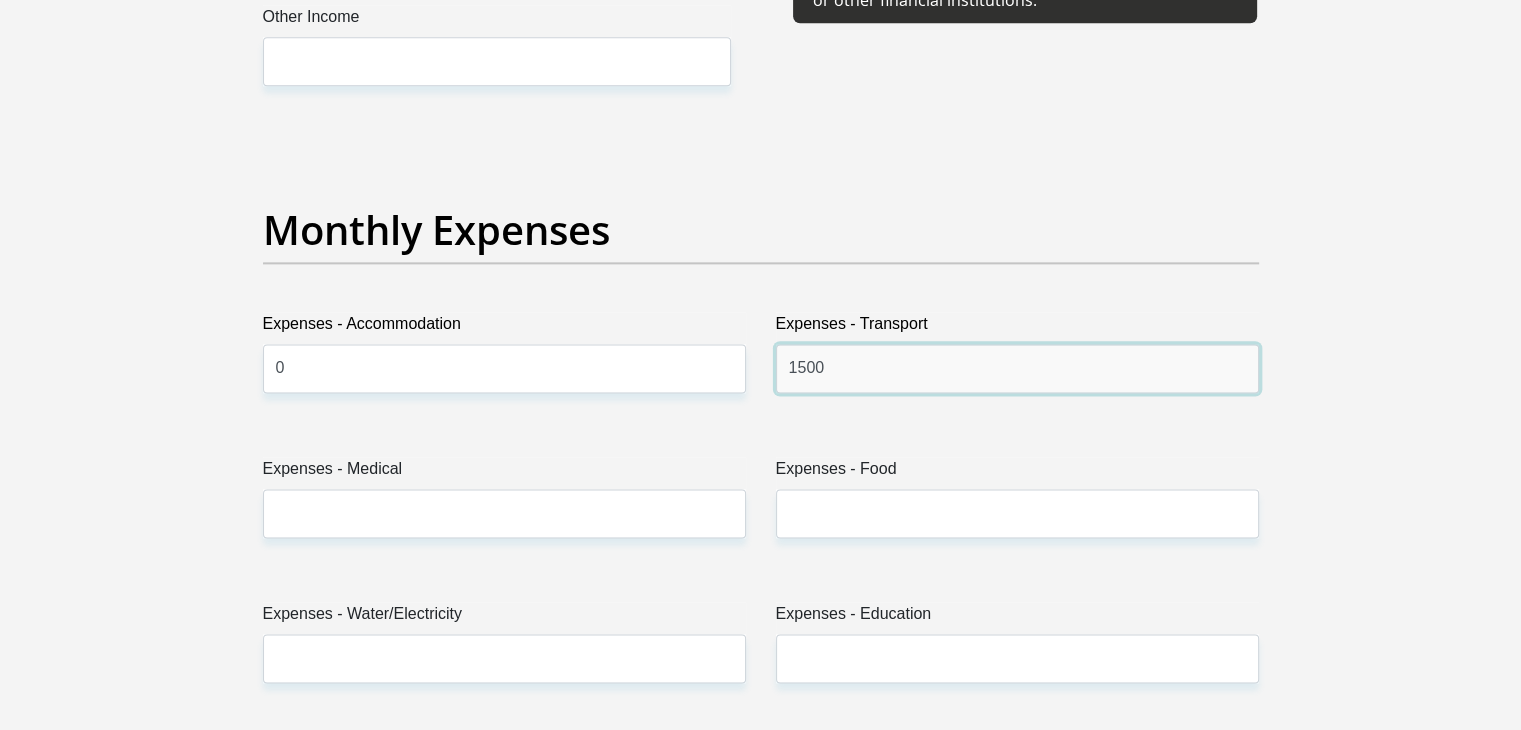 type on "1500" 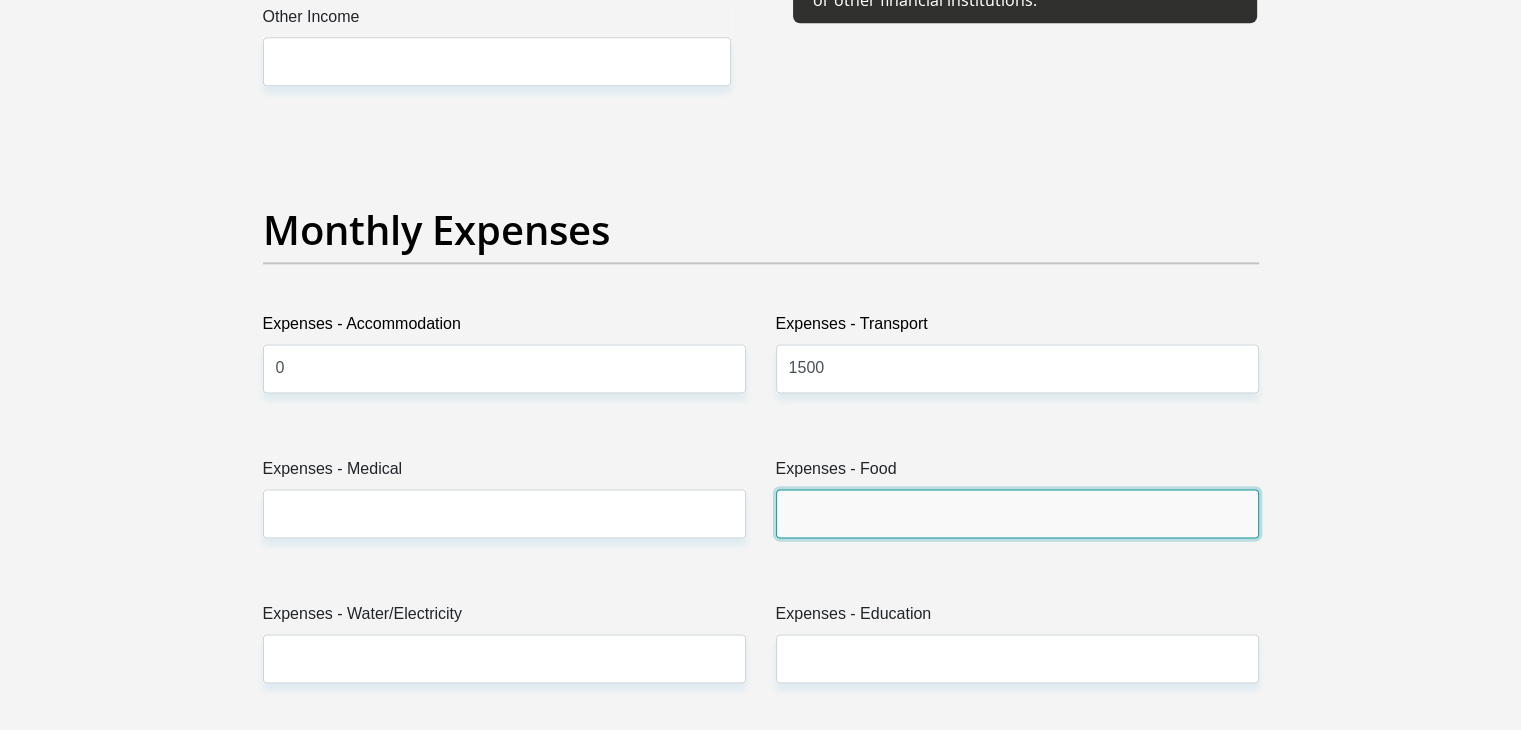 click on "Expenses - Food" at bounding box center (1017, 513) 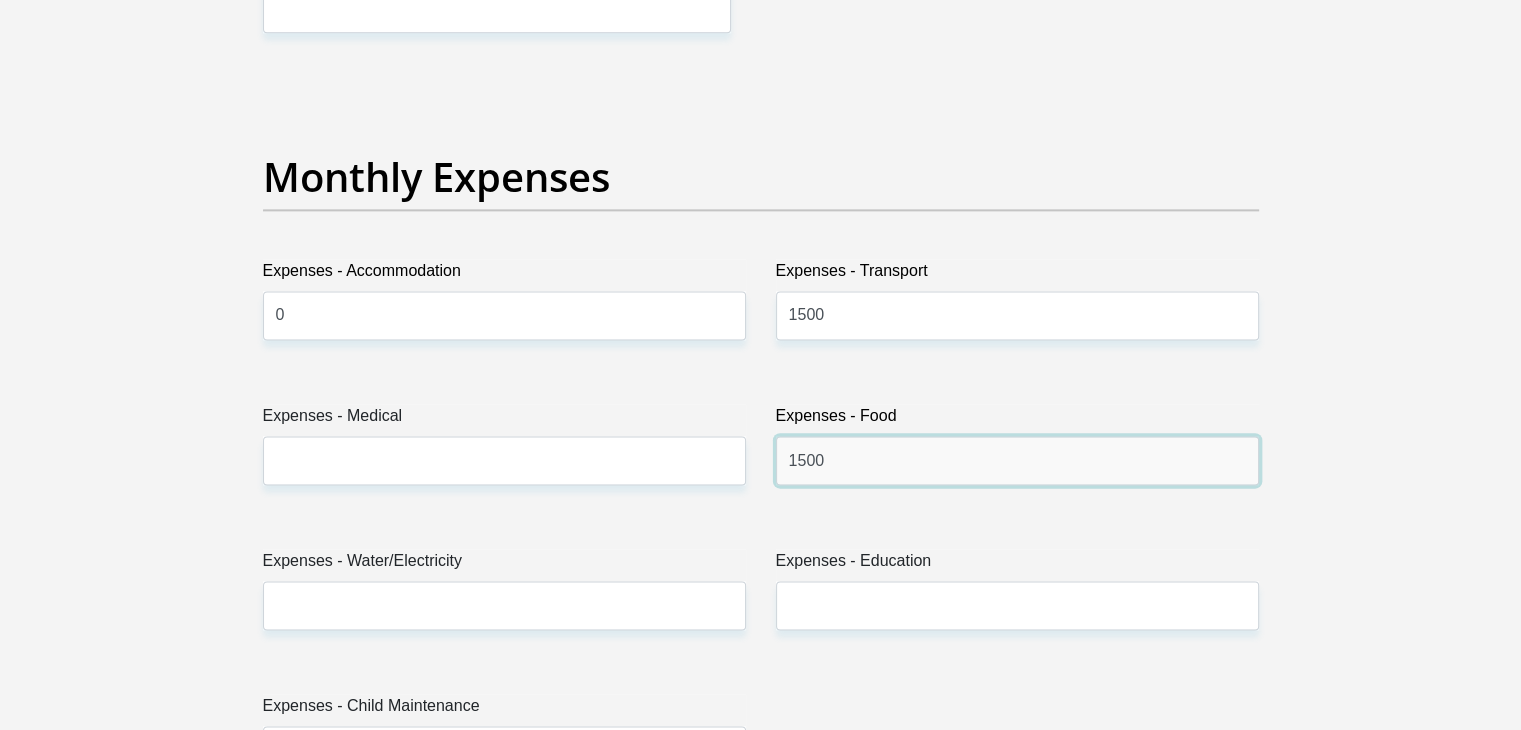 scroll, scrollTop: 2800, scrollLeft: 0, axis: vertical 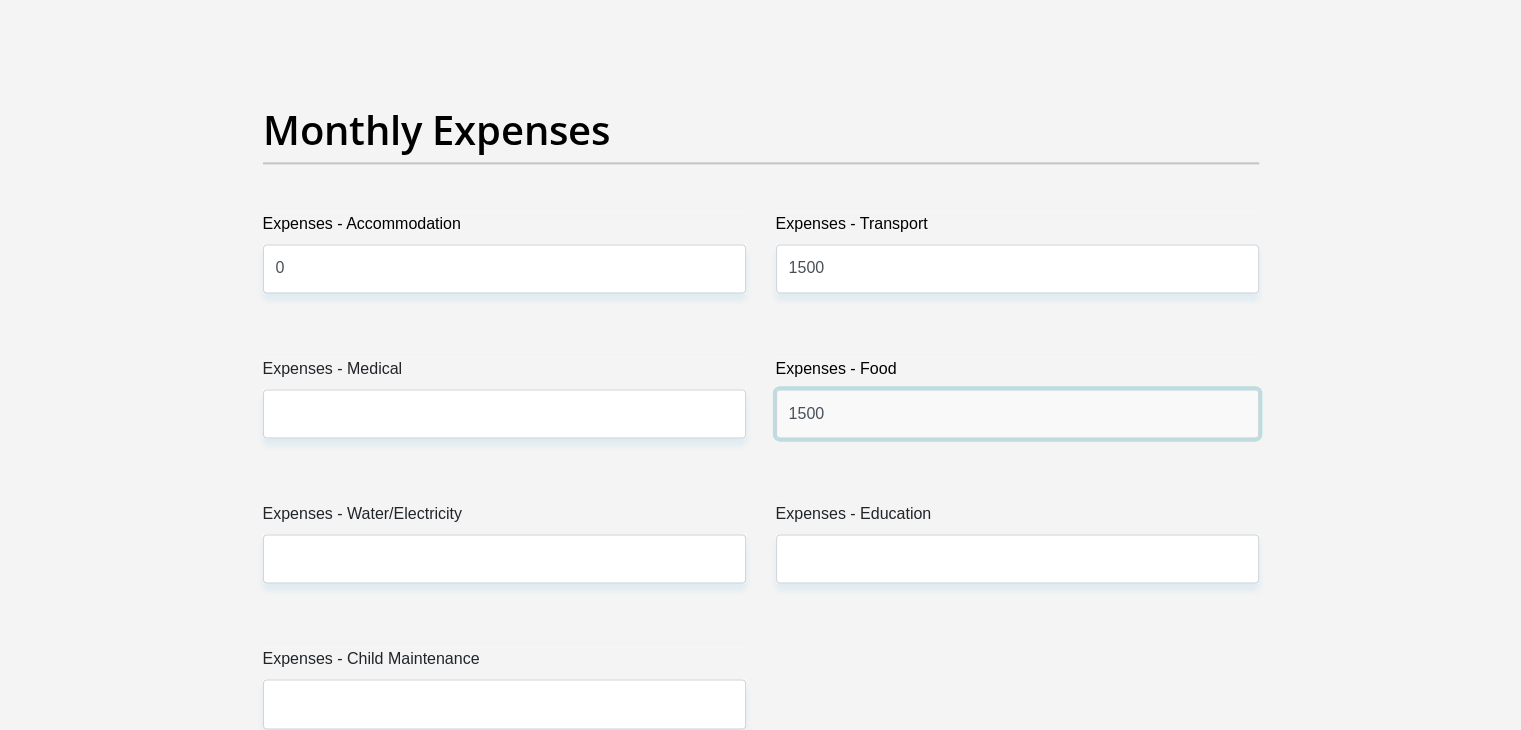 type on "1500" 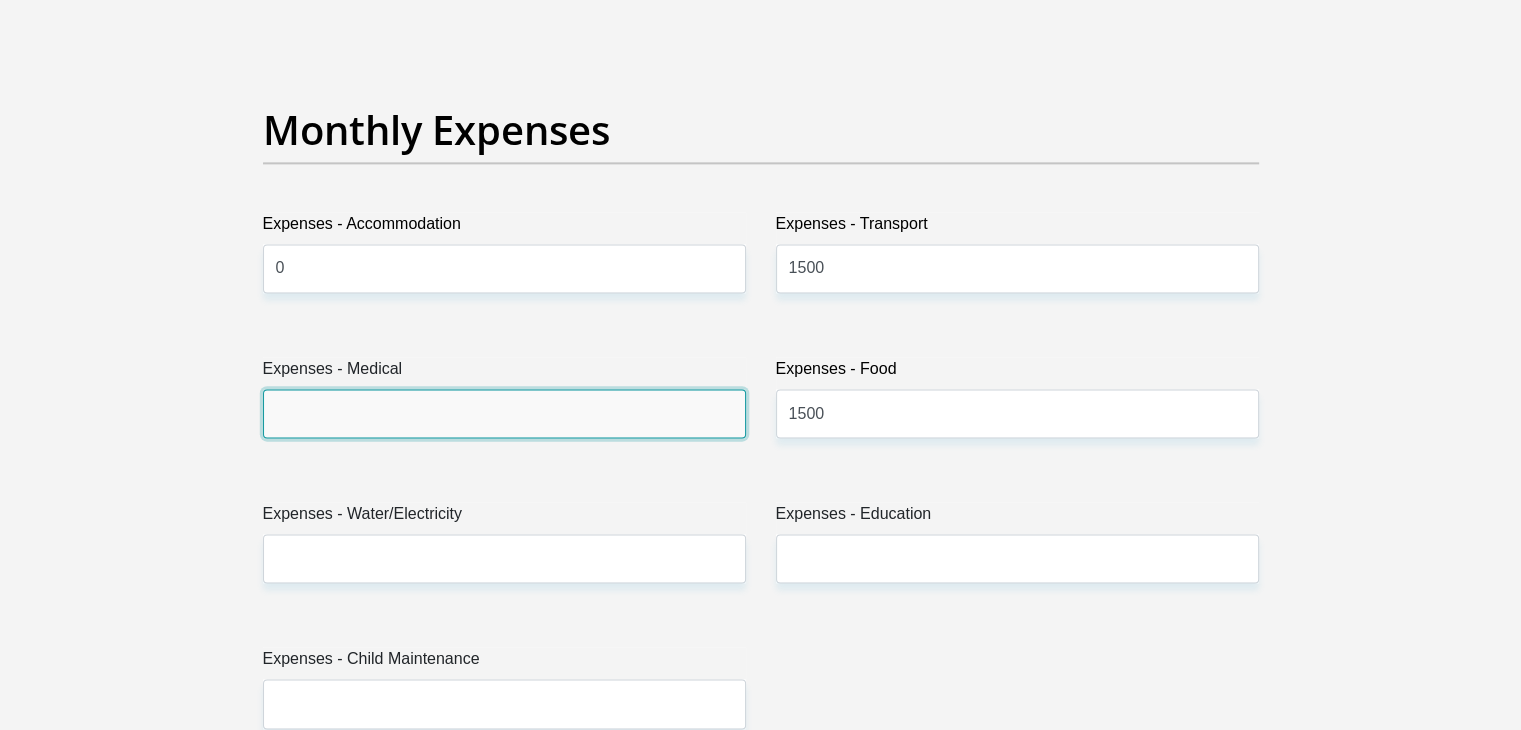 click on "Expenses - Medical" at bounding box center (504, 413) 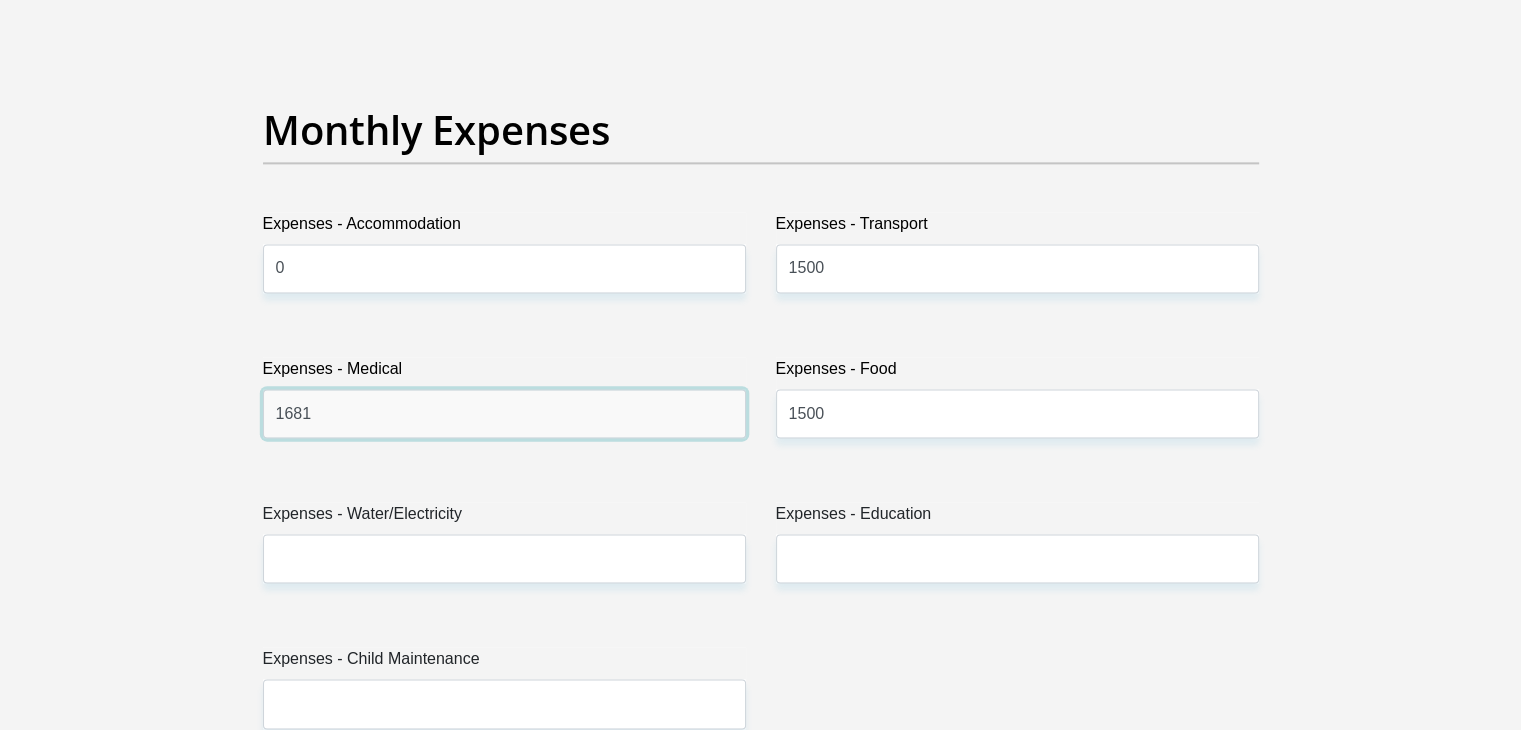 type on "1681" 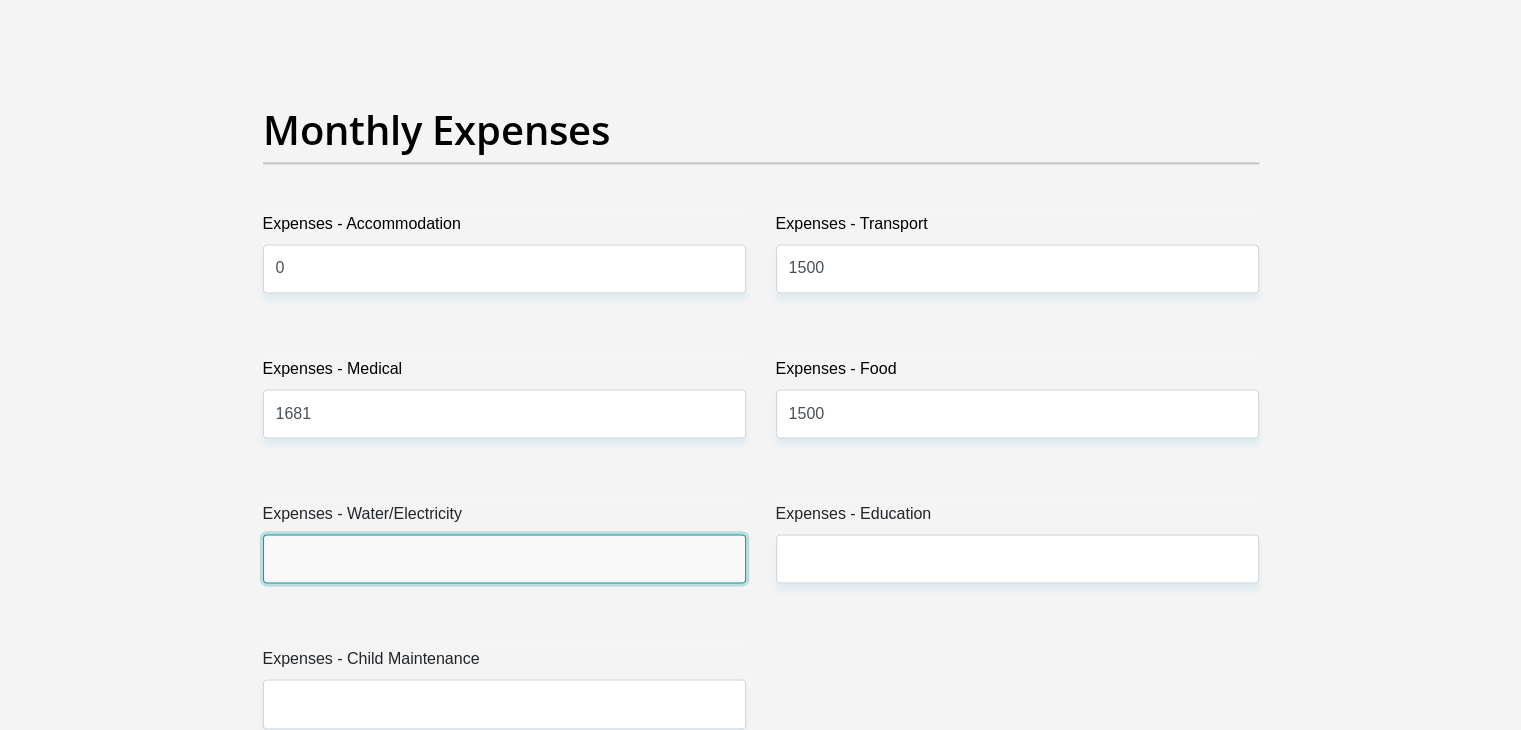 click on "Expenses - Water/Electricity" at bounding box center [504, 558] 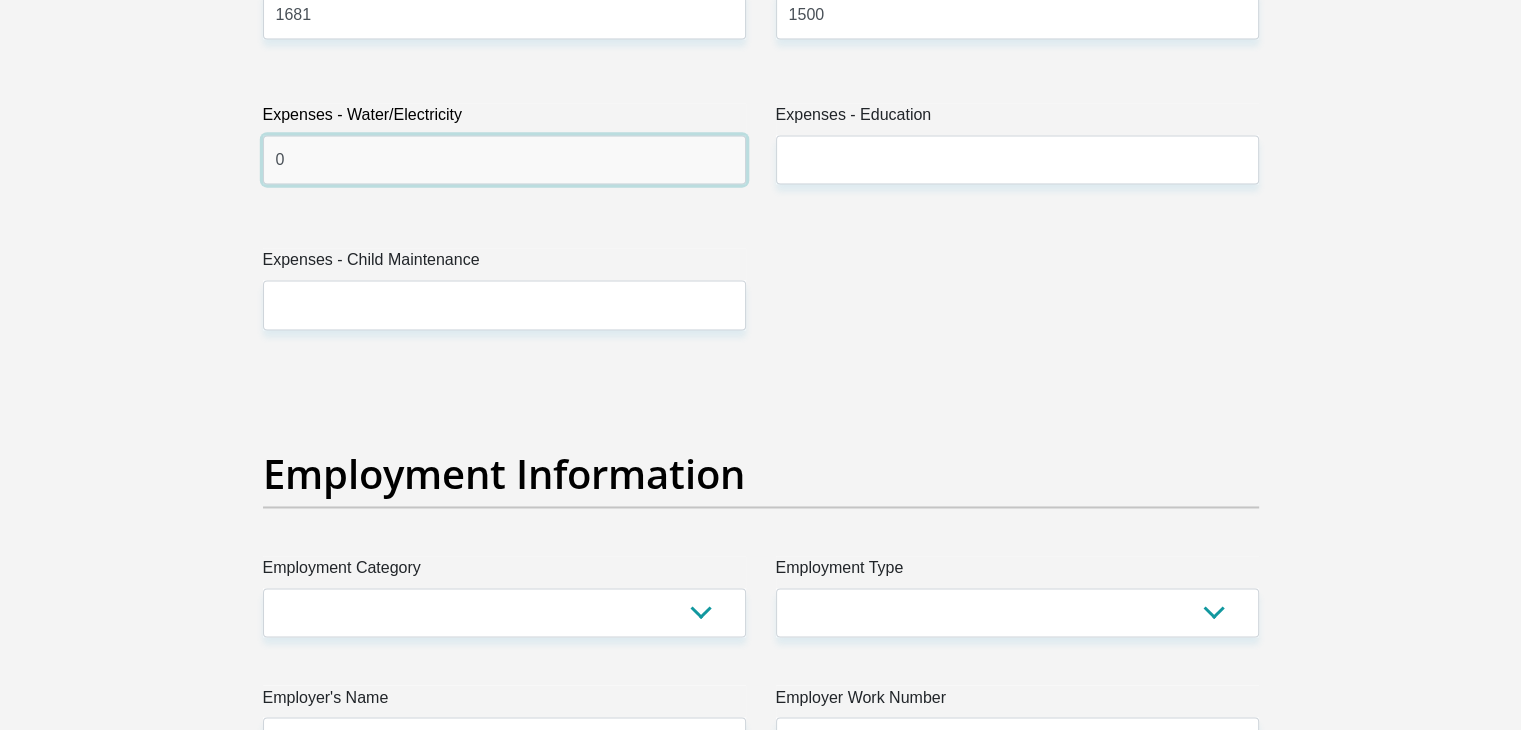 scroll, scrollTop: 3200, scrollLeft: 0, axis: vertical 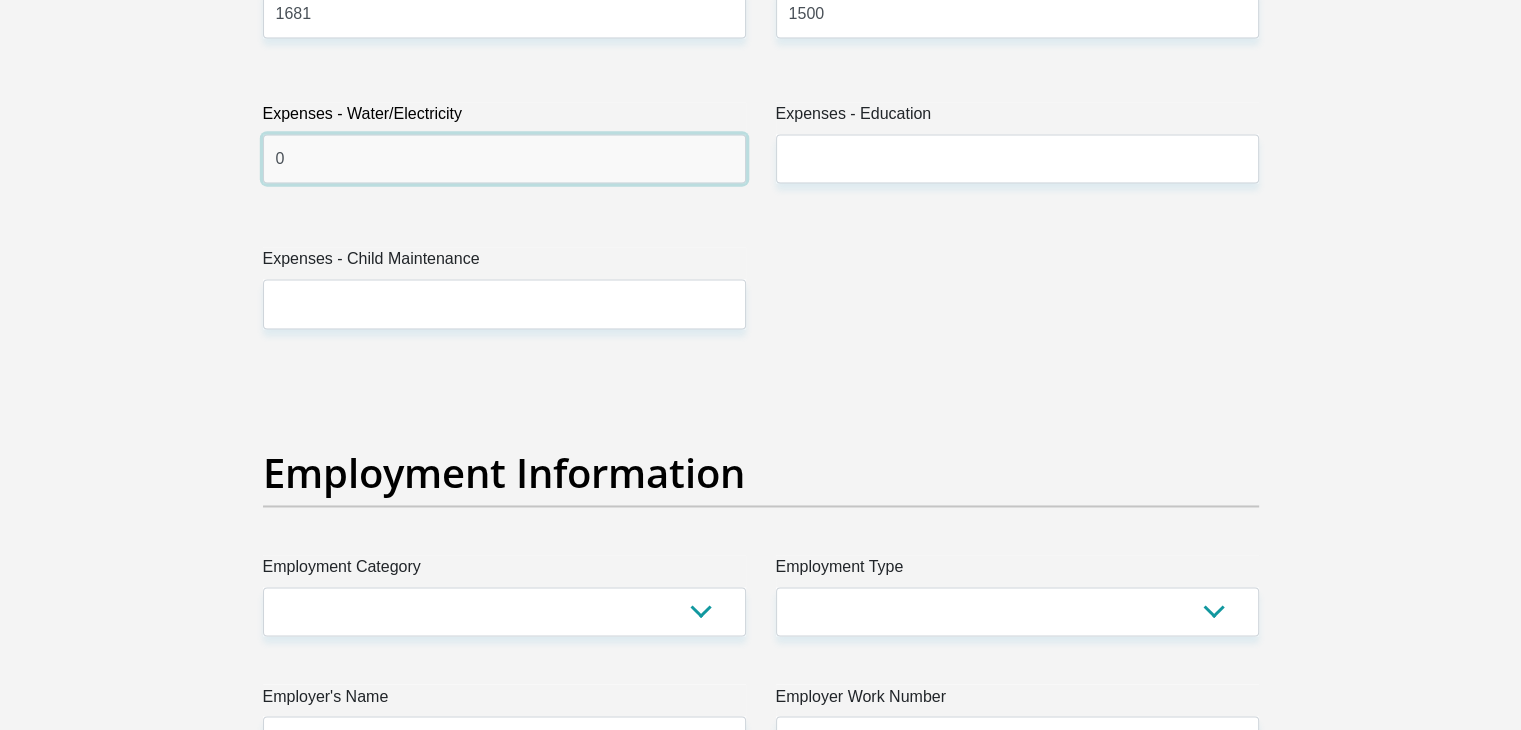type on "0" 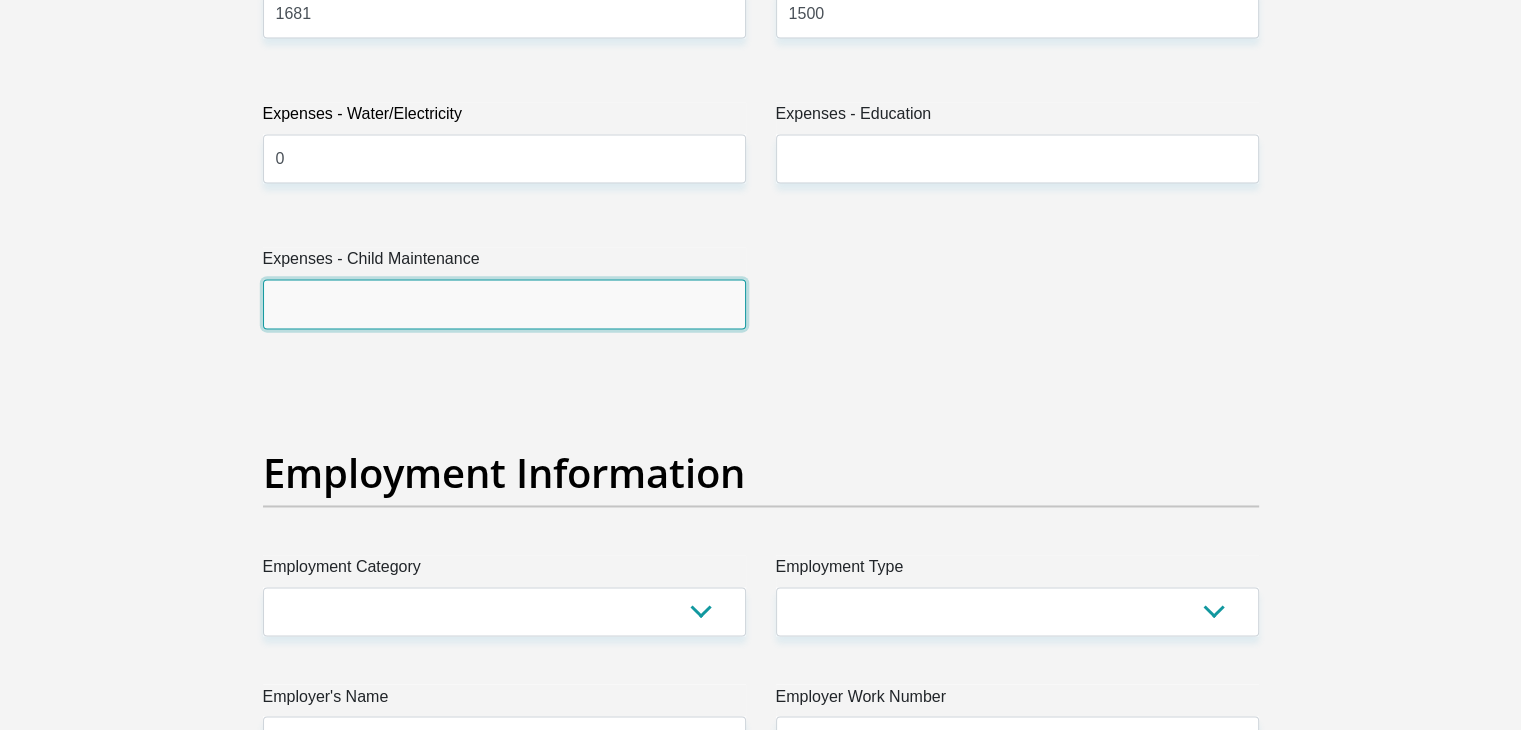 click on "Expenses - Child Maintenance" at bounding box center (504, 303) 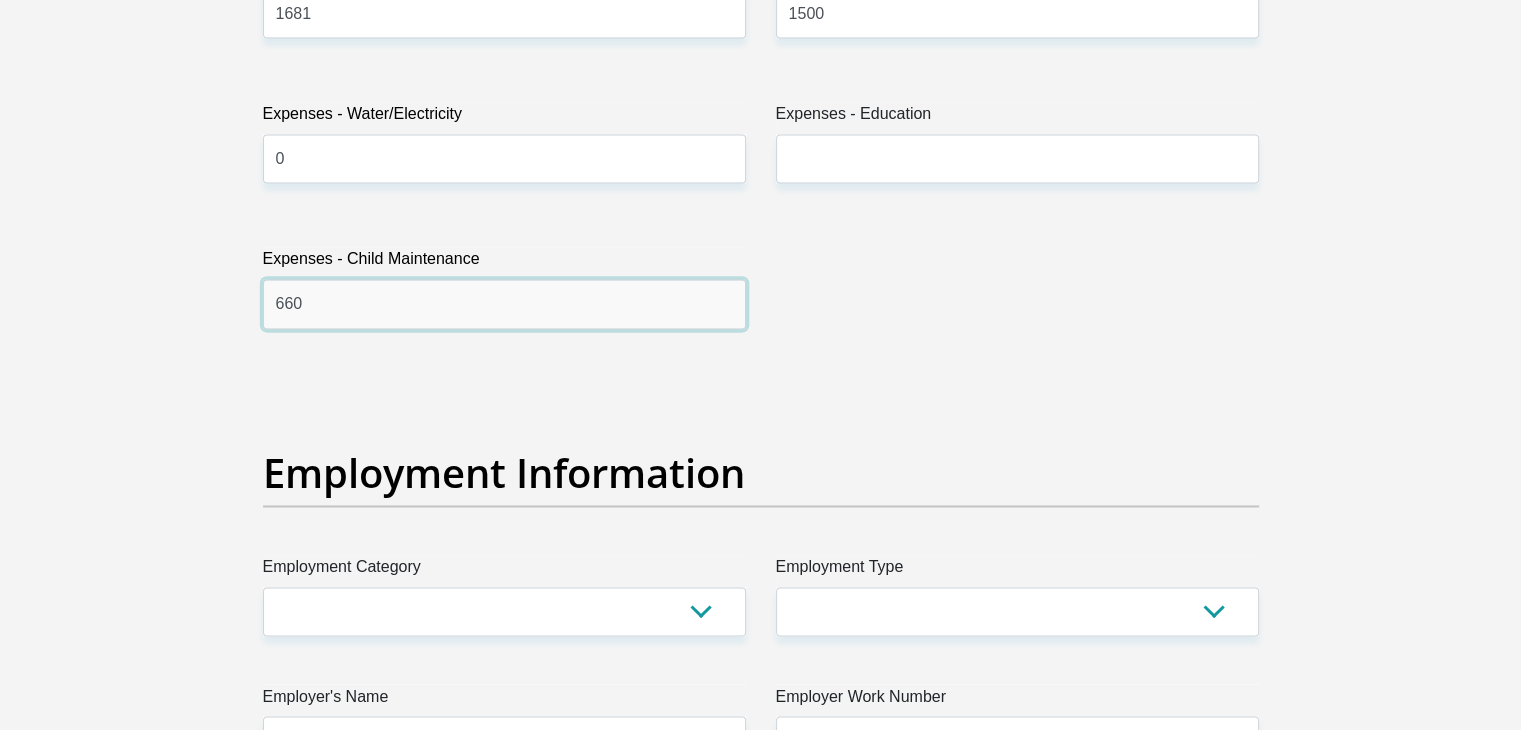 type on "660" 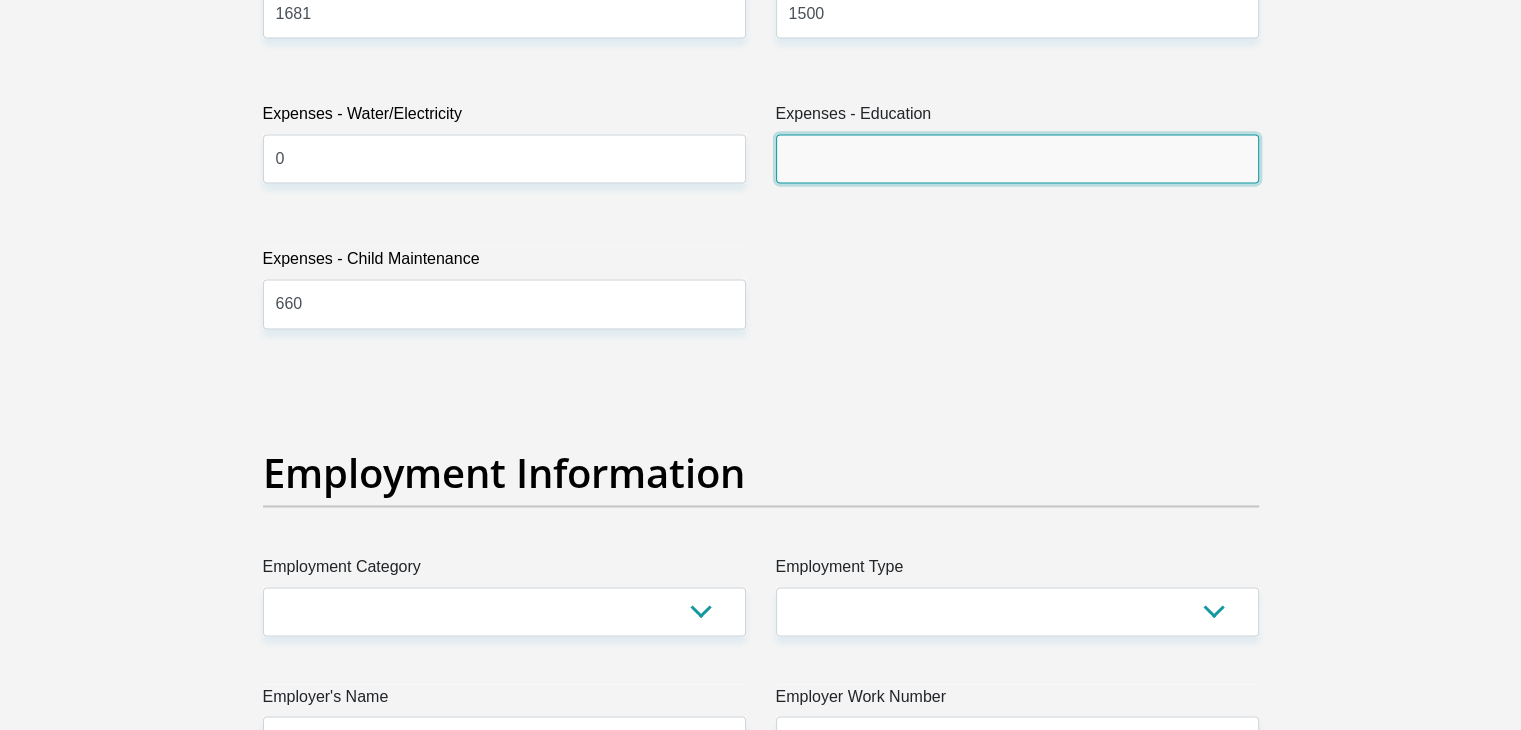 click on "Expenses - Education" at bounding box center [1017, 158] 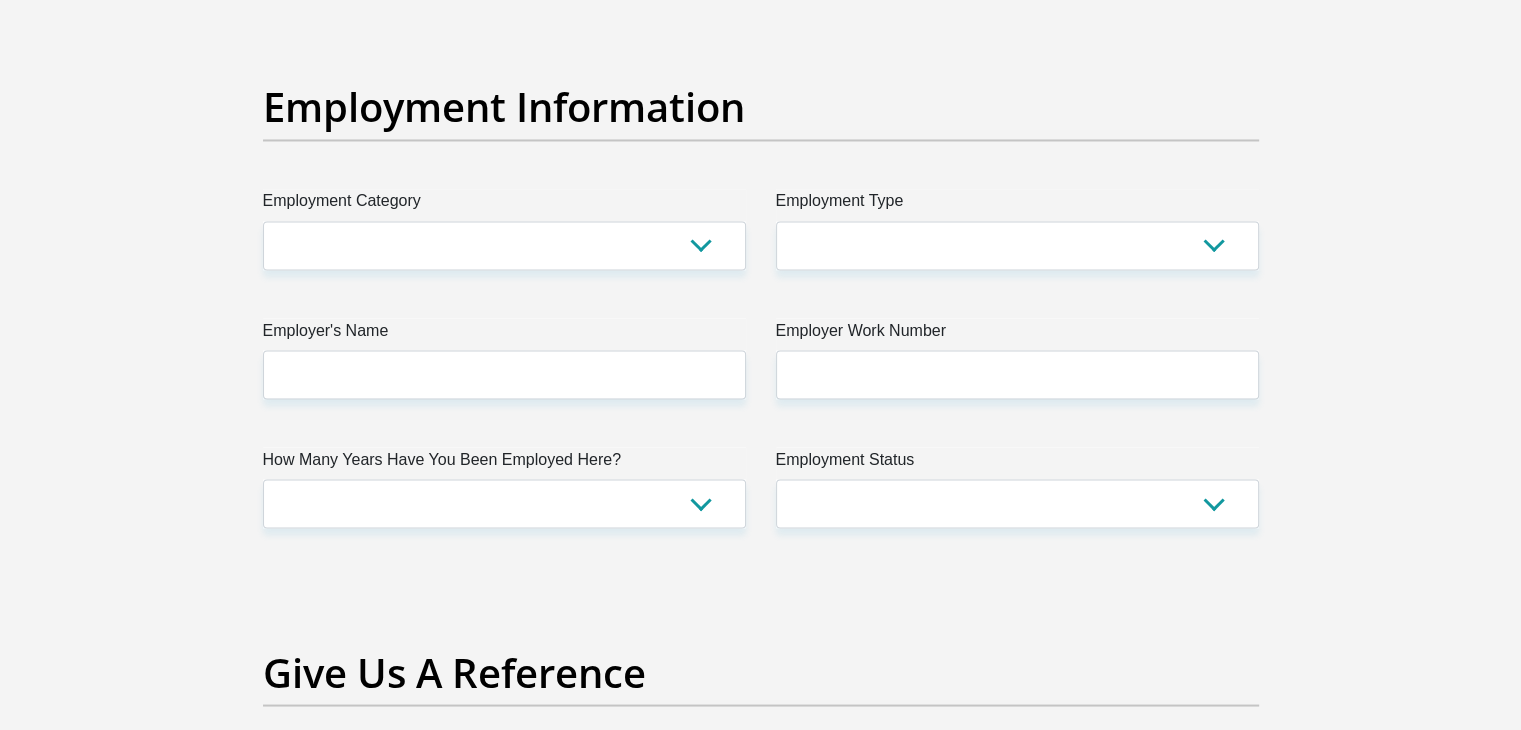 scroll, scrollTop: 3600, scrollLeft: 0, axis: vertical 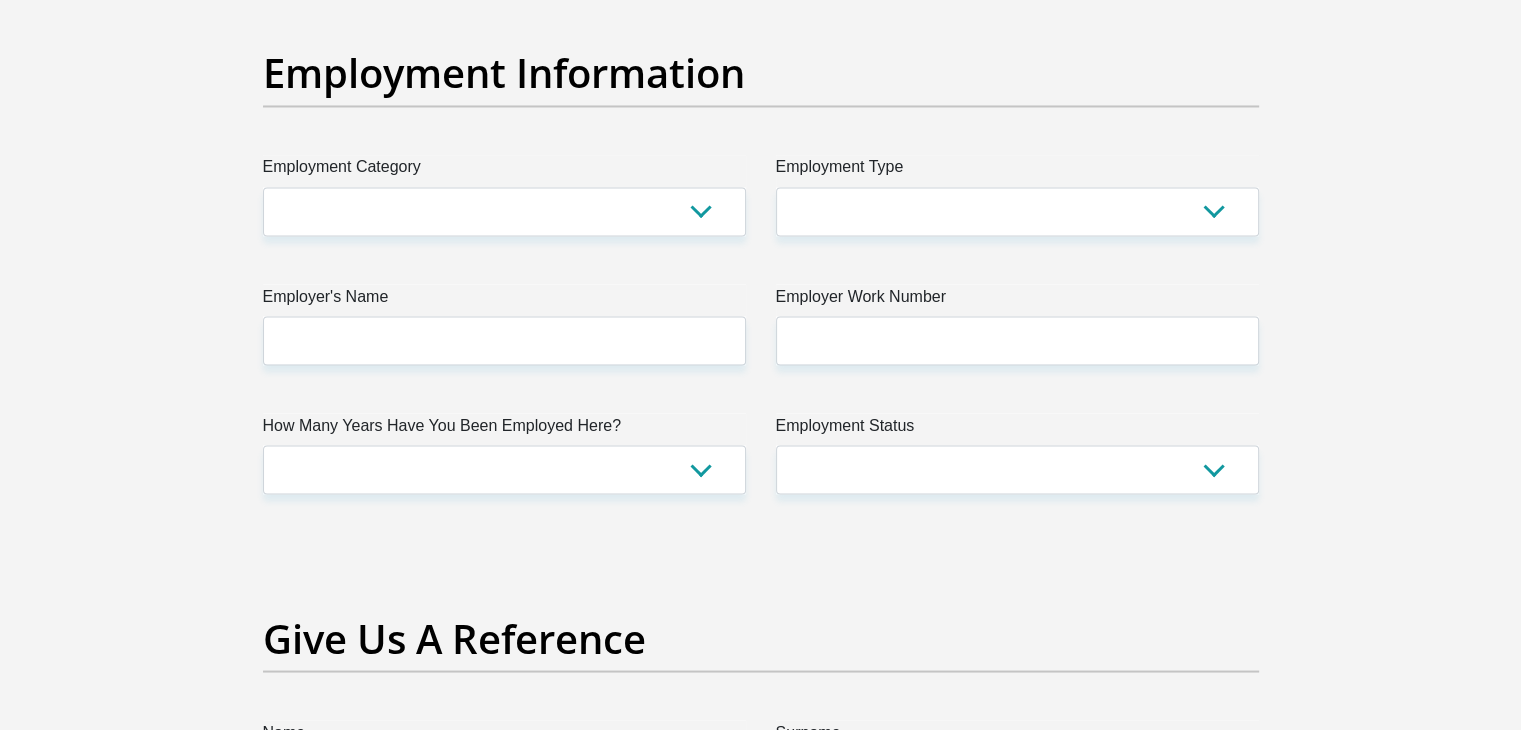 type on "0" 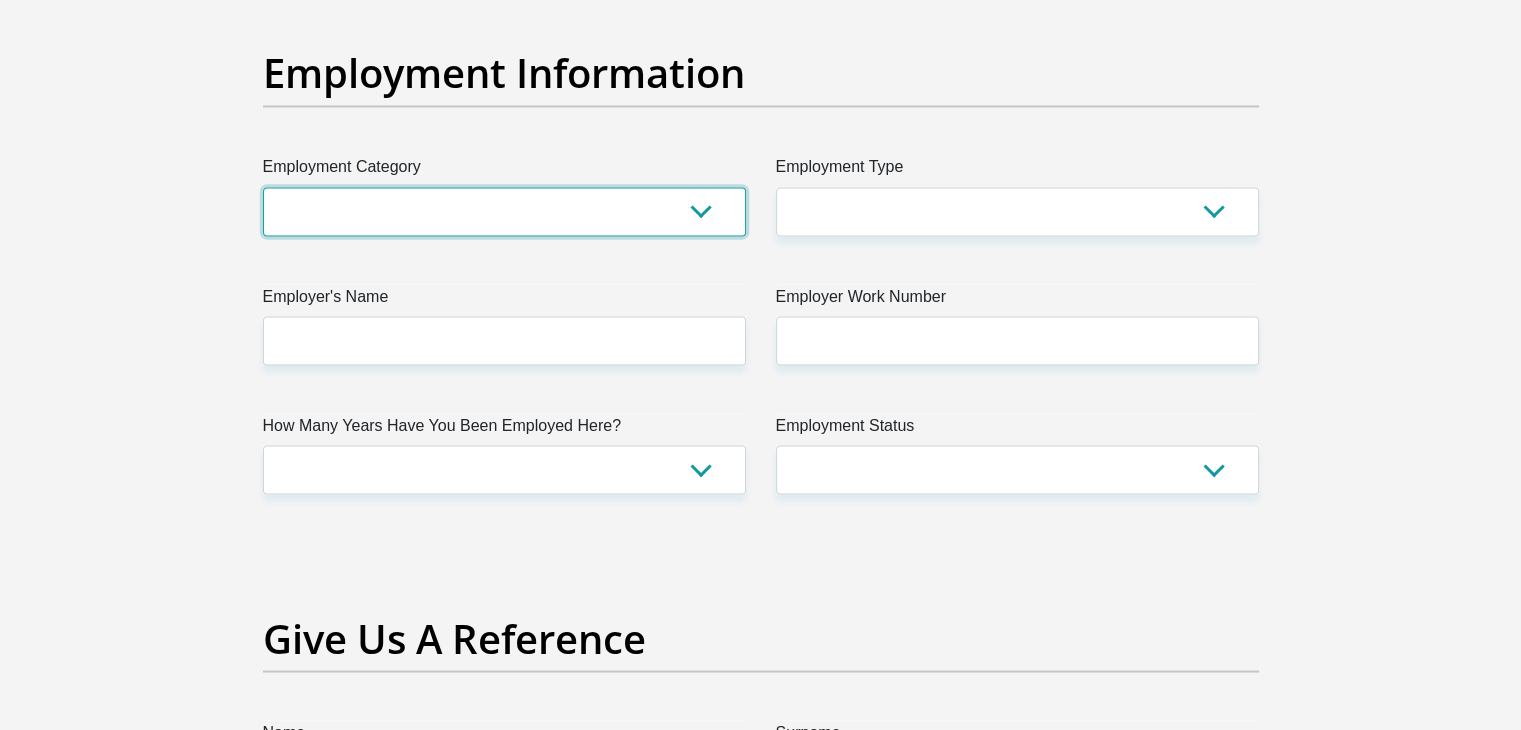 click on "Employment Category
AGRICULTURE
ALCOHOL & TOBACCO
CONSTRUCTION MATERIALS
METALLURGY
EQUIPMENT FOR RENEWABLE ENERGY
SPECIALIZED CONTRACTORS
CAR
GAMING (INCL. INTERNET
OTHER WHOLESALE
UNLICENSED PHARMACEUTICALS
CURRENCY EXCHANGE HOUSES
OTHER FINANCIAL INSTITUTIONS & INSURANCE
REAL ESTATE AGENTS
OIL & GAS
OTHER MATERIALS (E.G. IRON ORE)
PRECIOUS STONES & PRECIOUS METALS
POLITICAL ORGANIZATIONS
RELIGIOUS ORGANIZATIONS(NOT SECTS)
SHIPPING (SHIP OWNERS" at bounding box center [504, 195] 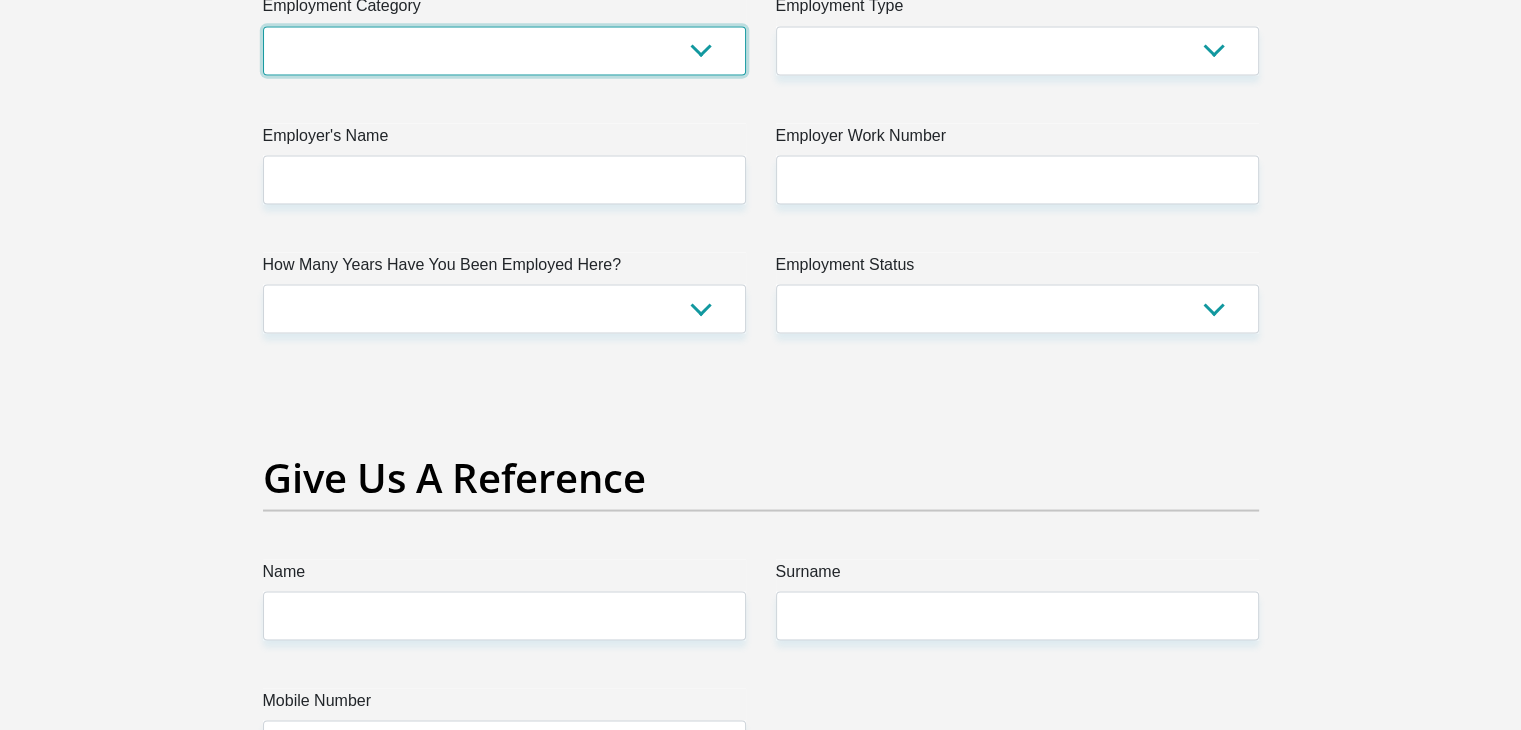 scroll, scrollTop: 3500, scrollLeft: 0, axis: vertical 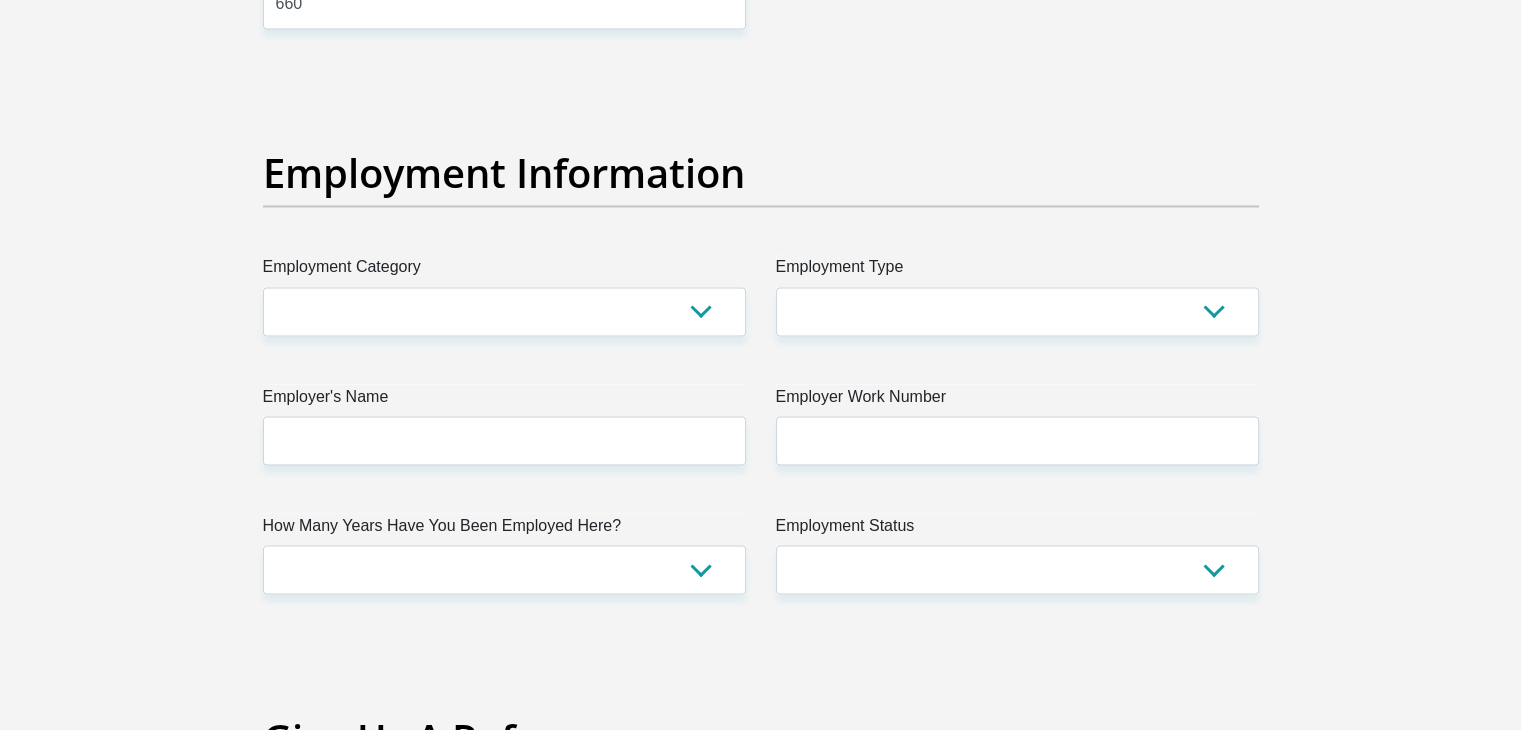 click on "Title
Mr
Ms
Mrs
Dr
Other
First Name
Xola
Surname
Stata
ID Number
9501230200089
Please input valid ID number
Race
Black
Coloured
Indian
White
Other
Contact Number
0814835636
Please input valid contact number
Nationality
South Africa
Afghanistan
Aland Islands  Albania  Algeria  Chad" at bounding box center (761, 67) 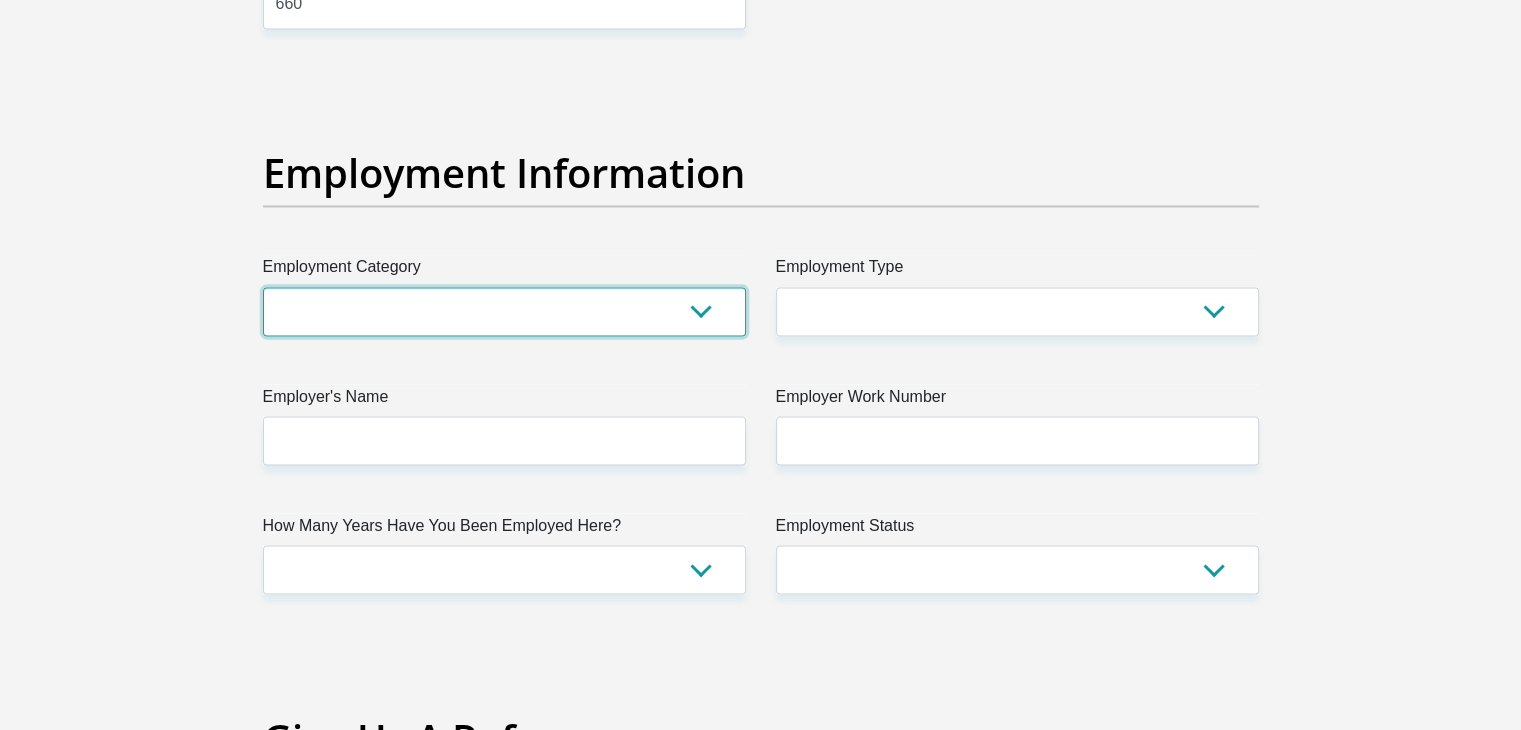 click on "AGRICULTURE
ALCOHOL & TOBACCO
CONSTRUCTION MATERIALS
METALLURGY
EQUIPMENT FOR RENEWABLE ENERGY
SPECIALIZED CONTRACTORS
CAR
GAMING (INCL. INTERNET
OTHER WHOLESALE
UNLICENSED PHARMACEUTICALS
CURRENCY EXCHANGE HOUSES
OTHER FINANCIAL INSTITUTIONS & INSURANCE
REAL ESTATE AGENTS
OIL & GAS
OTHER MATERIALS (E.G. IRON ORE)
PRECIOUS STONES & PRECIOUS METALS
POLITICAL ORGANIZATIONS
RELIGIOUS ORGANIZATIONS(NOT SECTS)
ACTI. HAVING BUSINESS DEAL WITH PUBLIC ADMINISTRATION
LAUNDROMATS" at bounding box center [504, 311] 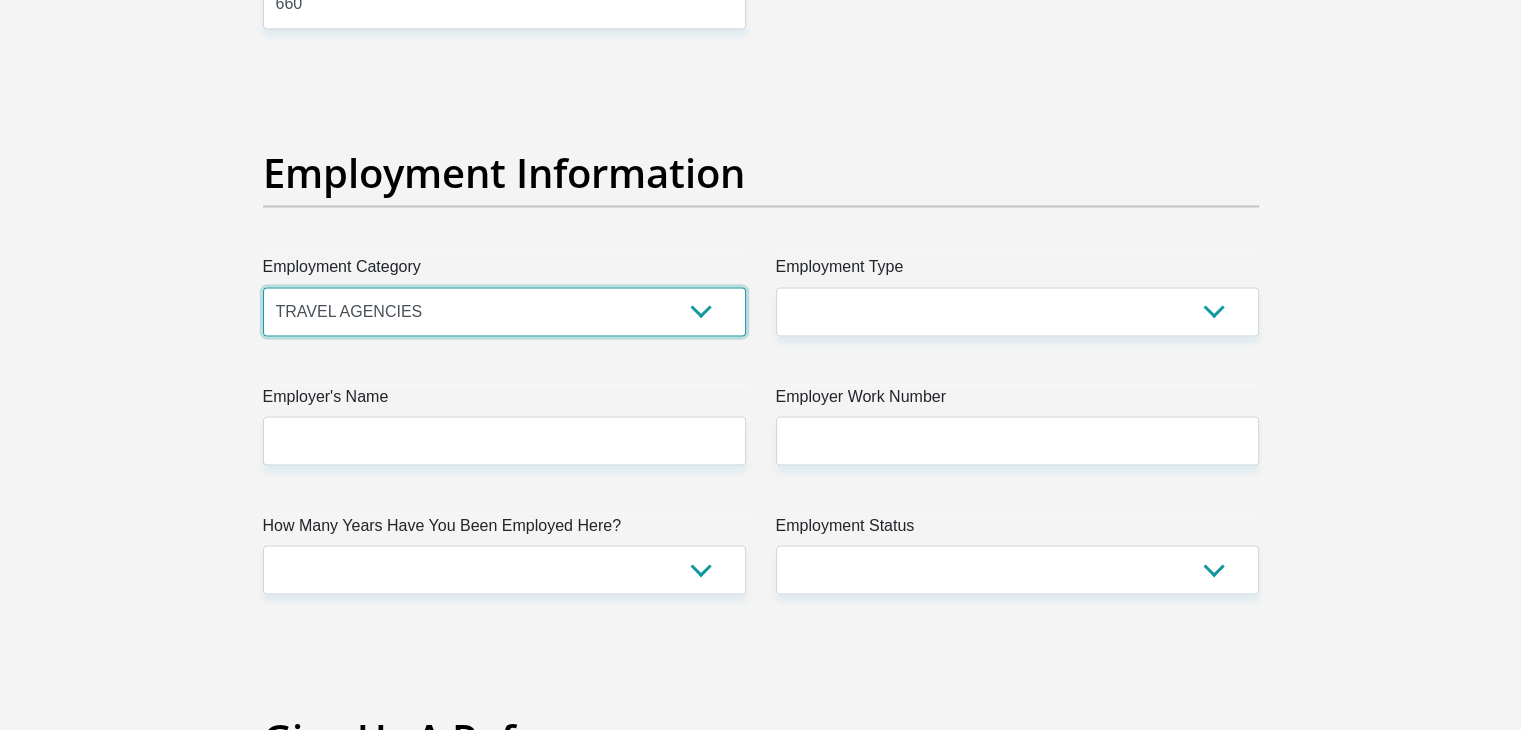click on "AGRICULTURE
ALCOHOL & TOBACCO
CONSTRUCTION MATERIALS
METALLURGY
EQUIPMENT FOR RENEWABLE ENERGY
SPECIALIZED CONTRACTORS
CAR
GAMING (INCL. INTERNET
OTHER WHOLESALE
UNLICENSED PHARMACEUTICALS
CURRENCY EXCHANGE HOUSES
OTHER FINANCIAL INSTITUTIONS & INSURANCE
REAL ESTATE AGENTS
OIL & GAS
OTHER MATERIALS (E.G. IRON ORE)
PRECIOUS STONES & PRECIOUS METALS
POLITICAL ORGANIZATIONS
RELIGIOUS ORGANIZATIONS(NOT SECTS)
ACTI. HAVING BUSINESS DEAL WITH PUBLIC ADMINISTRATION
LAUNDROMATS" at bounding box center [504, 311] 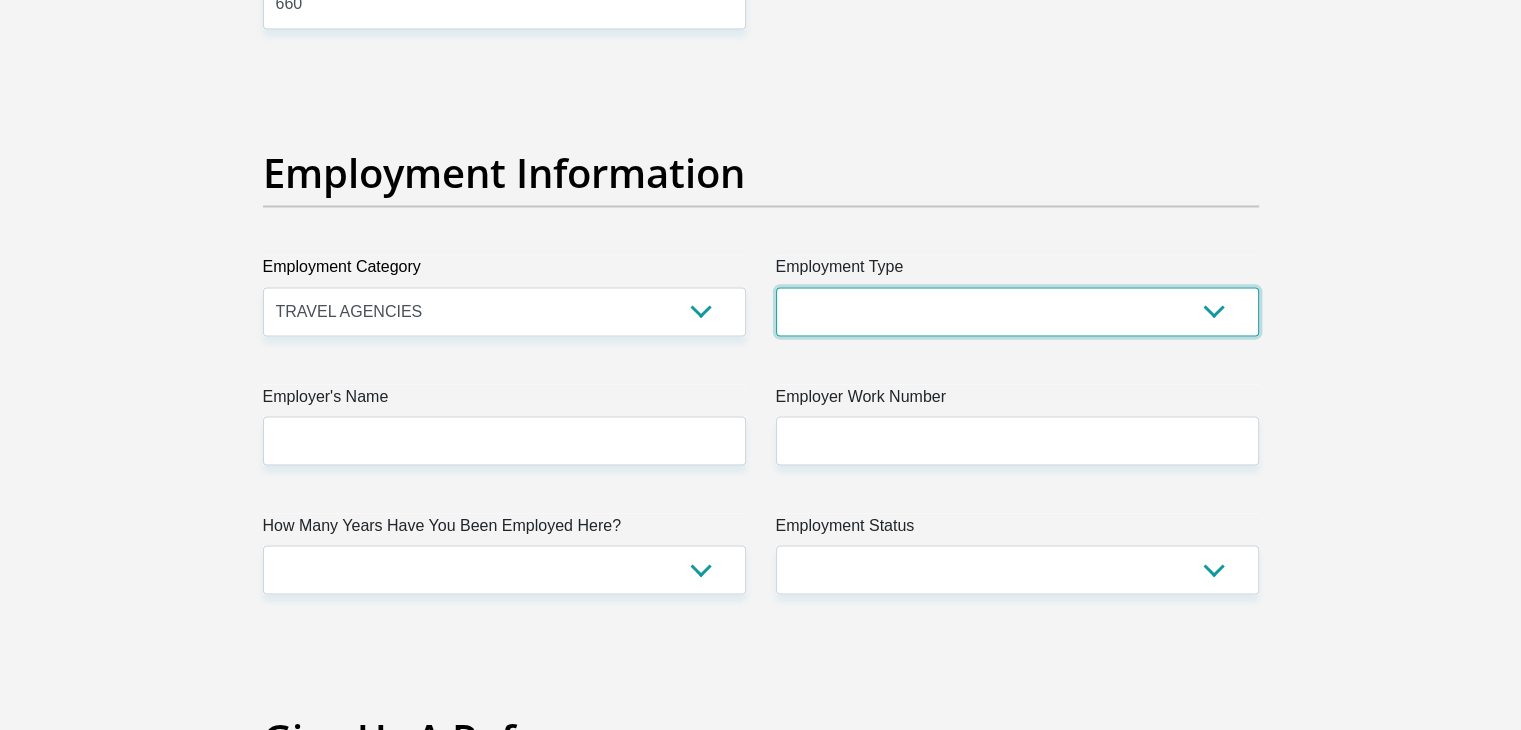 click on "College/Lecturer
Craft Seller
Creative
Driver
Executive
Farmer
Forces - Non Commissioned
Forces - Officer
Hawker
Housewife
Labourer
Licenced Professional
Manager
Miner
Non Licenced Professional
Office Staff/Clerk
Outside Worker
Pensioner
Permanent Teacher
Production/Manufacturing
Sales
Self-Employed
Semi-Professional Worker
Service Industry  Social Worker  Student" at bounding box center [1017, 311] 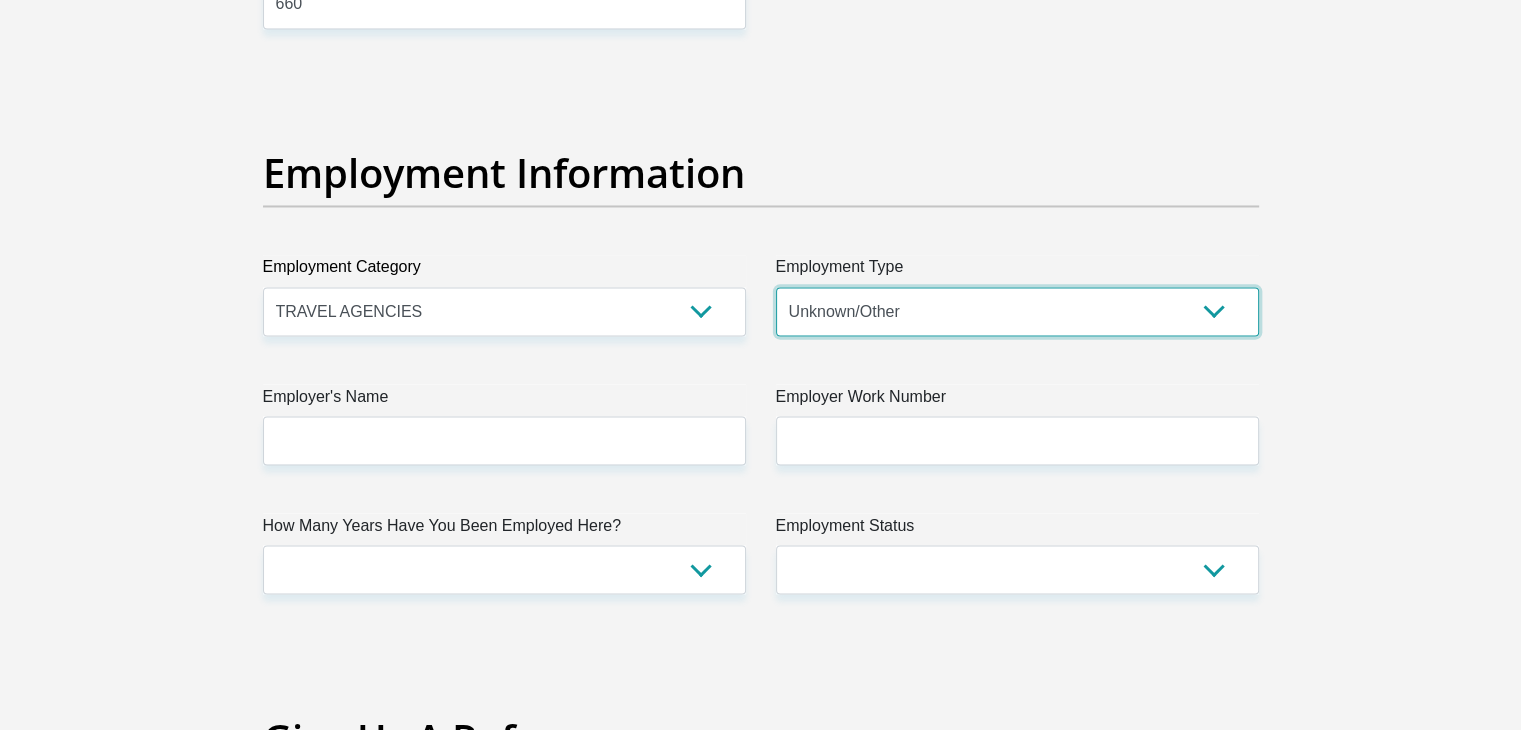 click on "College/Lecturer
Craft Seller
Creative
Driver
Executive
Farmer
Forces - Non Commissioned
Forces - Officer
Hawker
Housewife
Labourer
Licenced Professional
Manager
Miner
Non Licenced Professional
Office Staff/Clerk
Outside Worker
Pensioner
Permanent Teacher
Production/Manufacturing
Sales
Self-Employed
Semi-Professional Worker
Service Industry  Social Worker  Student" at bounding box center (1017, 311) 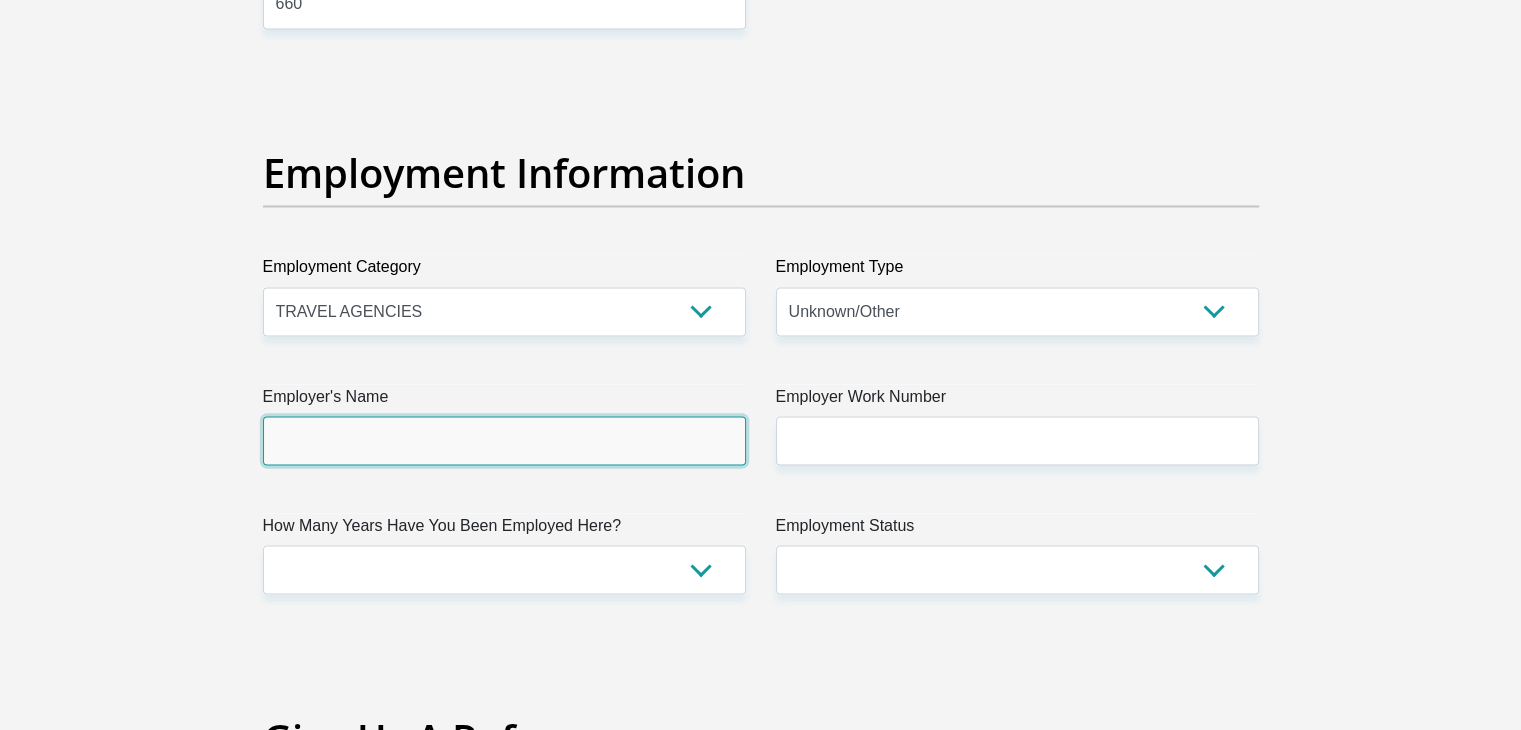 click on "Employer's Name" at bounding box center [504, 440] 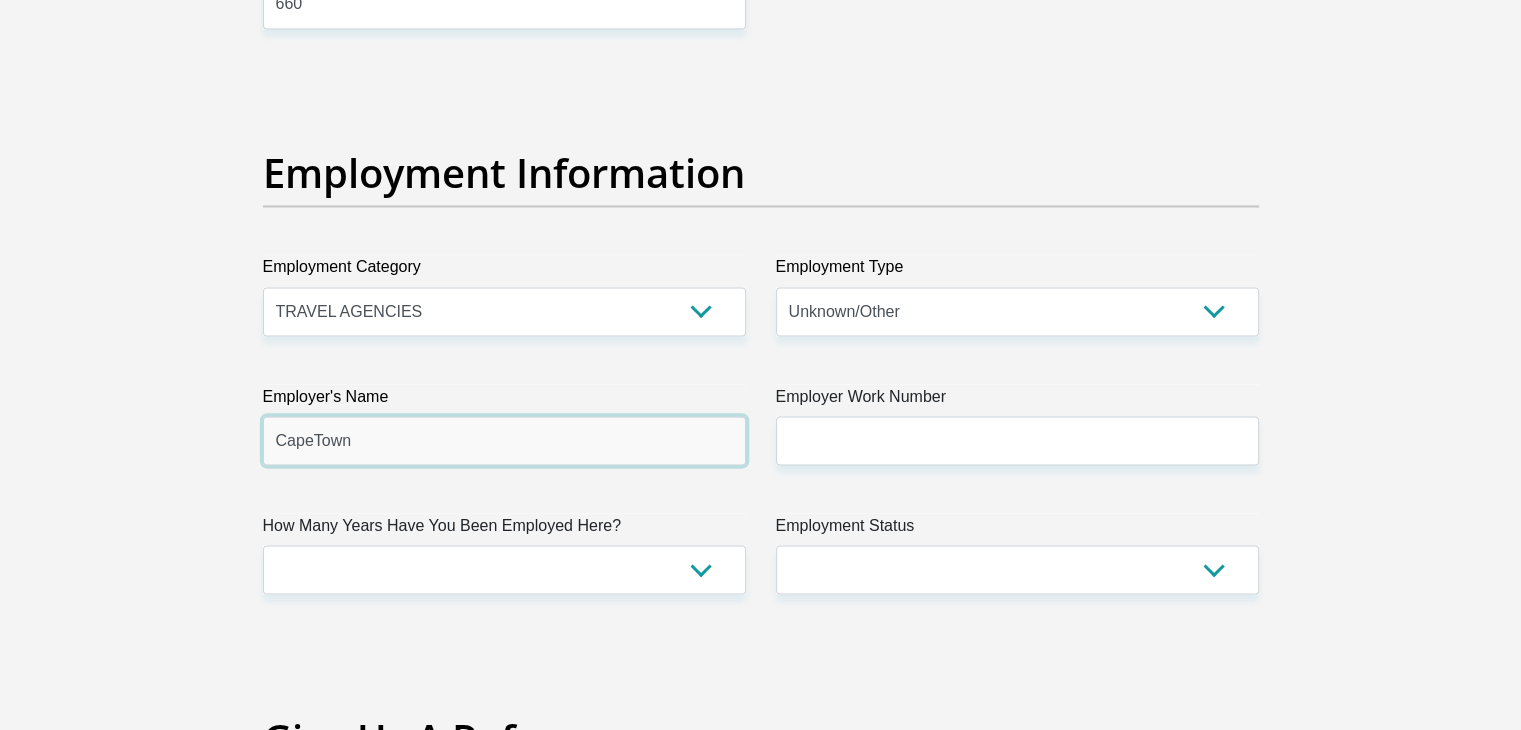 type on "CapeTurismo" 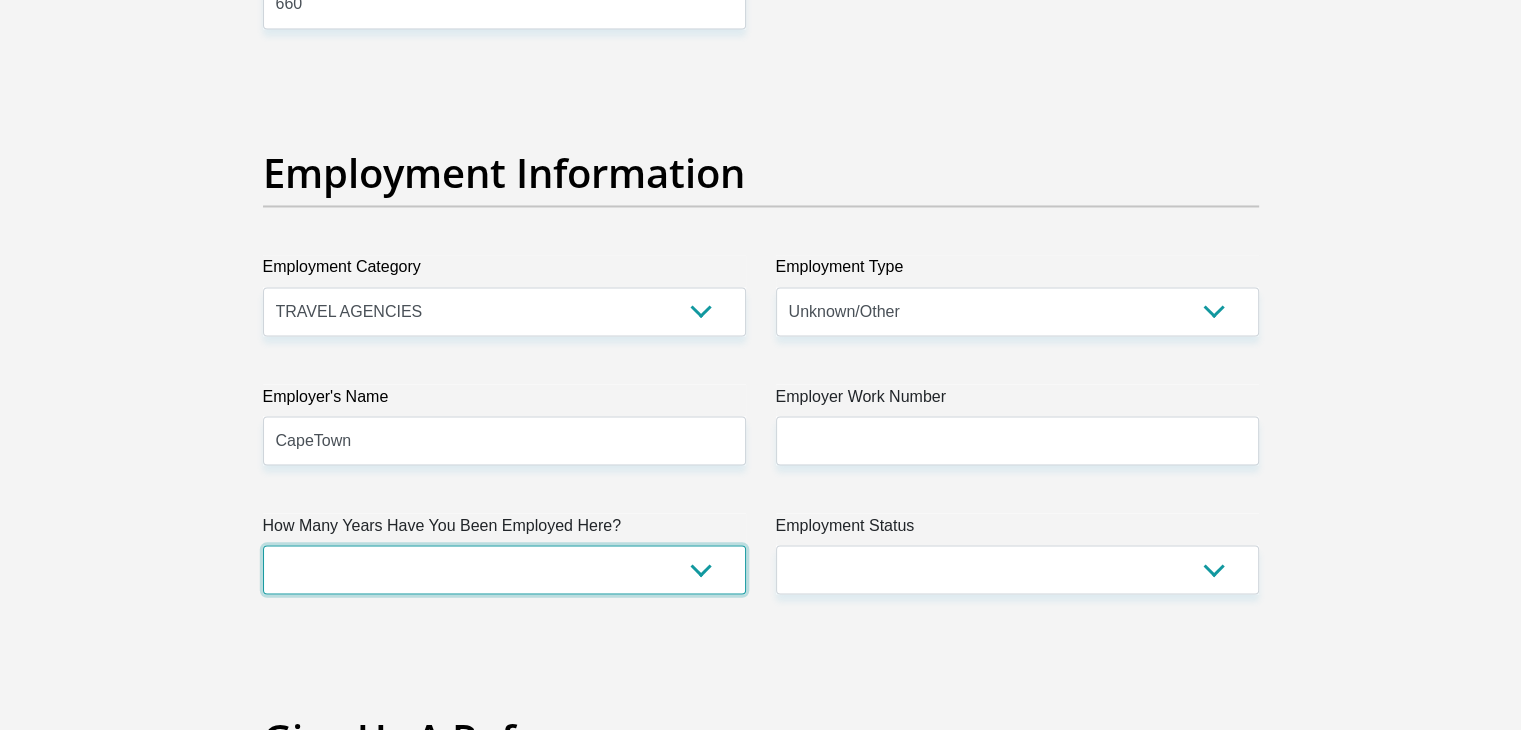 click on "less than 1 year
1-3 years
3-5 years
5+ years" at bounding box center [504, 569] 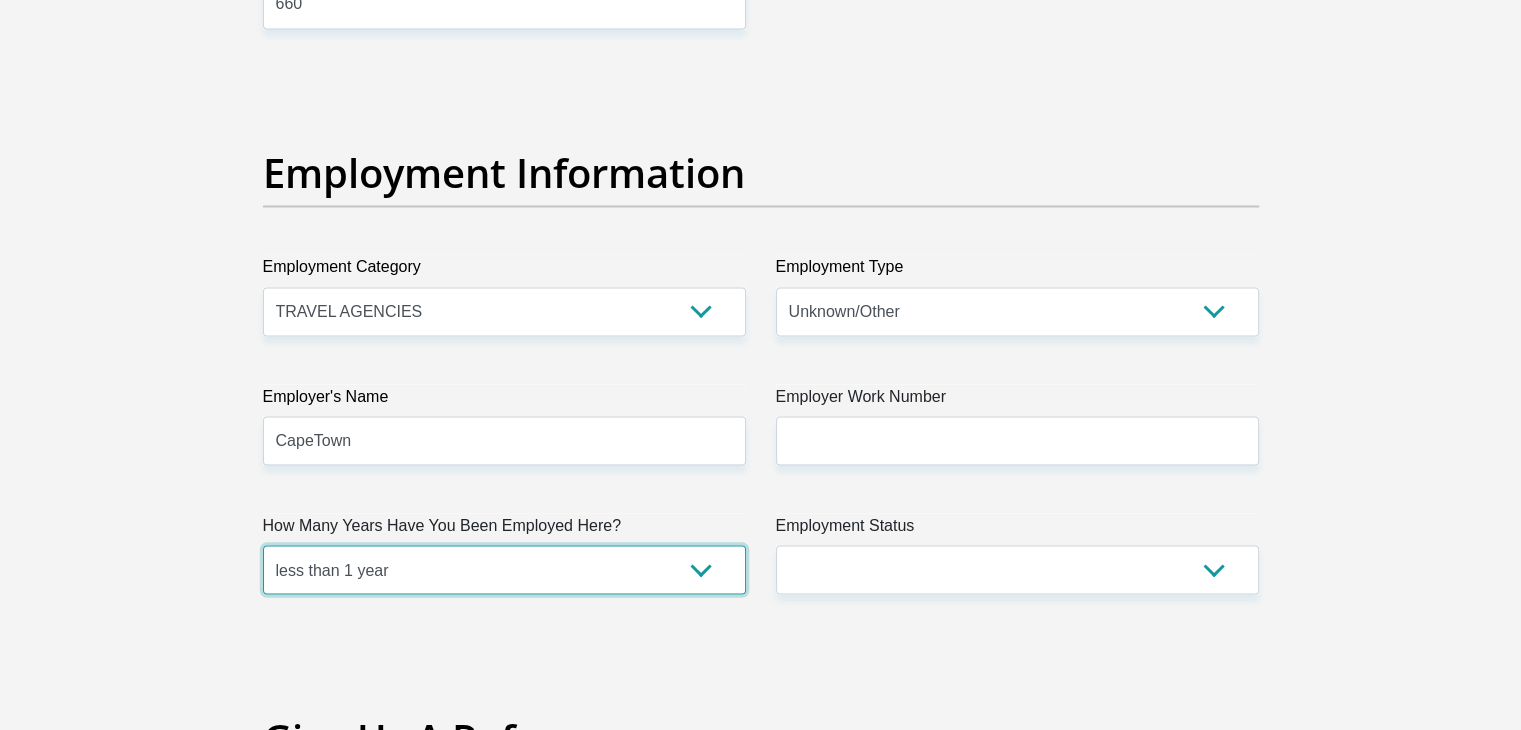 click on "less than 1 year
1-3 years
3-5 years
5+ years" at bounding box center (504, 569) 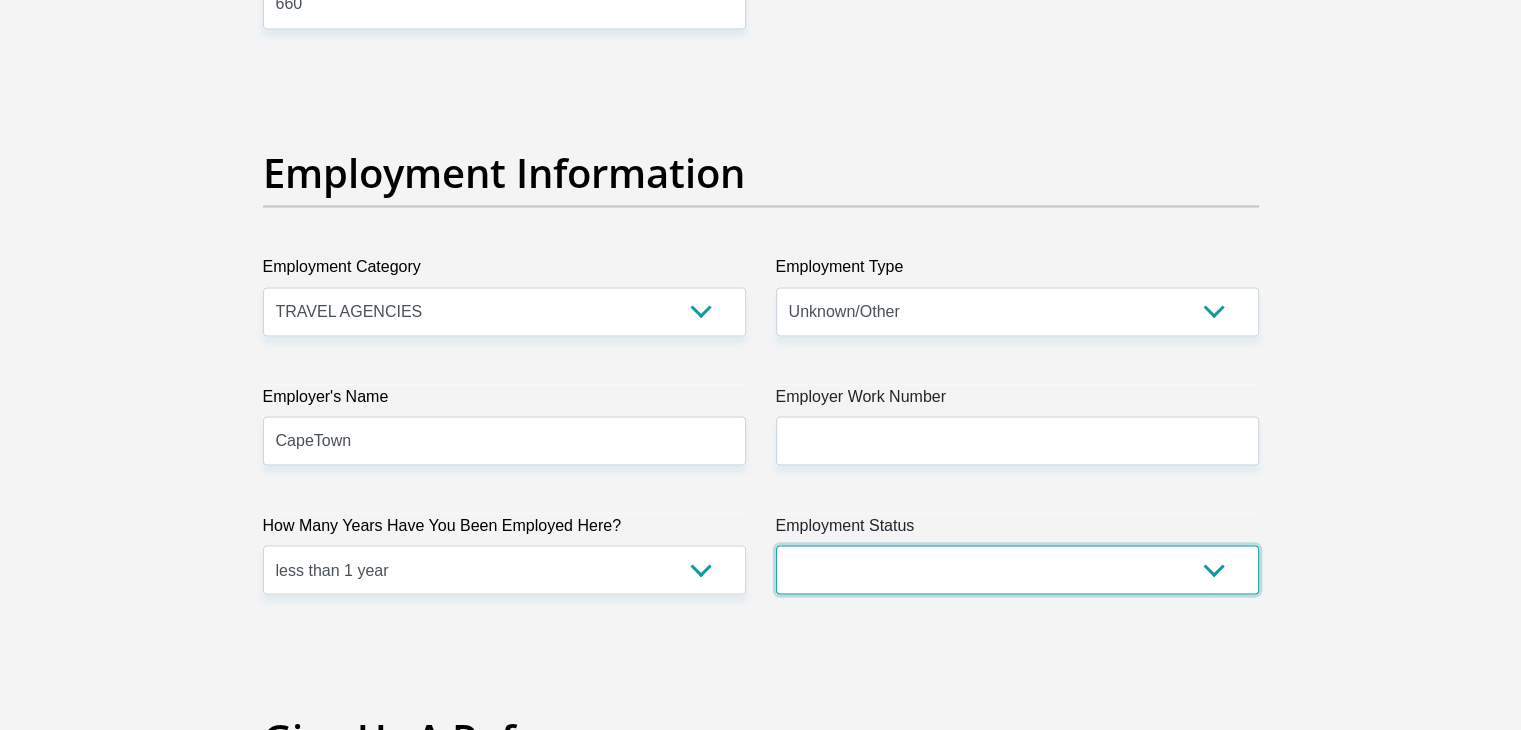 click on "Permanent/Full-time
Part-time/Casual
Contract Worker
Self-Employed
Housewife
Retired
Student
Medically Boarded
Disability
Unemployed" at bounding box center [1017, 569] 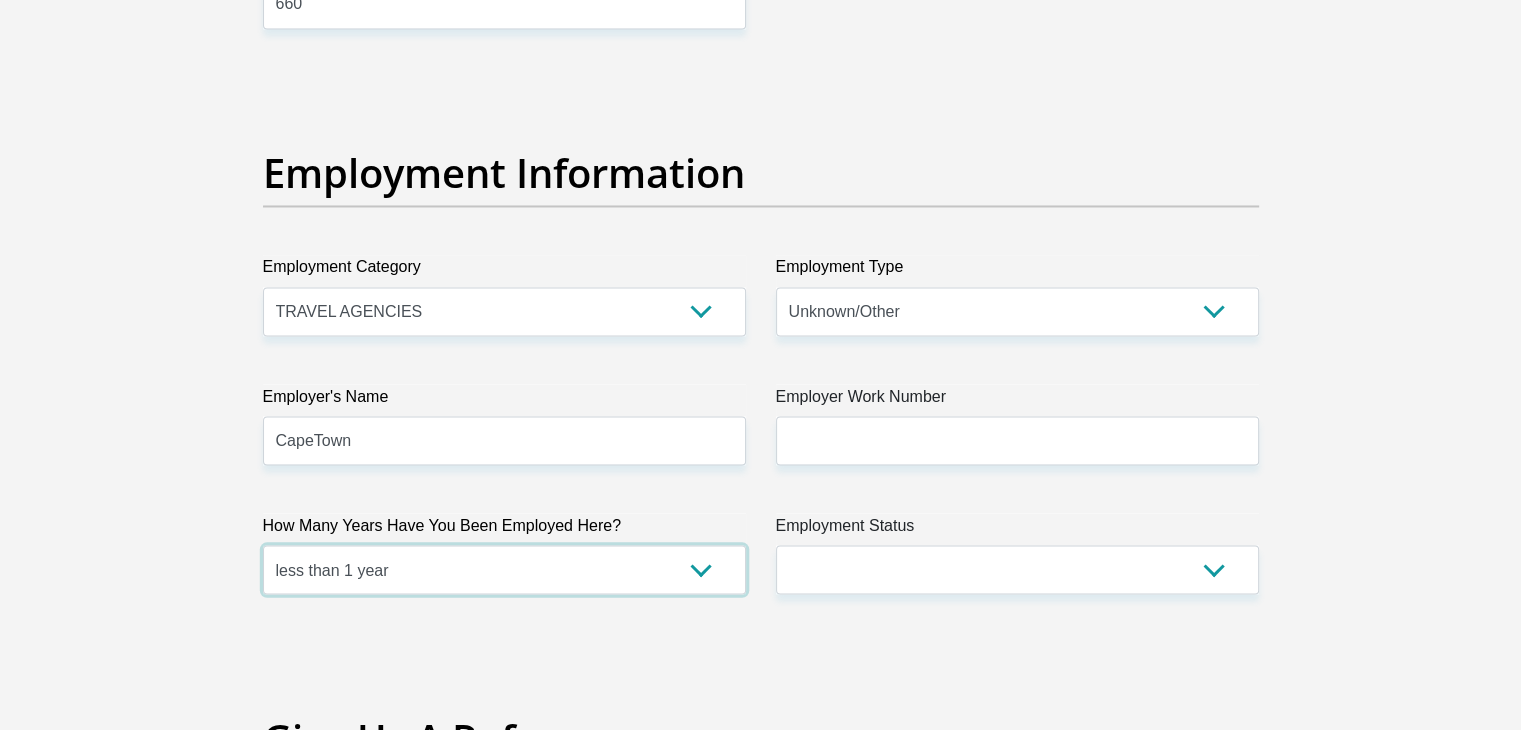 click on "less than 1 year
1-3 years
3-5 years
5+ years" at bounding box center (504, 569) 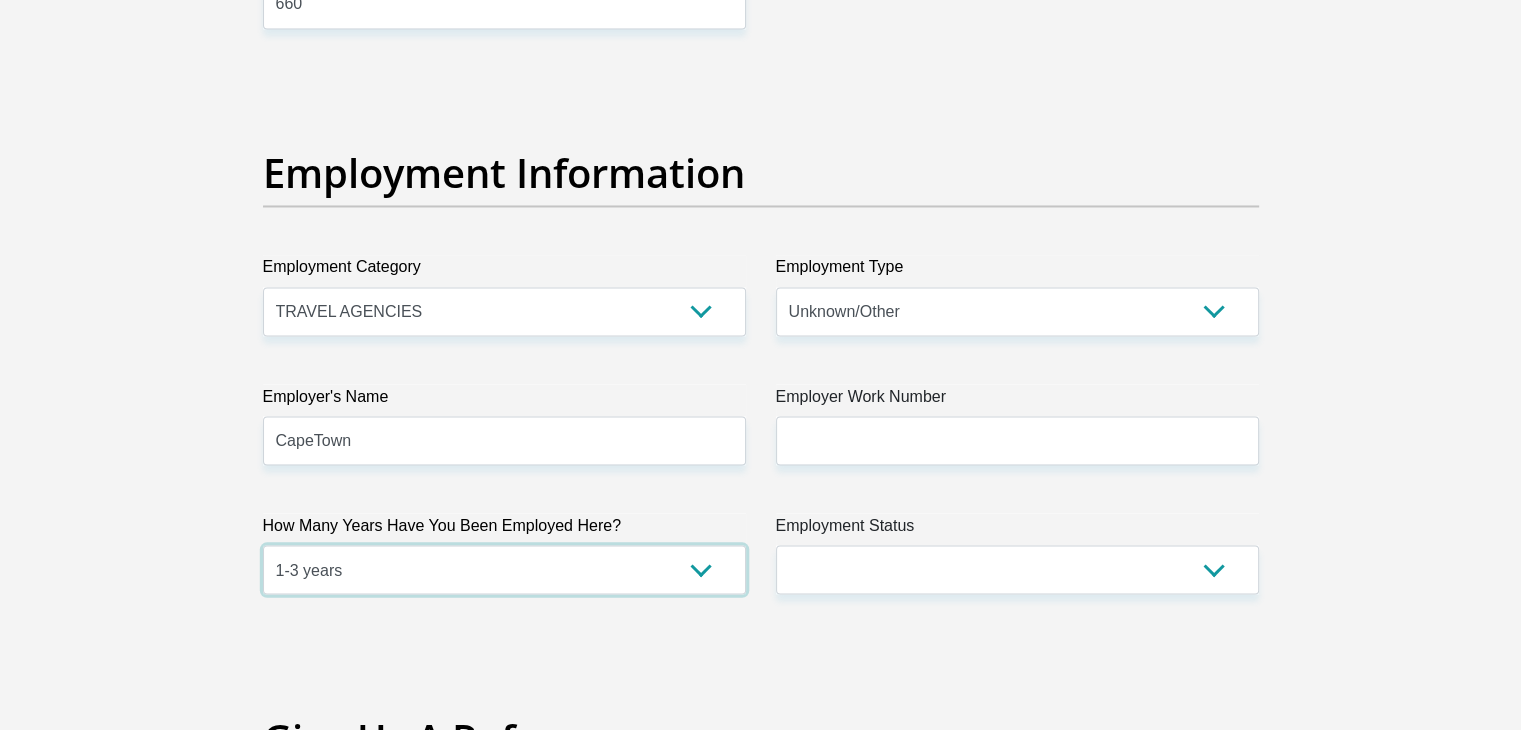 click on "less than 1 year
1-3 years
3-5 years
5+ years" at bounding box center [504, 569] 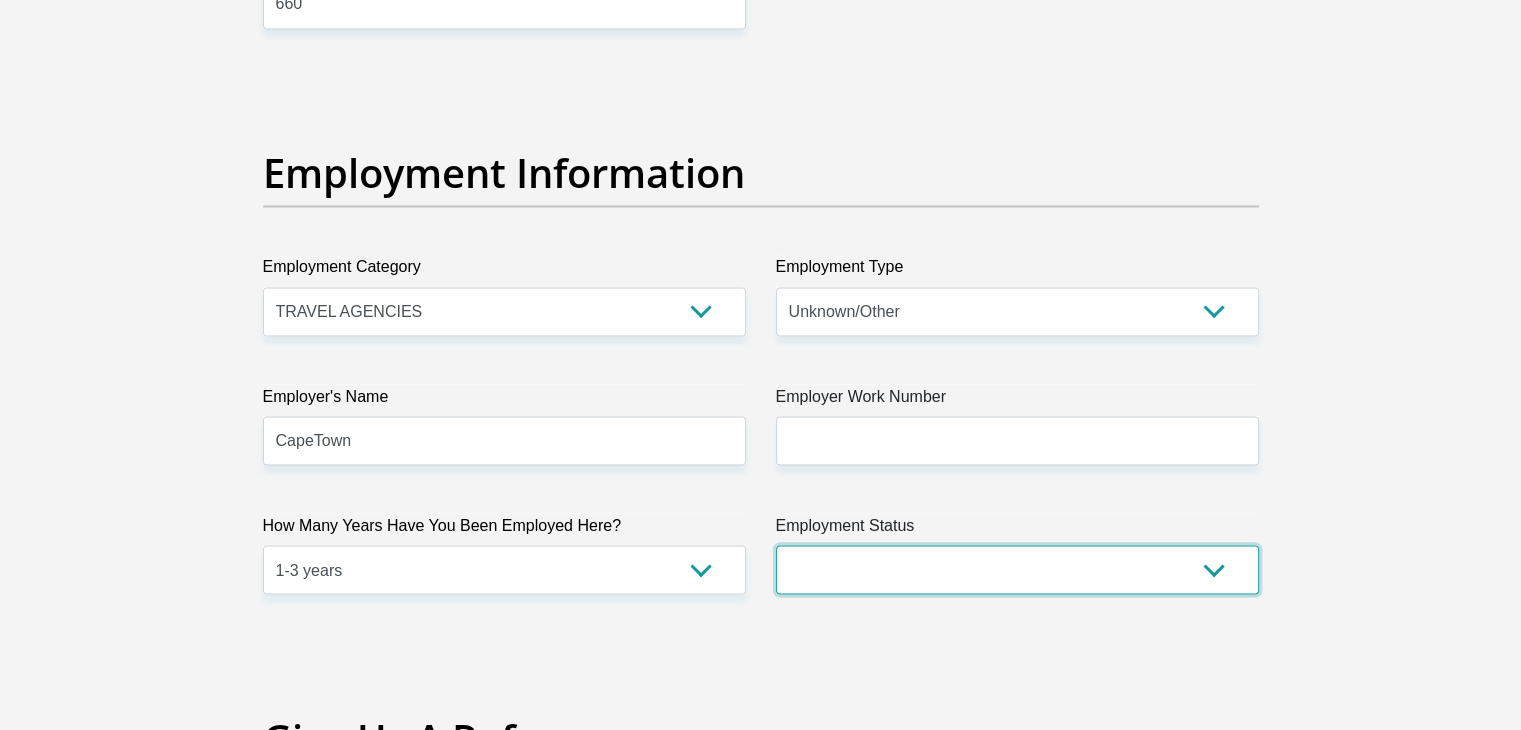 click on "Permanent/Full-time
Part-time/Casual
Contract Worker
Self-Employed
Housewife
Retired
Student
Medically Boarded
Disability
Unemployed" at bounding box center (1017, 569) 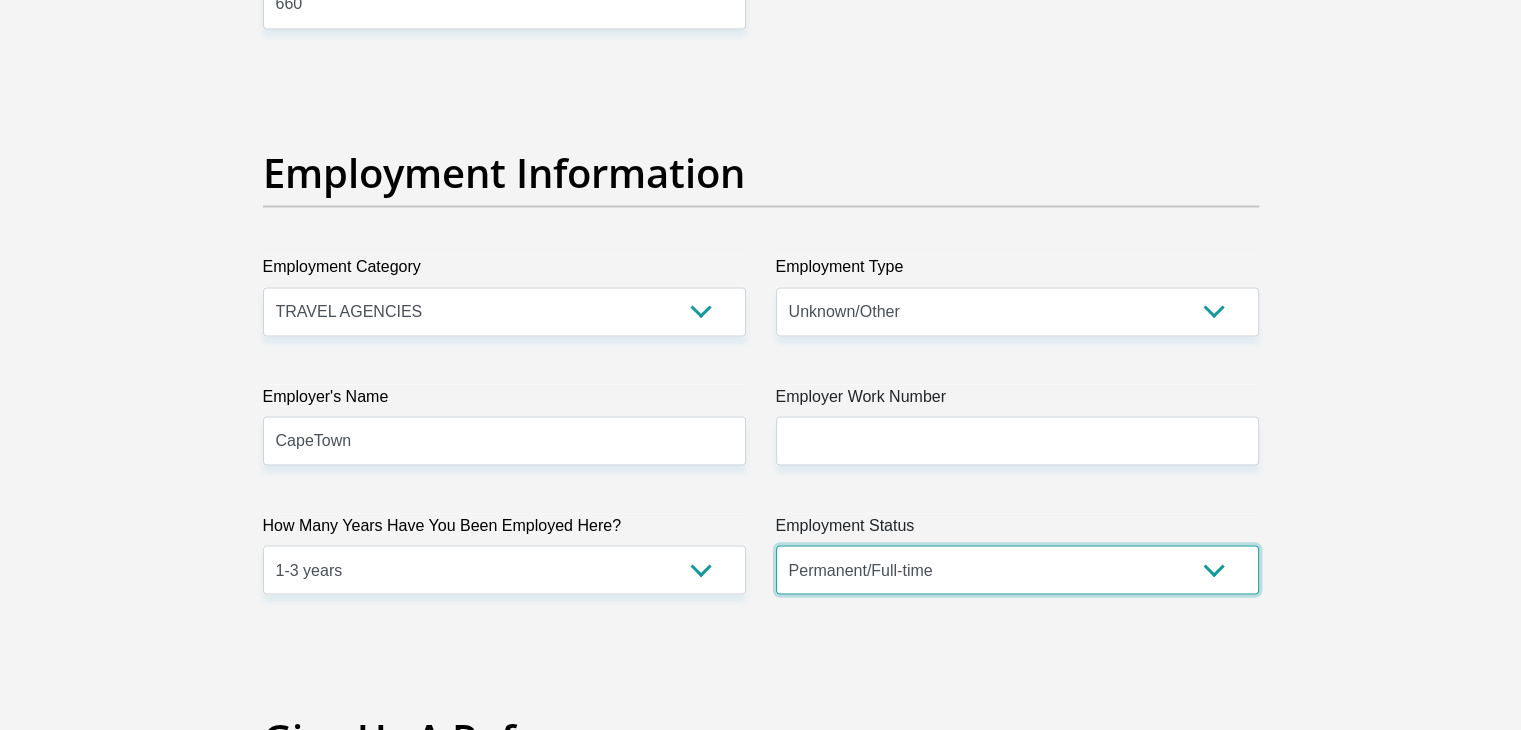 click on "Permanent/Full-time
Part-time/Casual
Contract Worker
Self-Employed
Housewife
Retired
Student
Medically Boarded
Disability
Unemployed" at bounding box center [1017, 569] 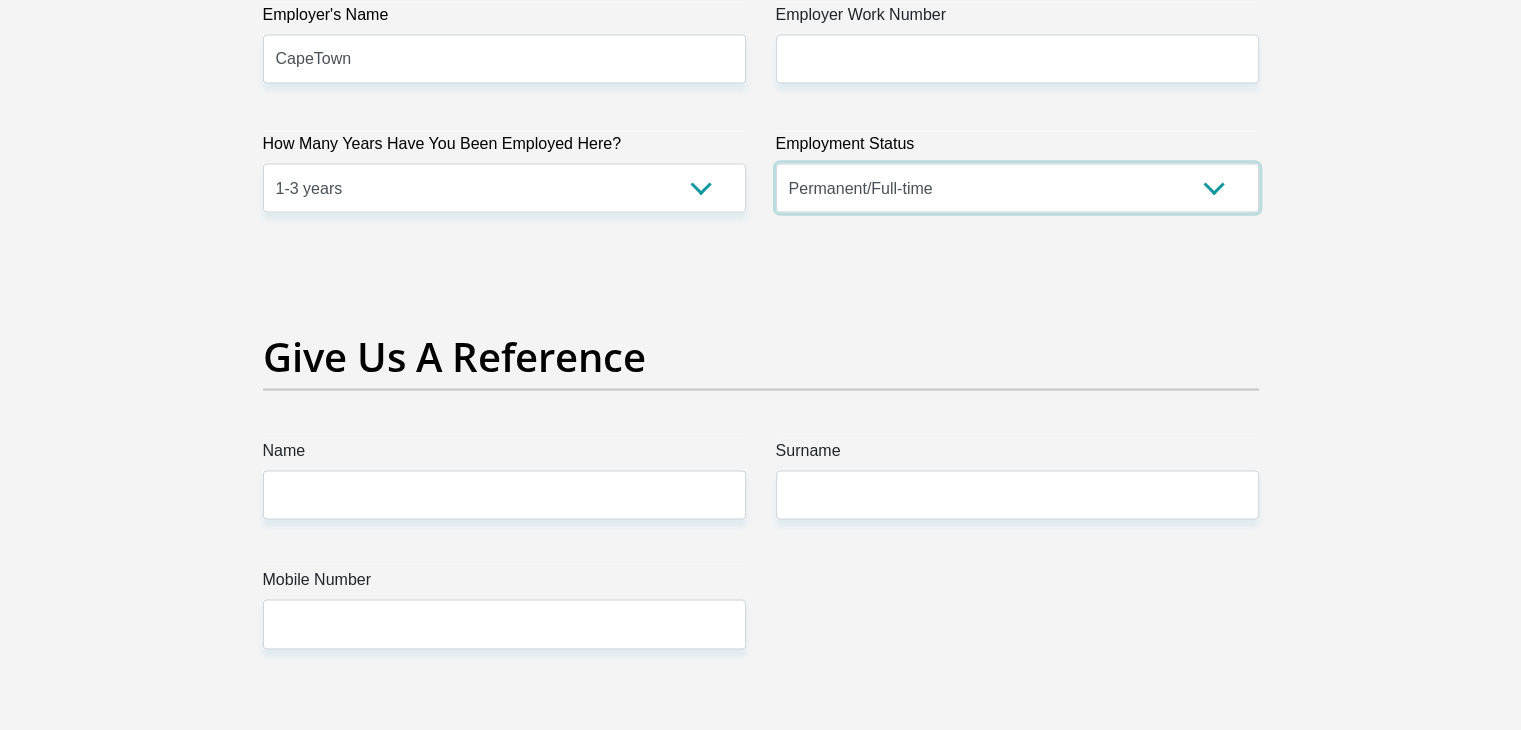 scroll, scrollTop: 4000, scrollLeft: 0, axis: vertical 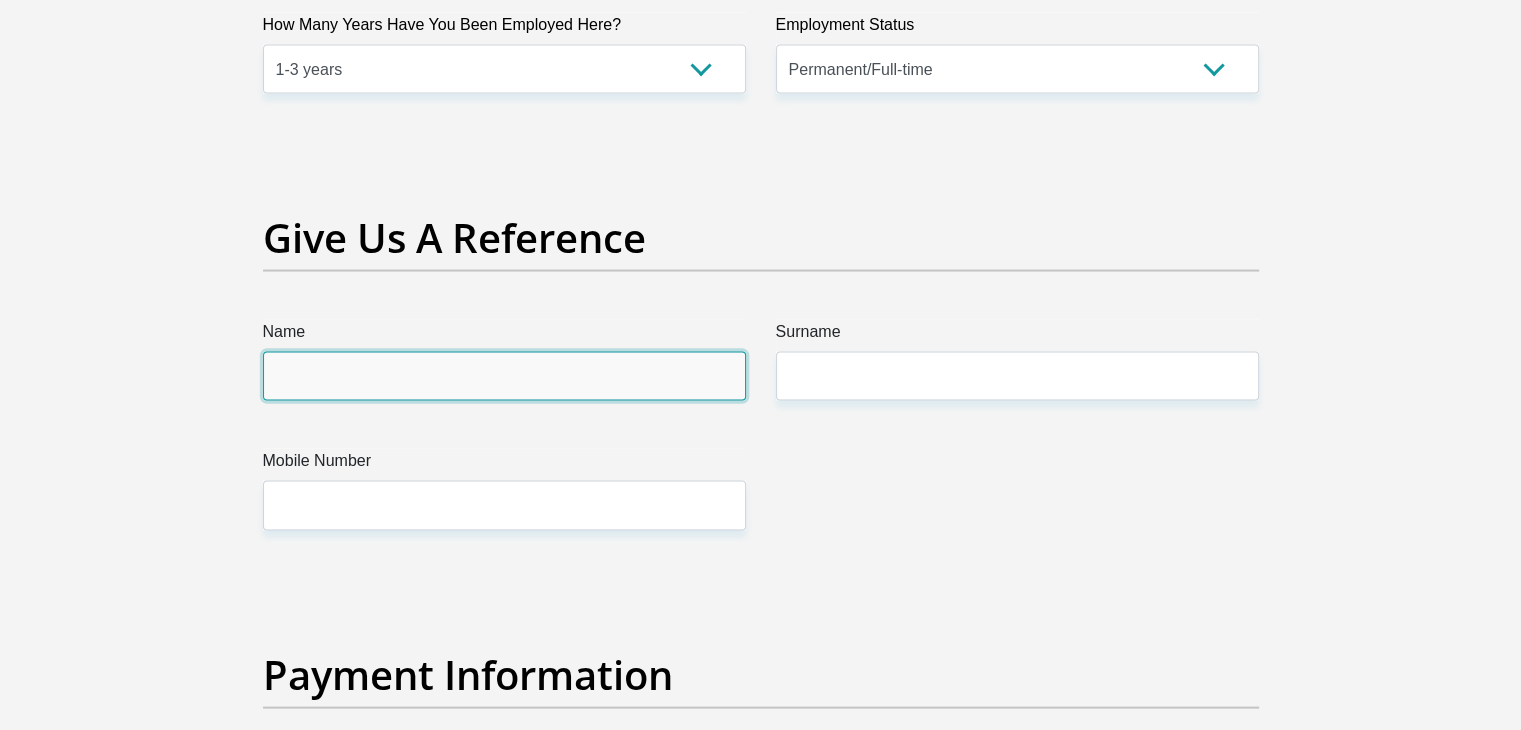 click on "Name" at bounding box center [504, 376] 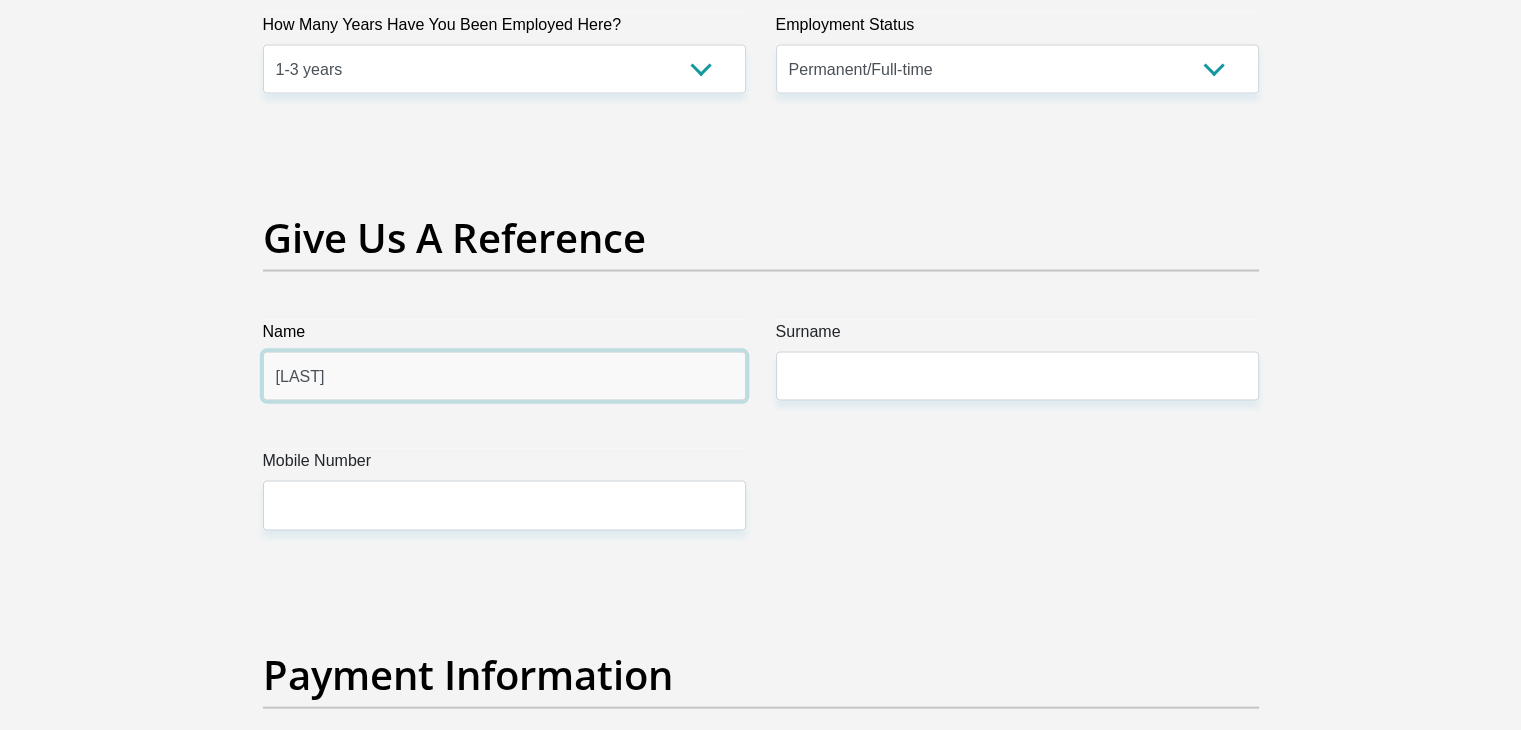 type on "Nozuko" 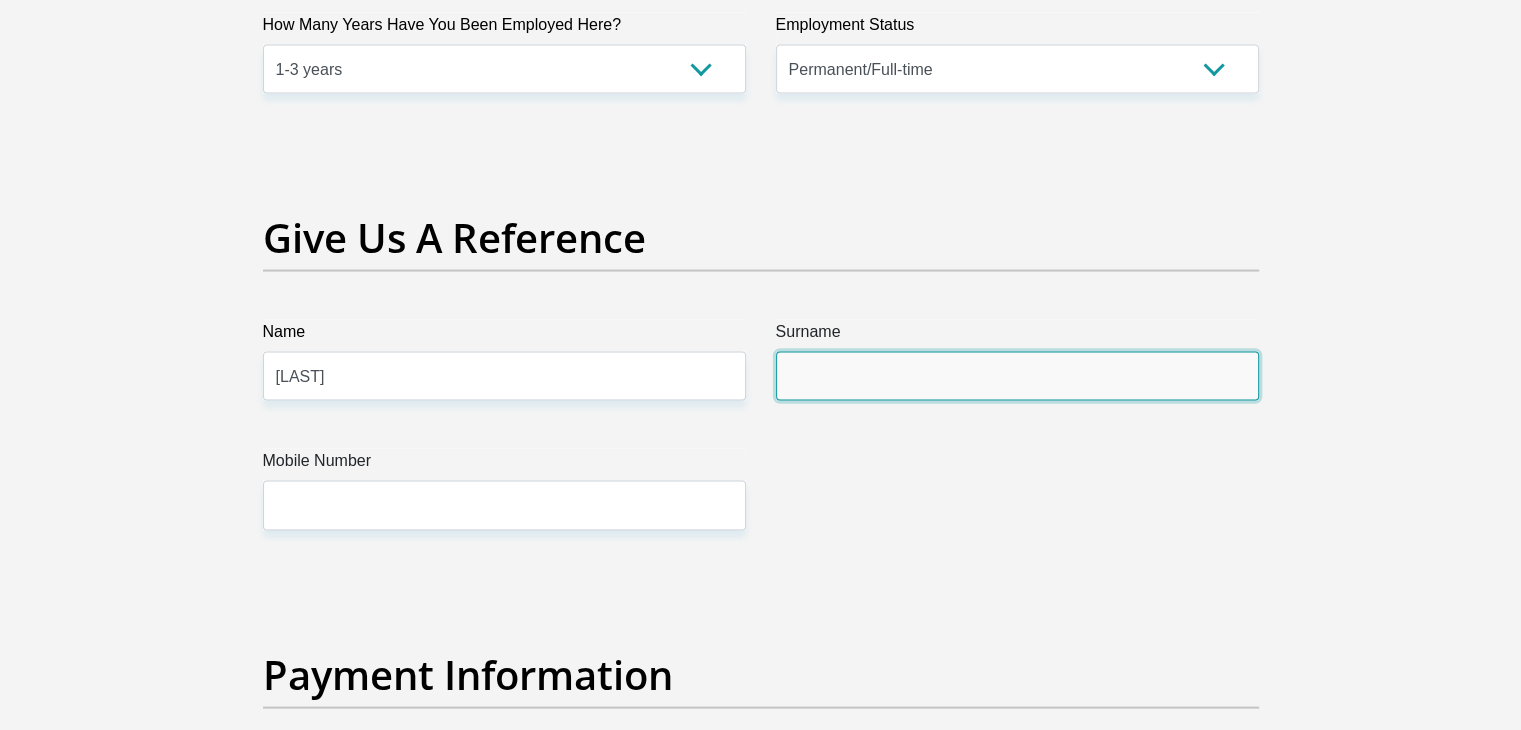 click on "Surname" at bounding box center (1017, 376) 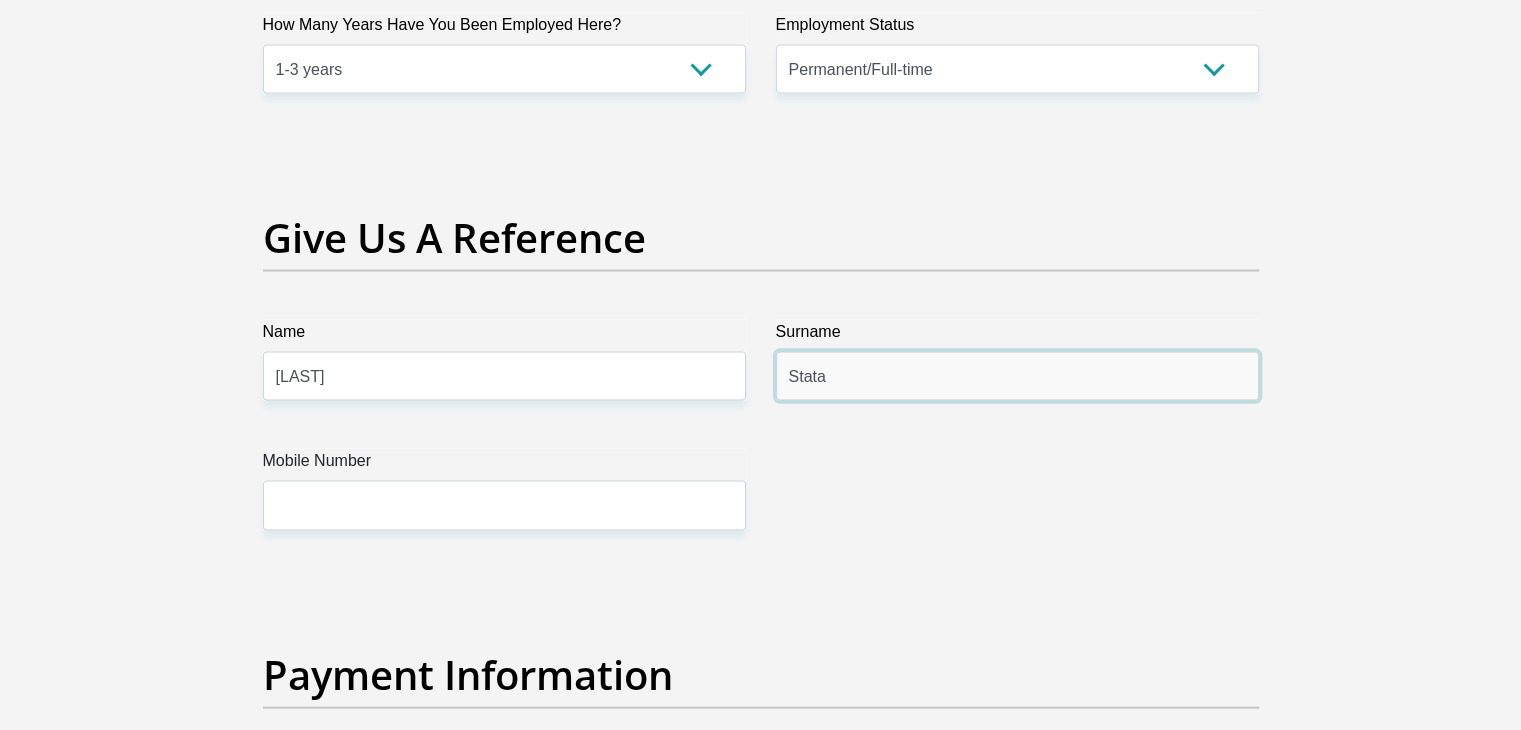 type on "Stata" 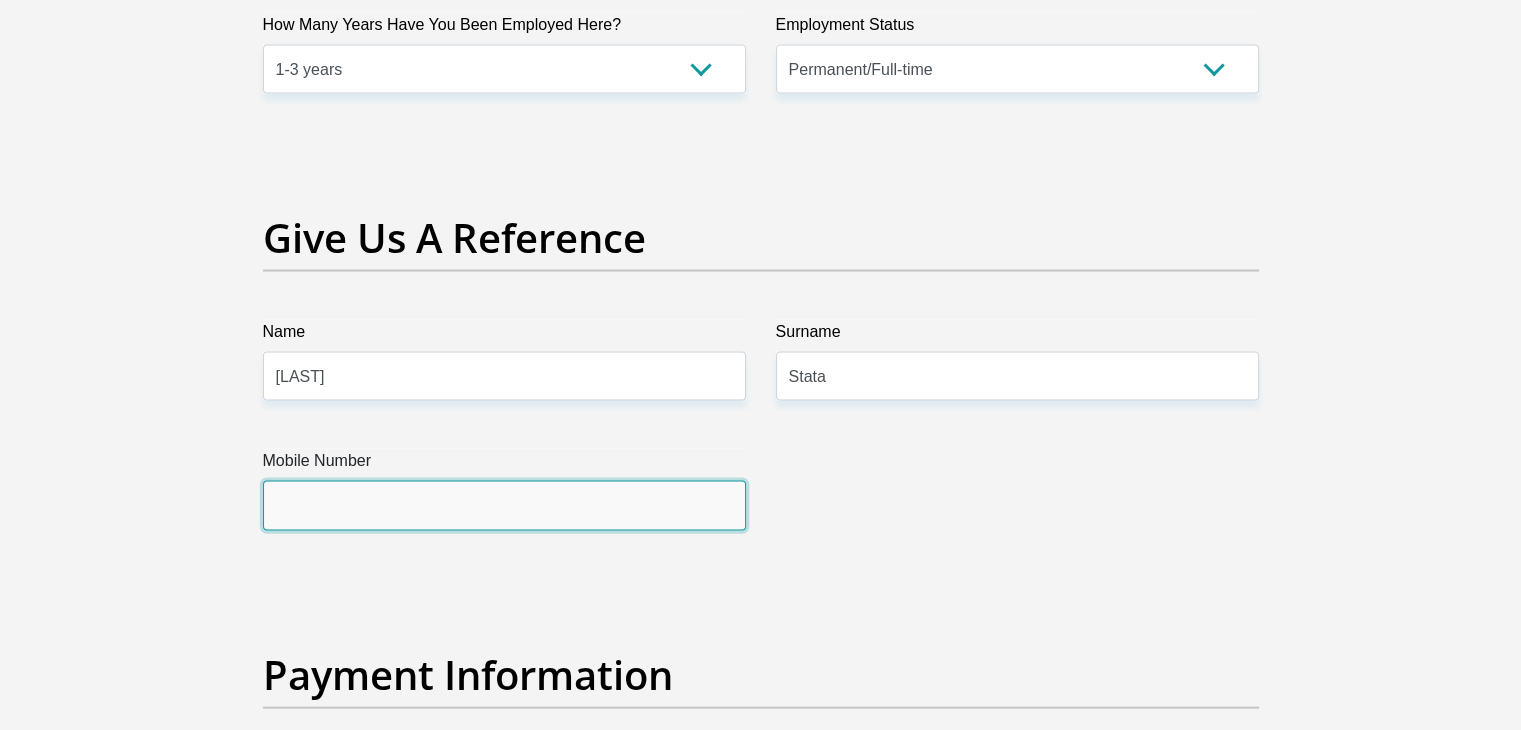 click on "Mobile Number" at bounding box center (504, 505) 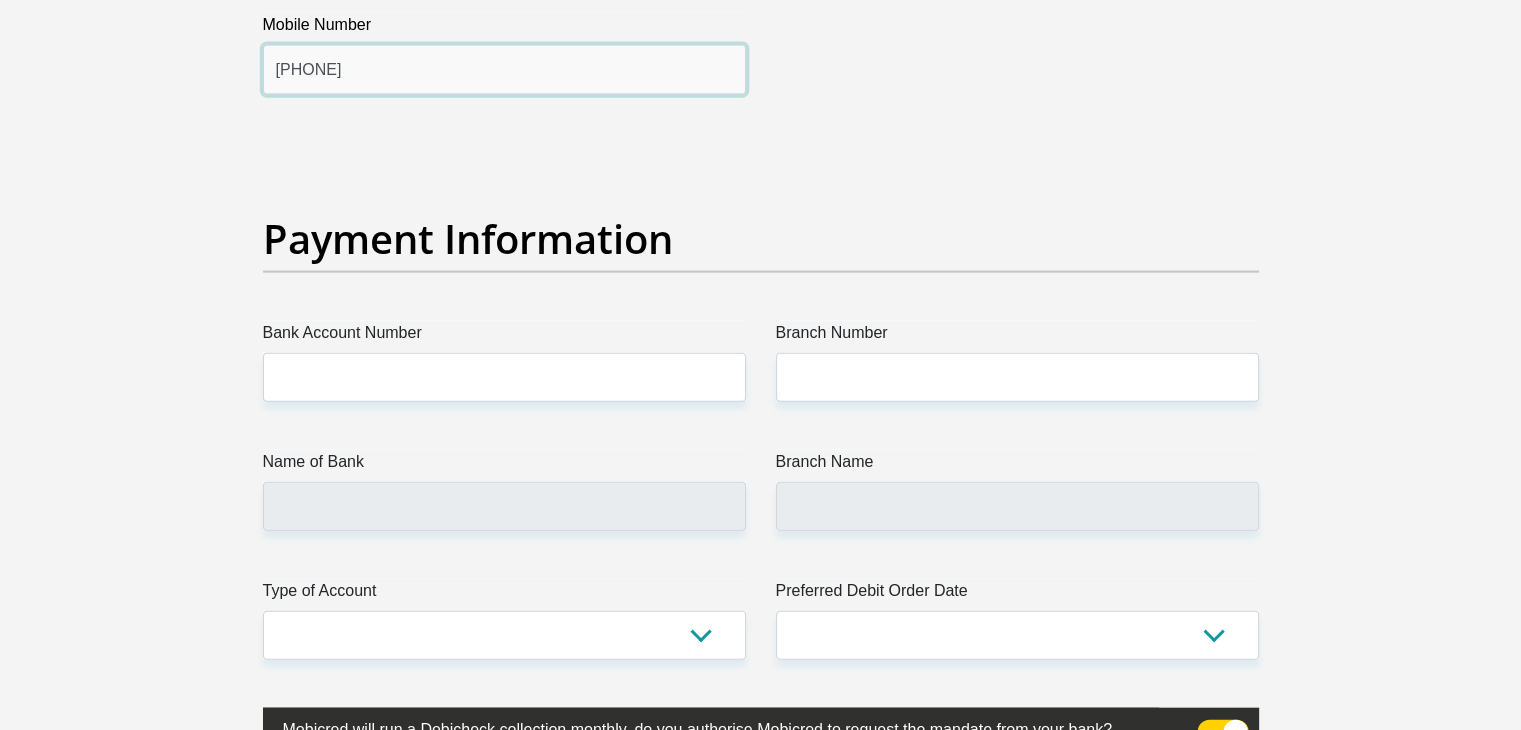 scroll, scrollTop: 4500, scrollLeft: 0, axis: vertical 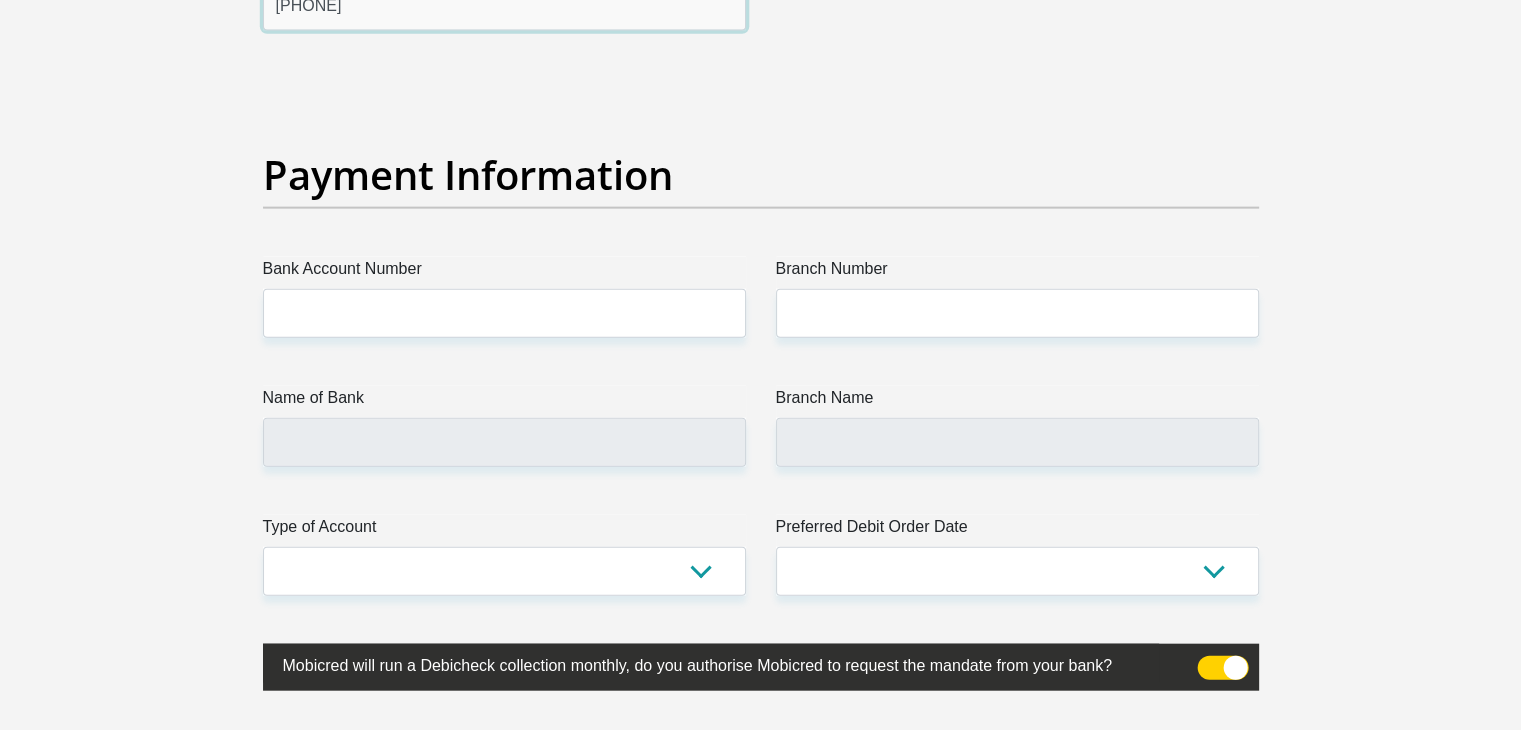 type on "0638183180" 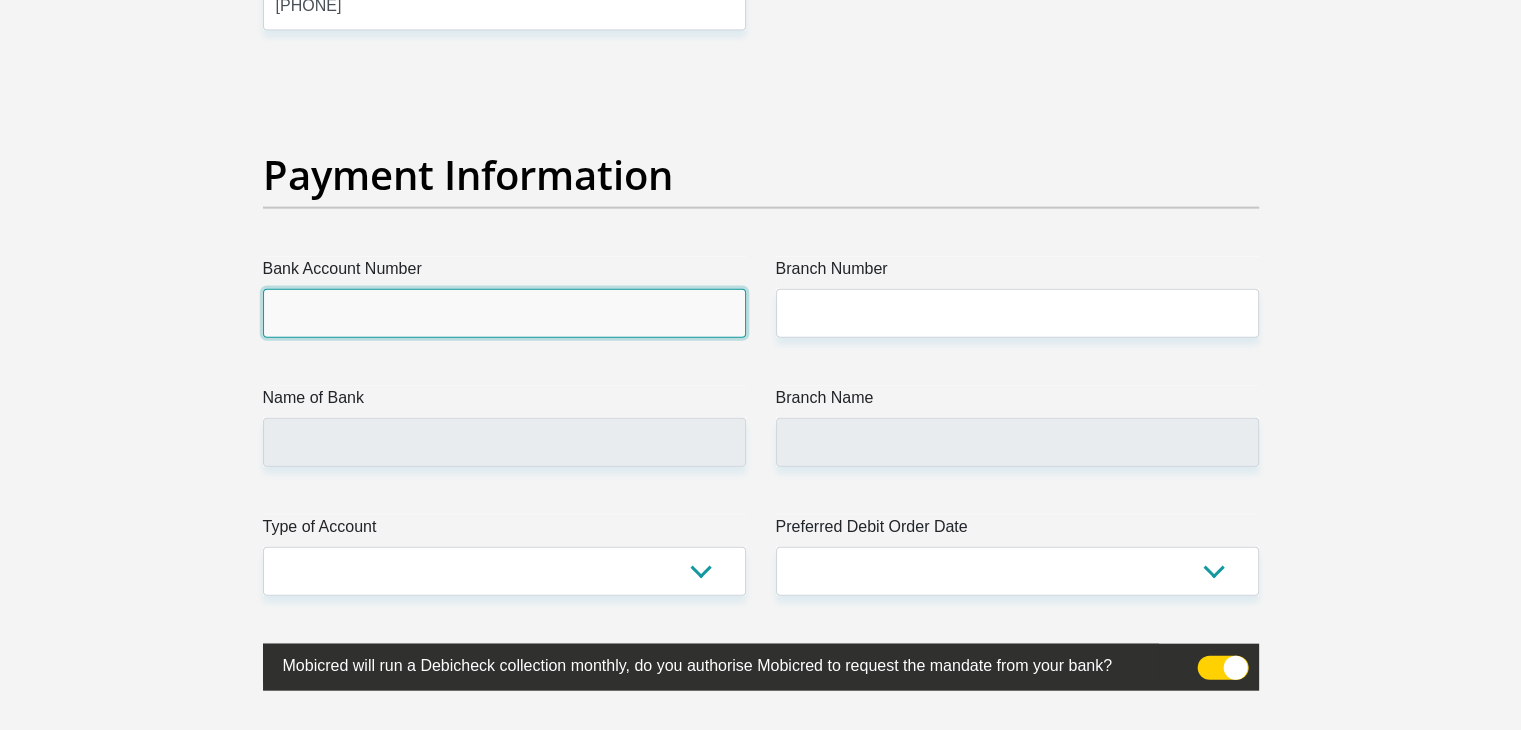 click on "Bank Account Number" at bounding box center [504, 313] 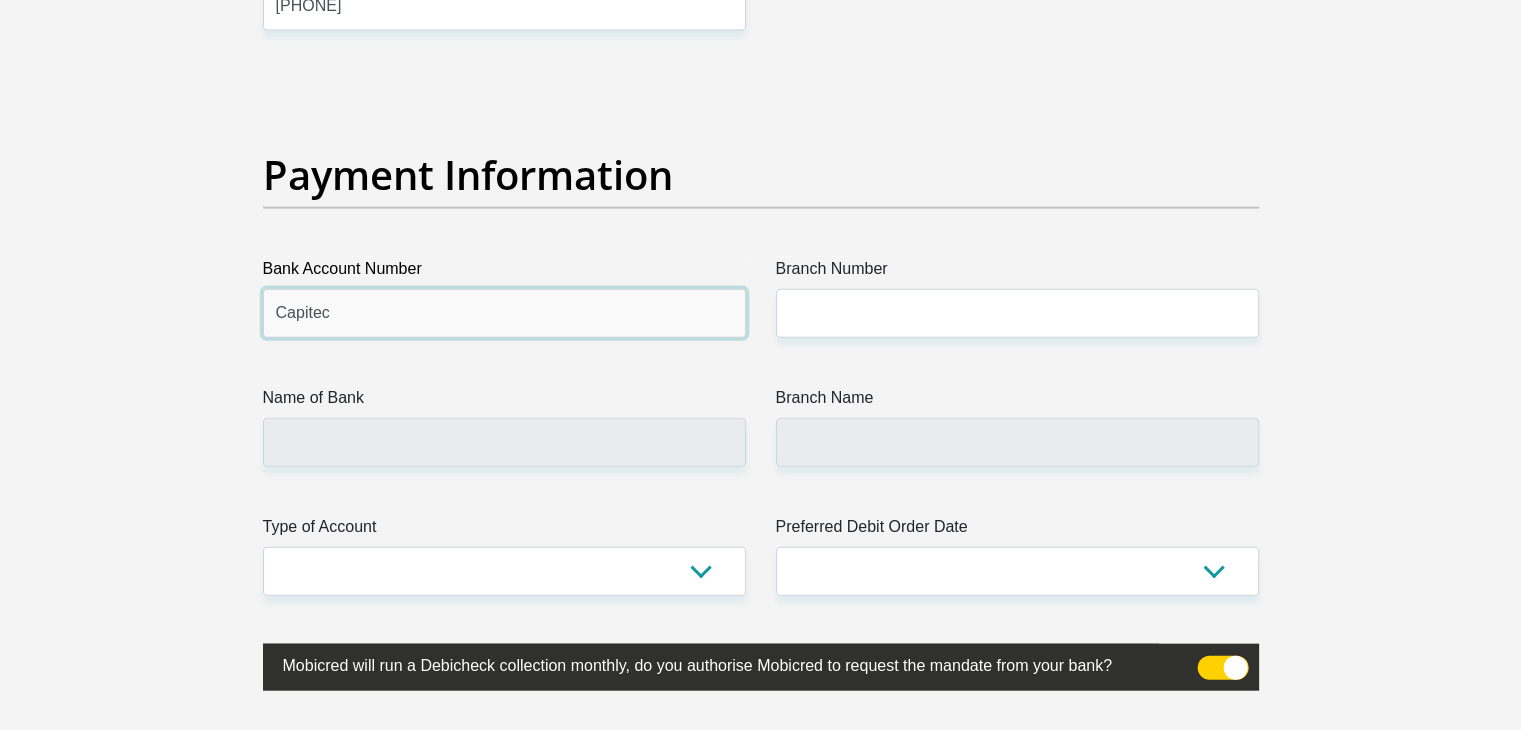 type on "Capitec" 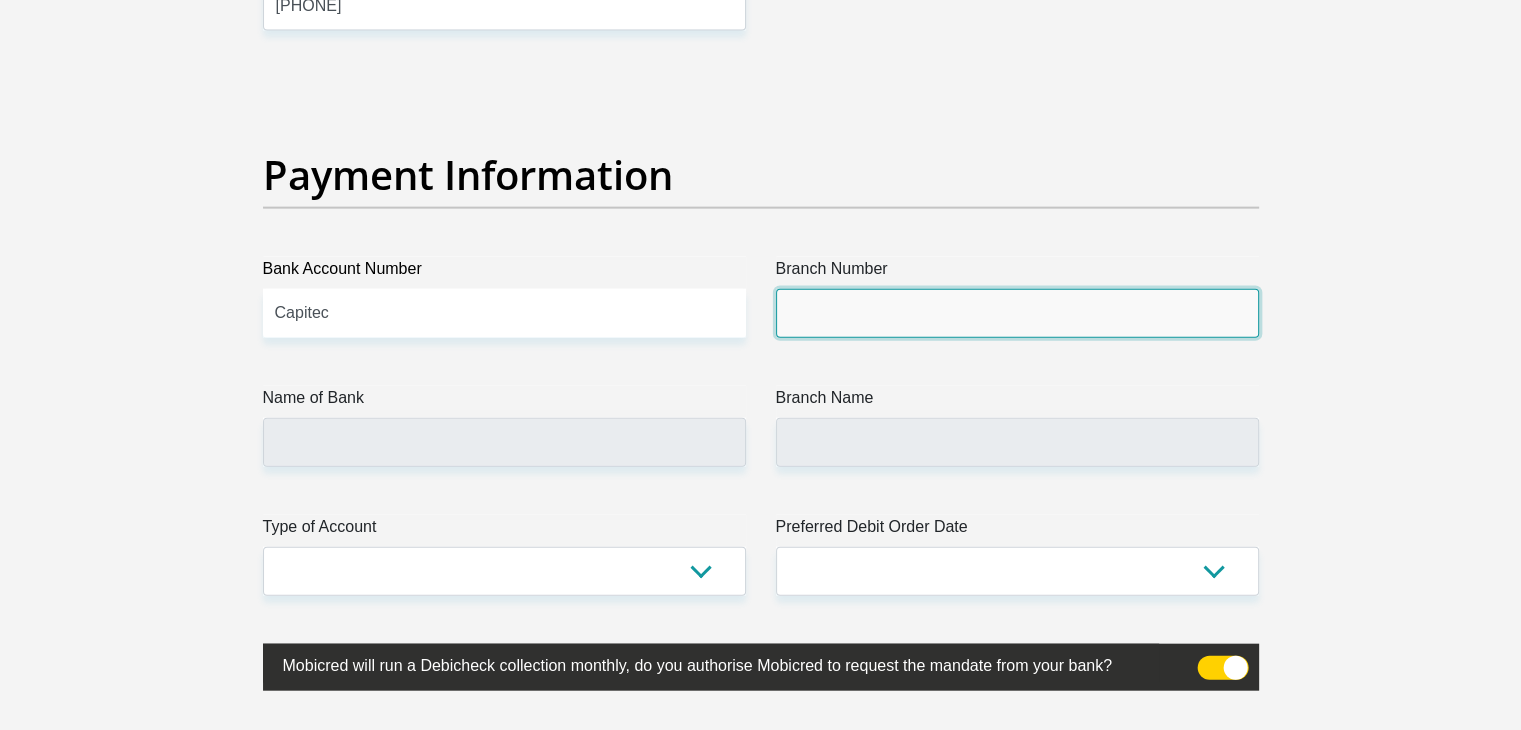click on "Branch Number" at bounding box center (1017, 313) 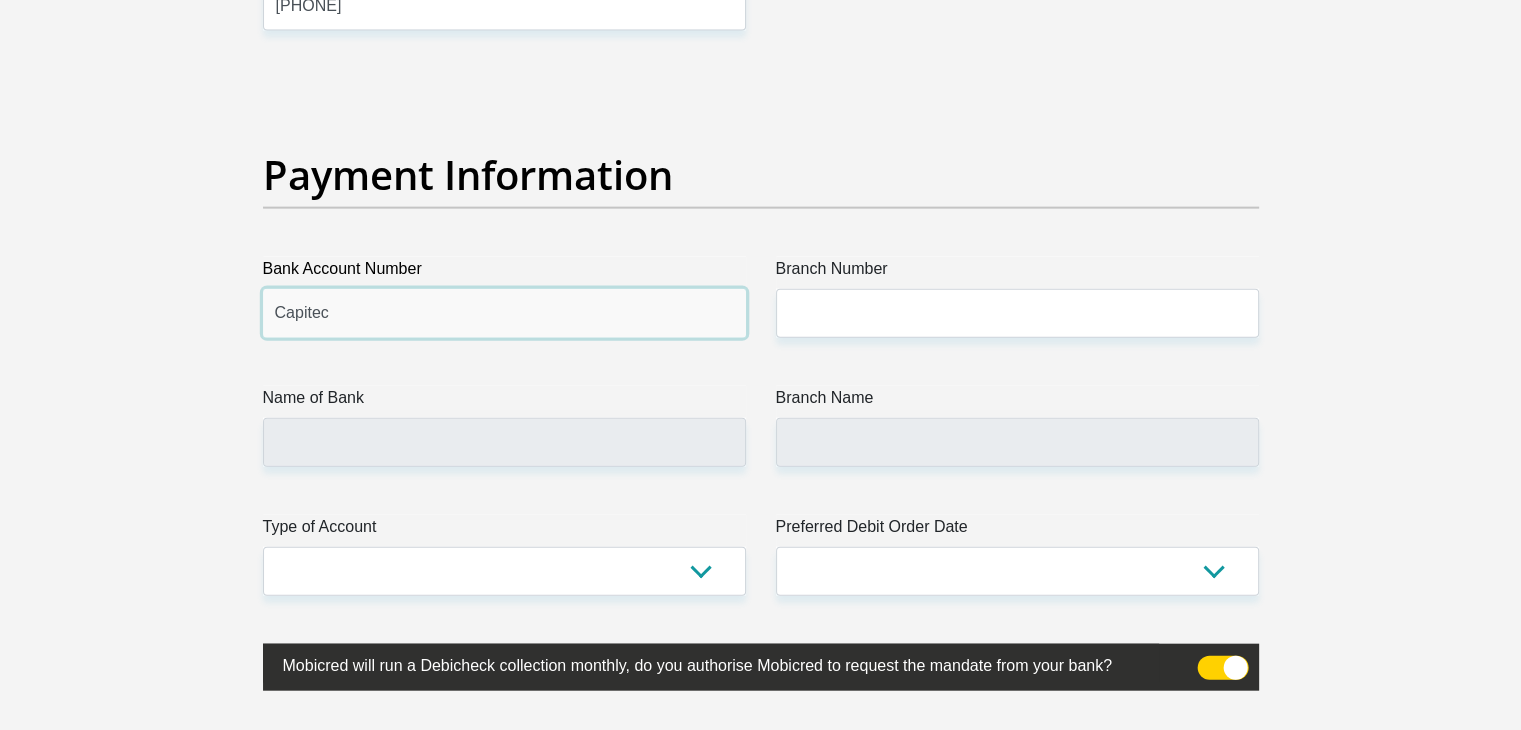 drag, startPoint x: 532, startPoint y: 317, endPoint x: 179, endPoint y: 317, distance: 353 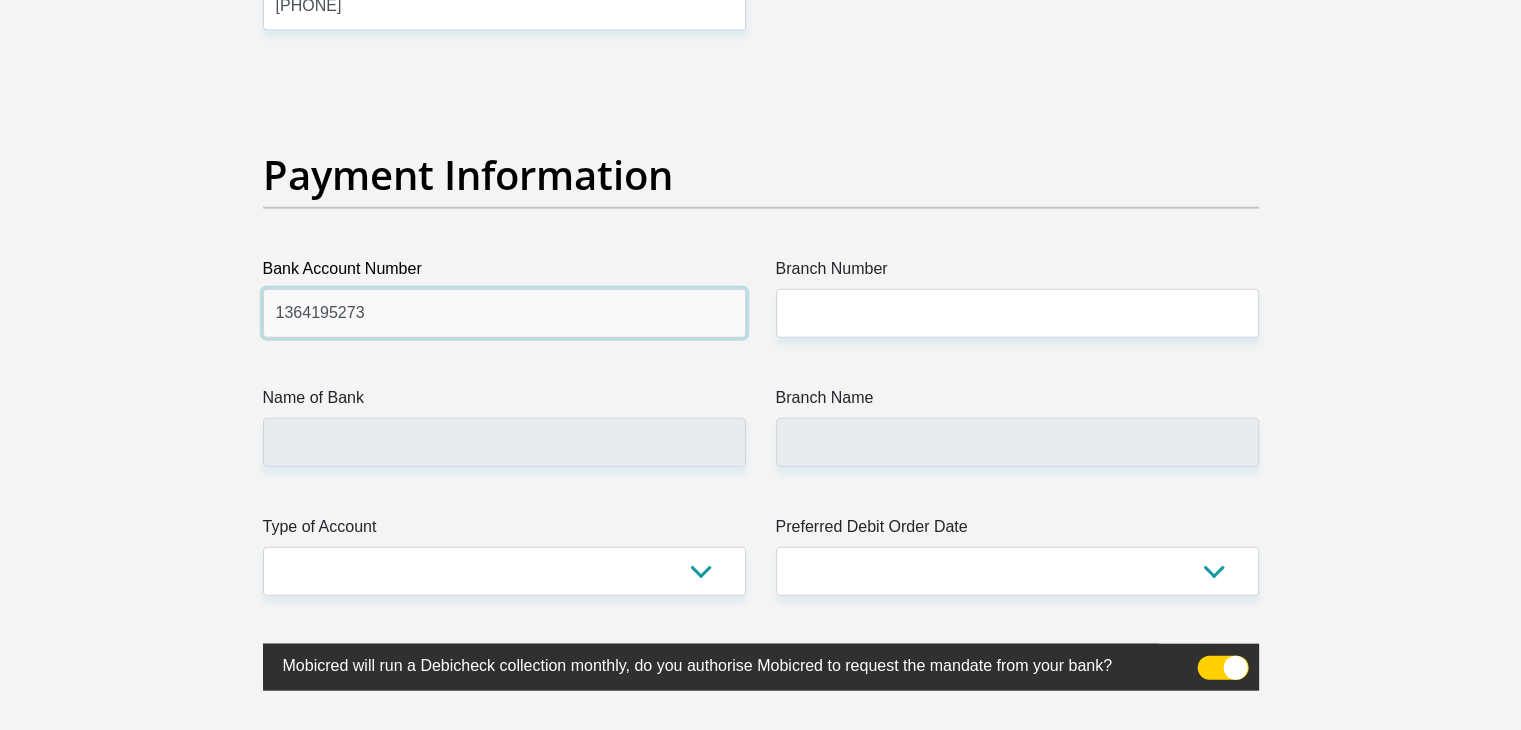 type on "1364195273" 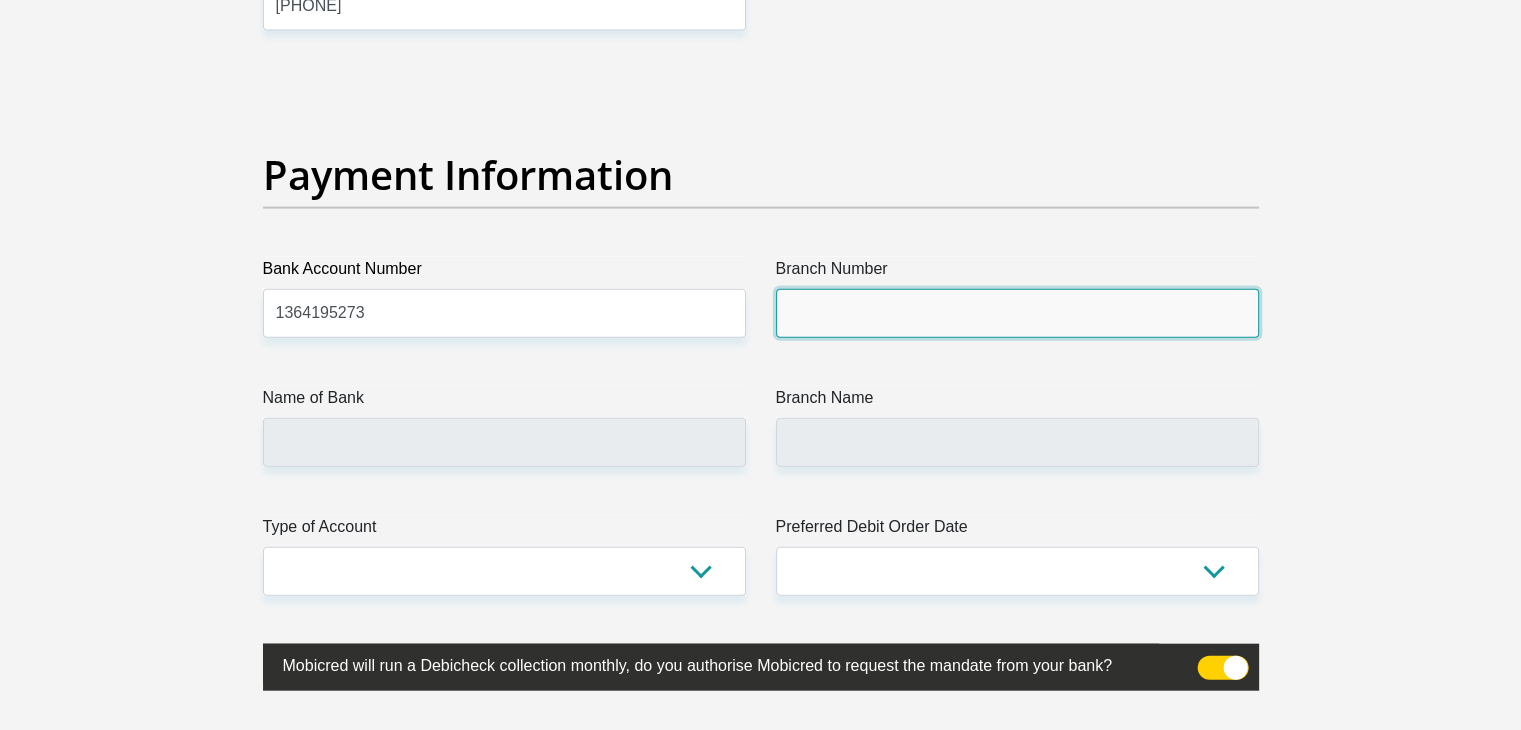 click on "Branch Number" at bounding box center (1017, 313) 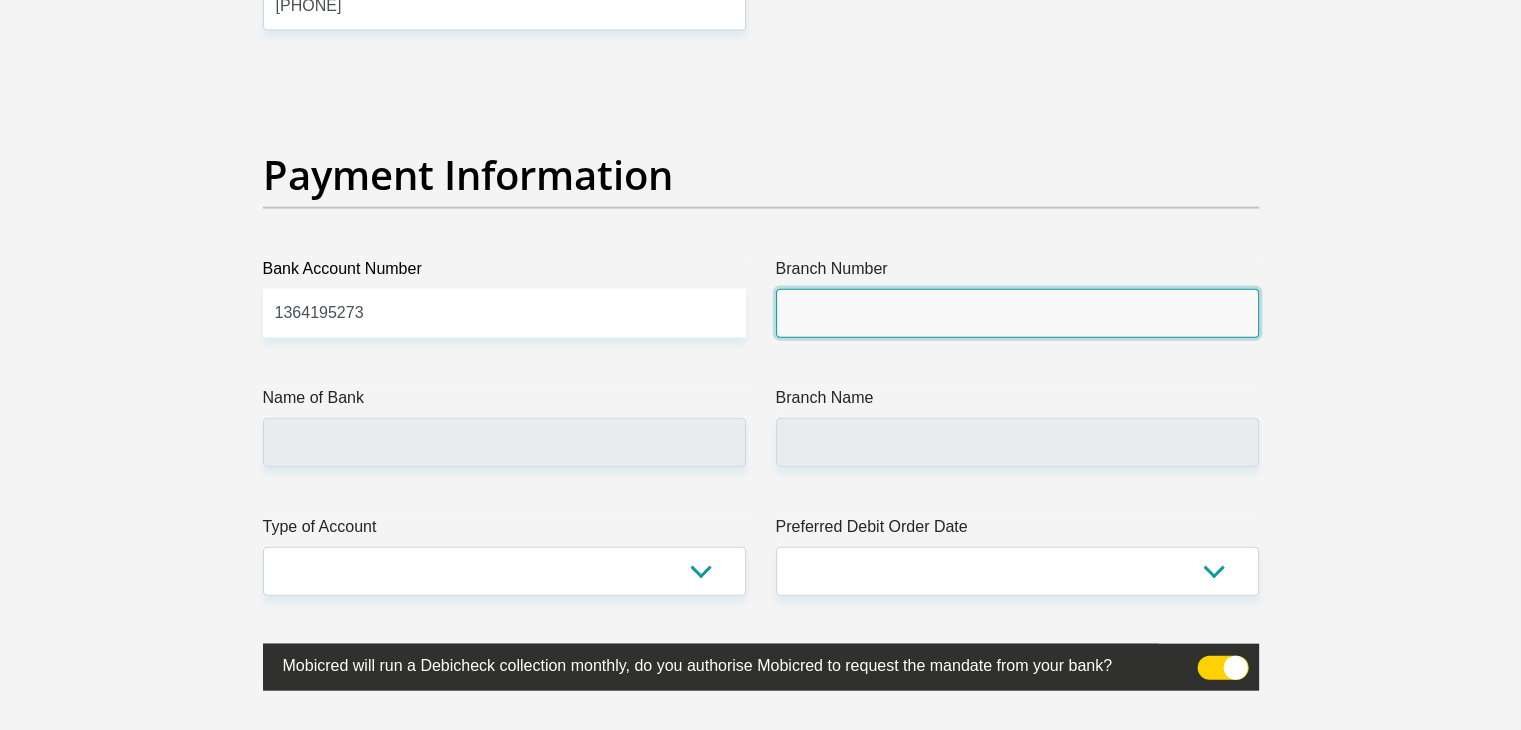 paste on "470010" 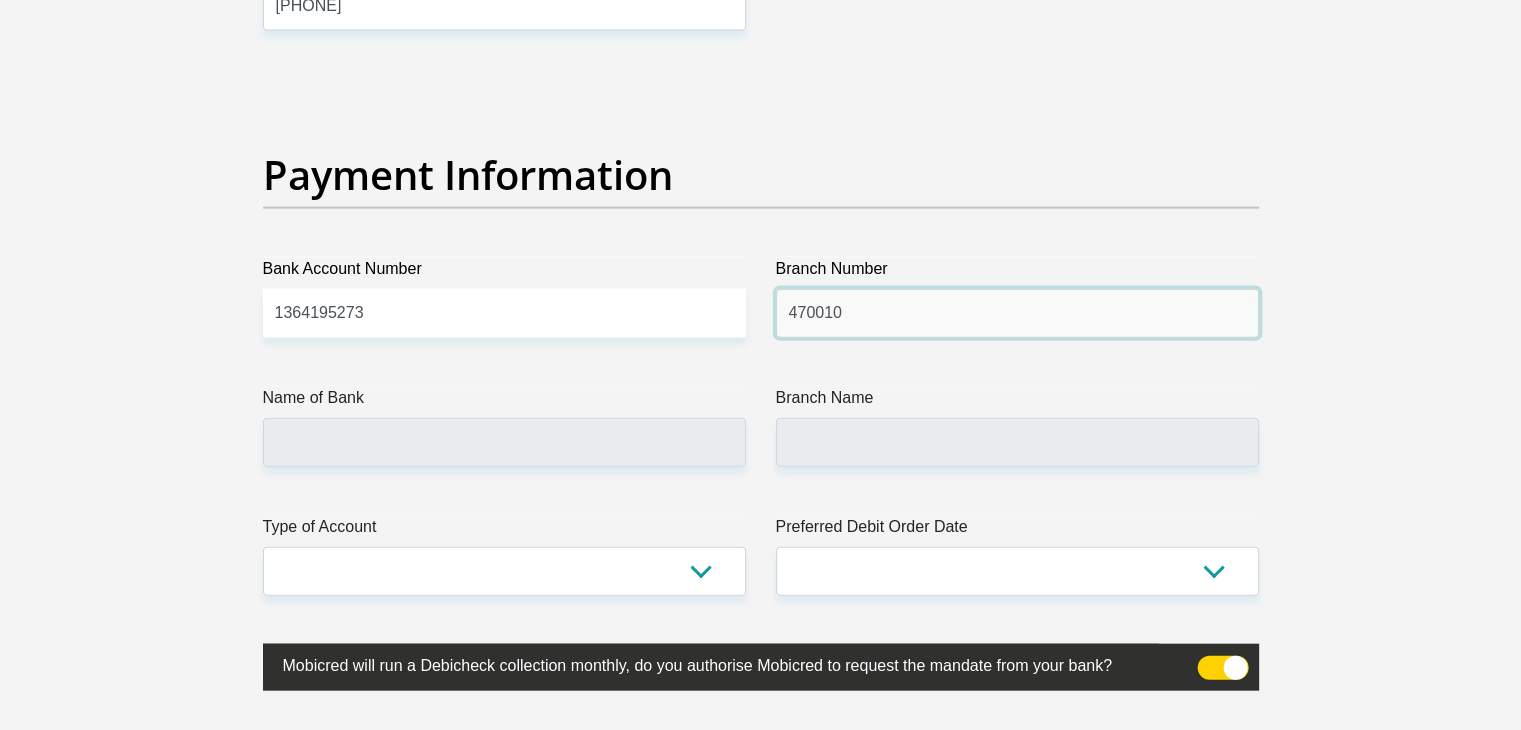 type on "470010" 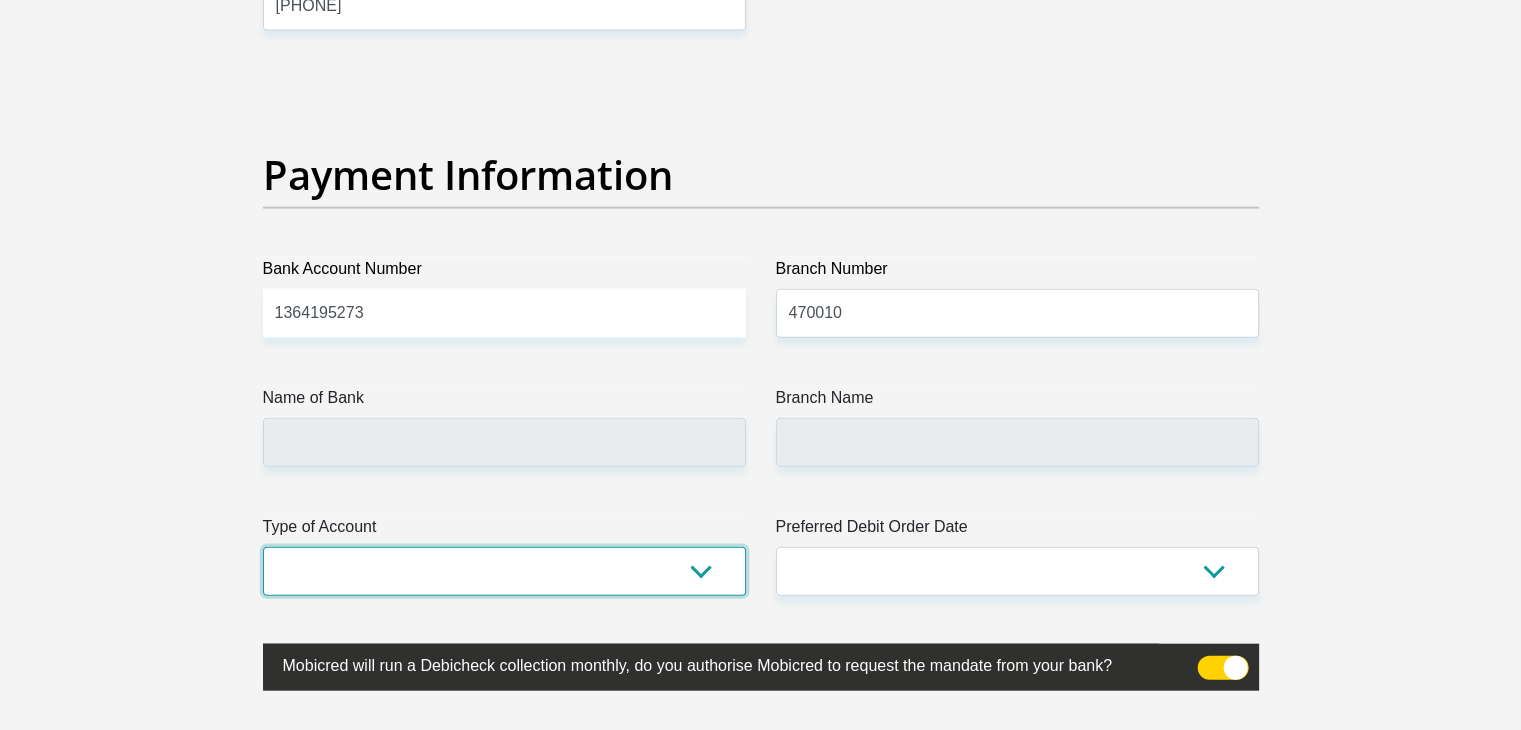 click on "Cheque
Savings" at bounding box center (504, 571) 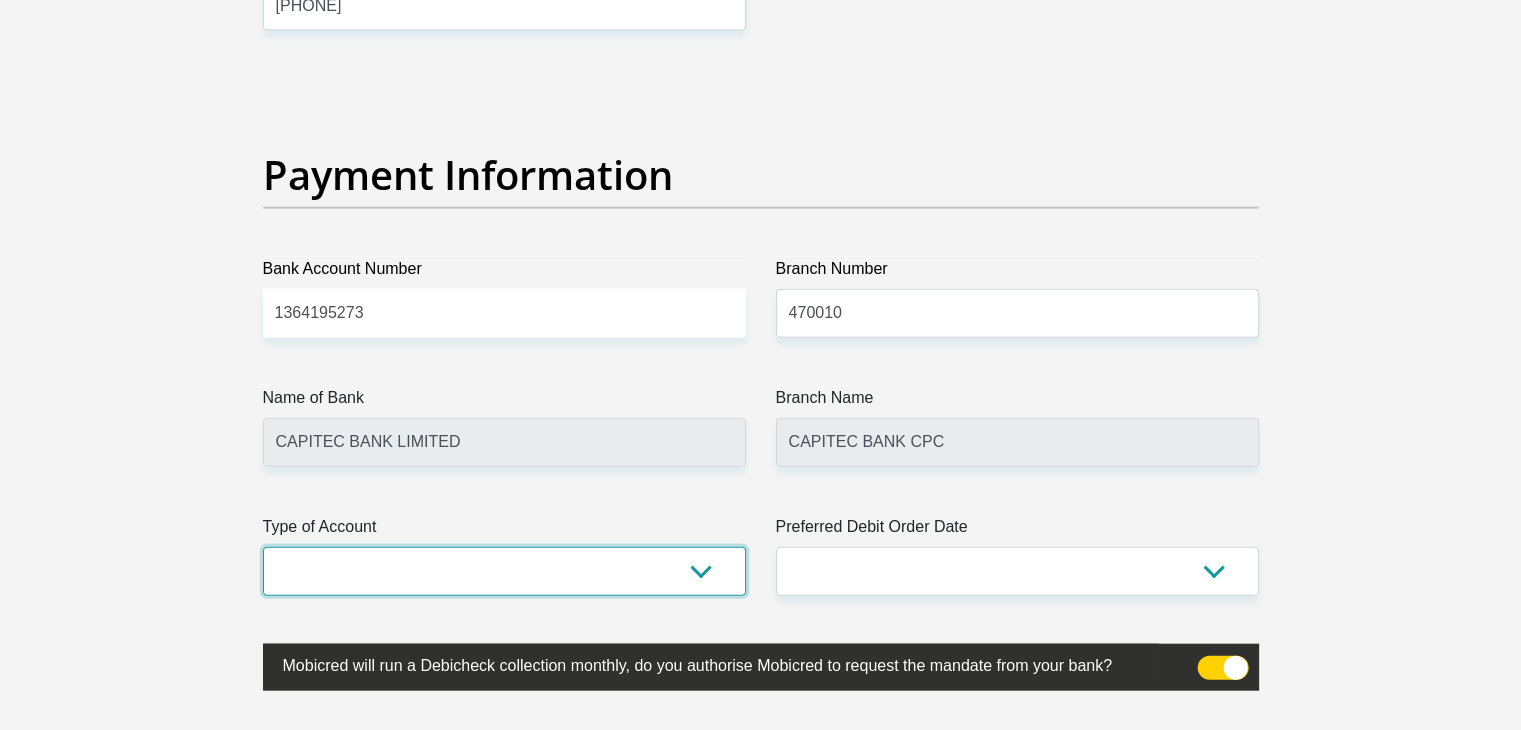 select on "SAV" 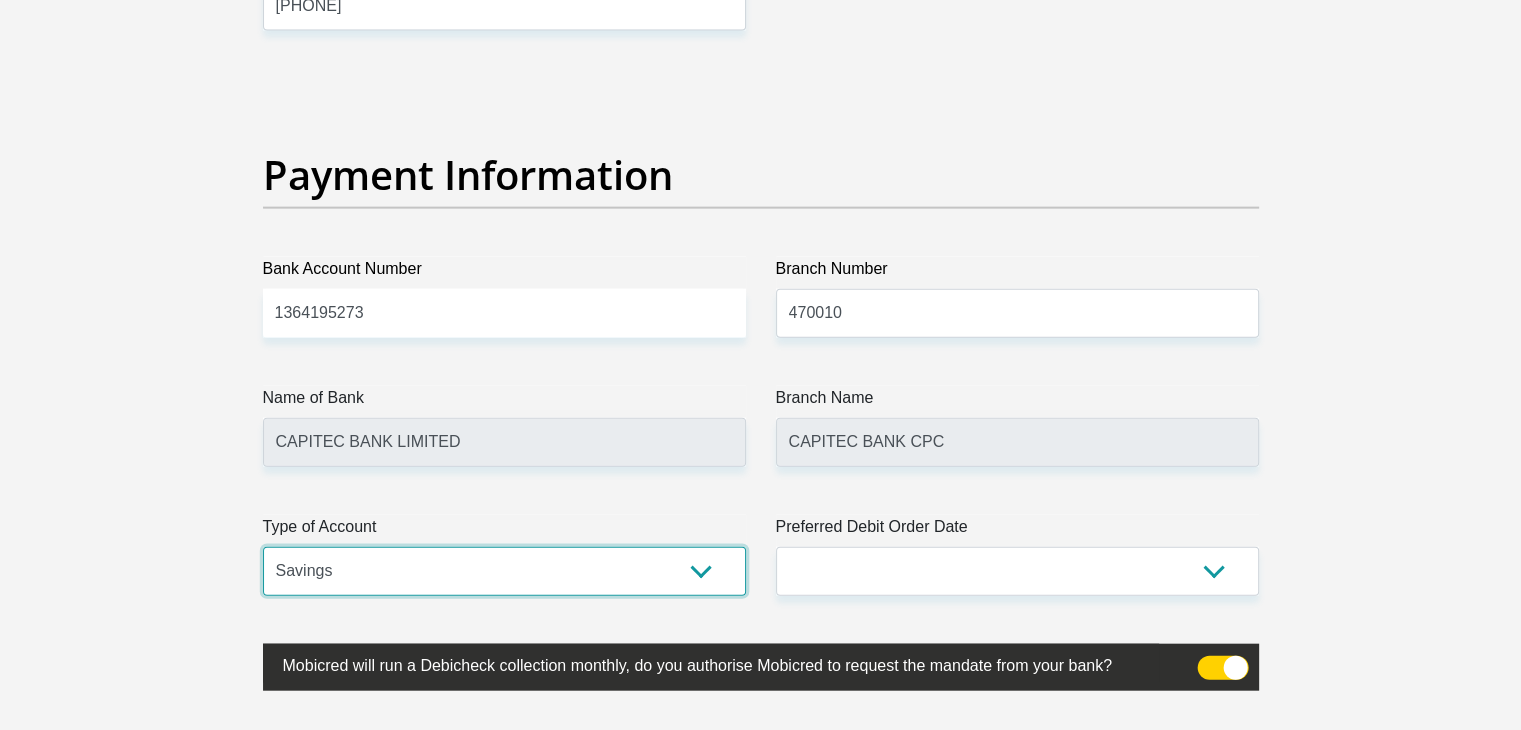 click on "Cheque
Savings" at bounding box center (504, 571) 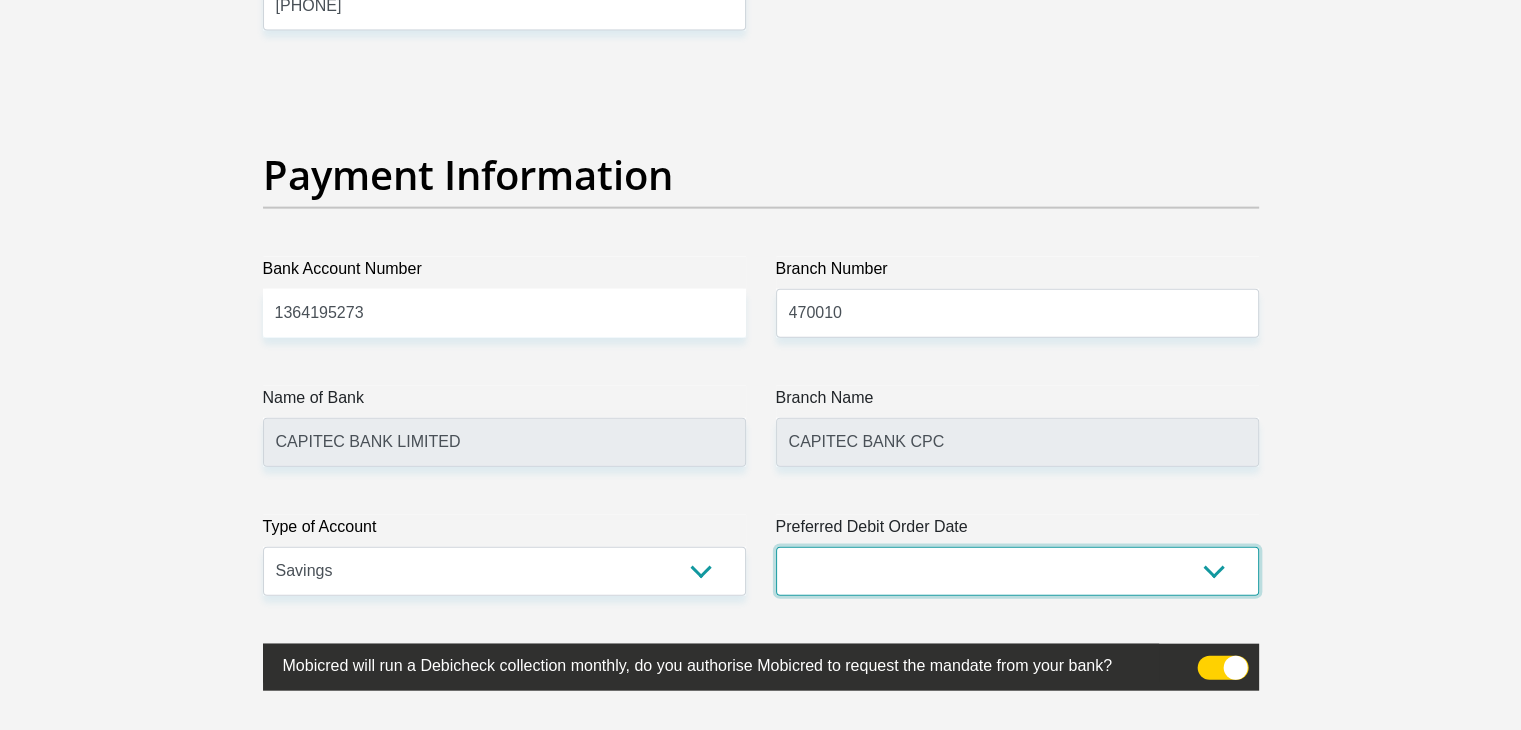 click on "1st
2nd
3rd
4th
5th
7th
18th
19th
20th
21st
22nd
23rd
24th
25th
26th
27th
28th
29th
30th" at bounding box center (1017, 571) 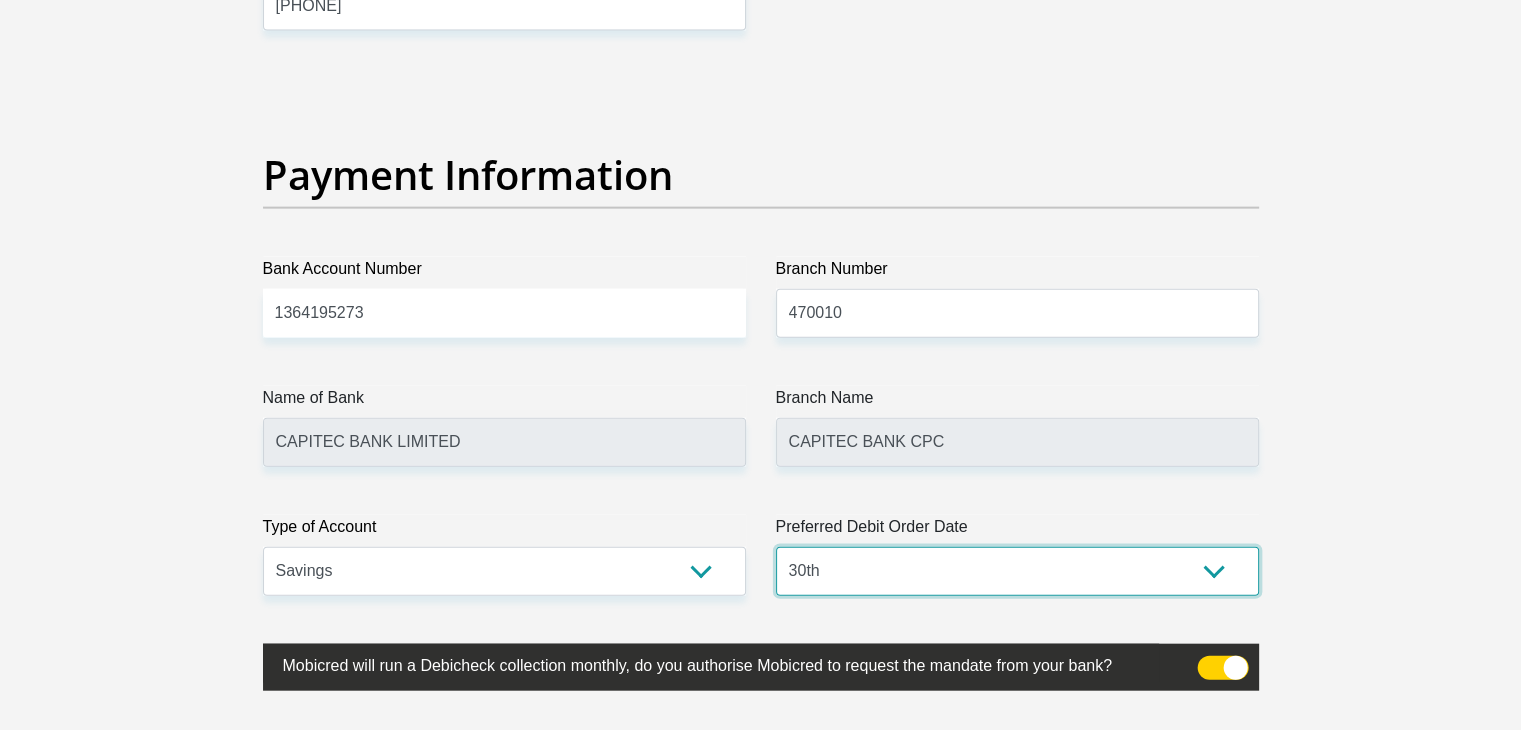 click on "1st
2nd
3rd
4th
5th
7th
18th
19th
20th
21st
22nd
23rd
24th
25th
26th
27th
28th
29th
30th" at bounding box center (1017, 571) 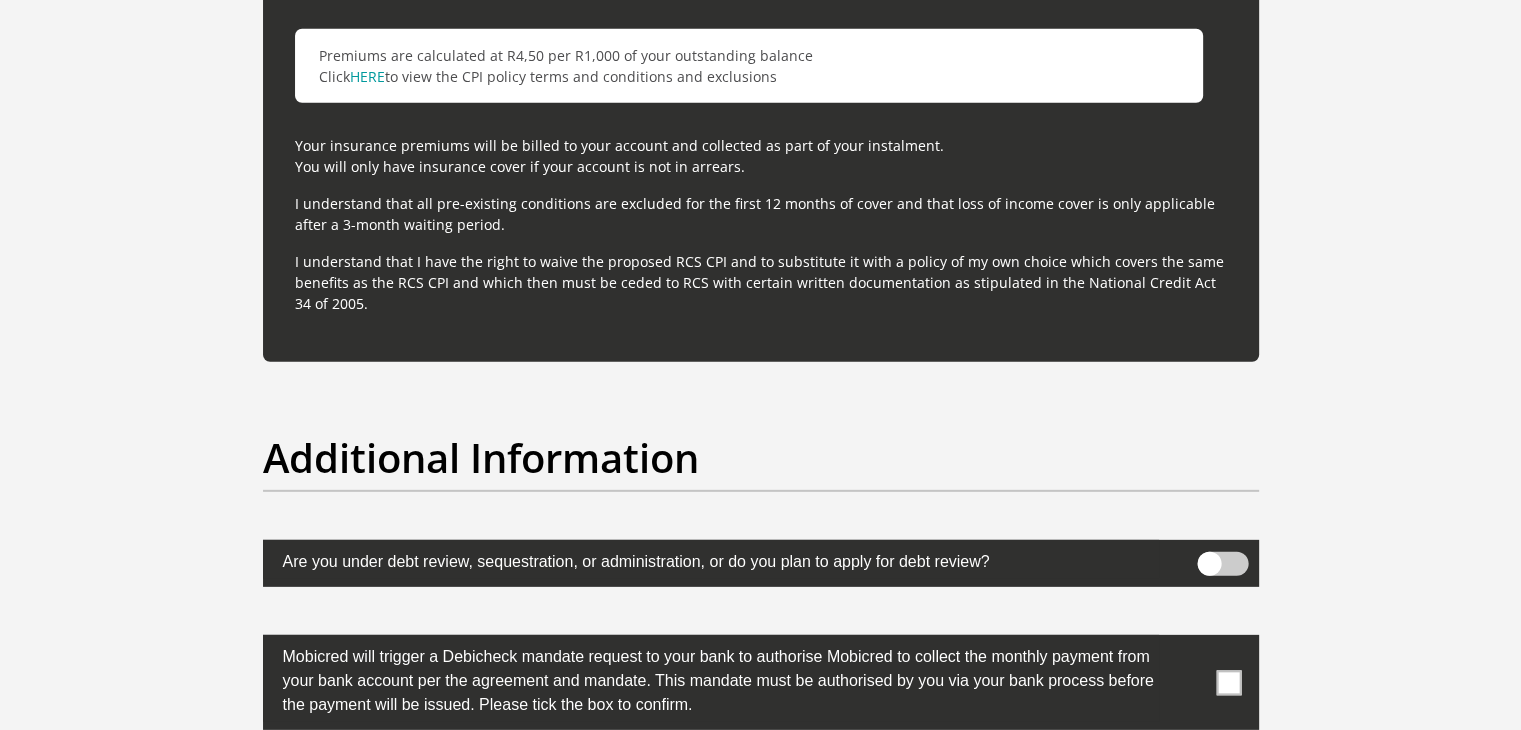 scroll, scrollTop: 6100, scrollLeft: 0, axis: vertical 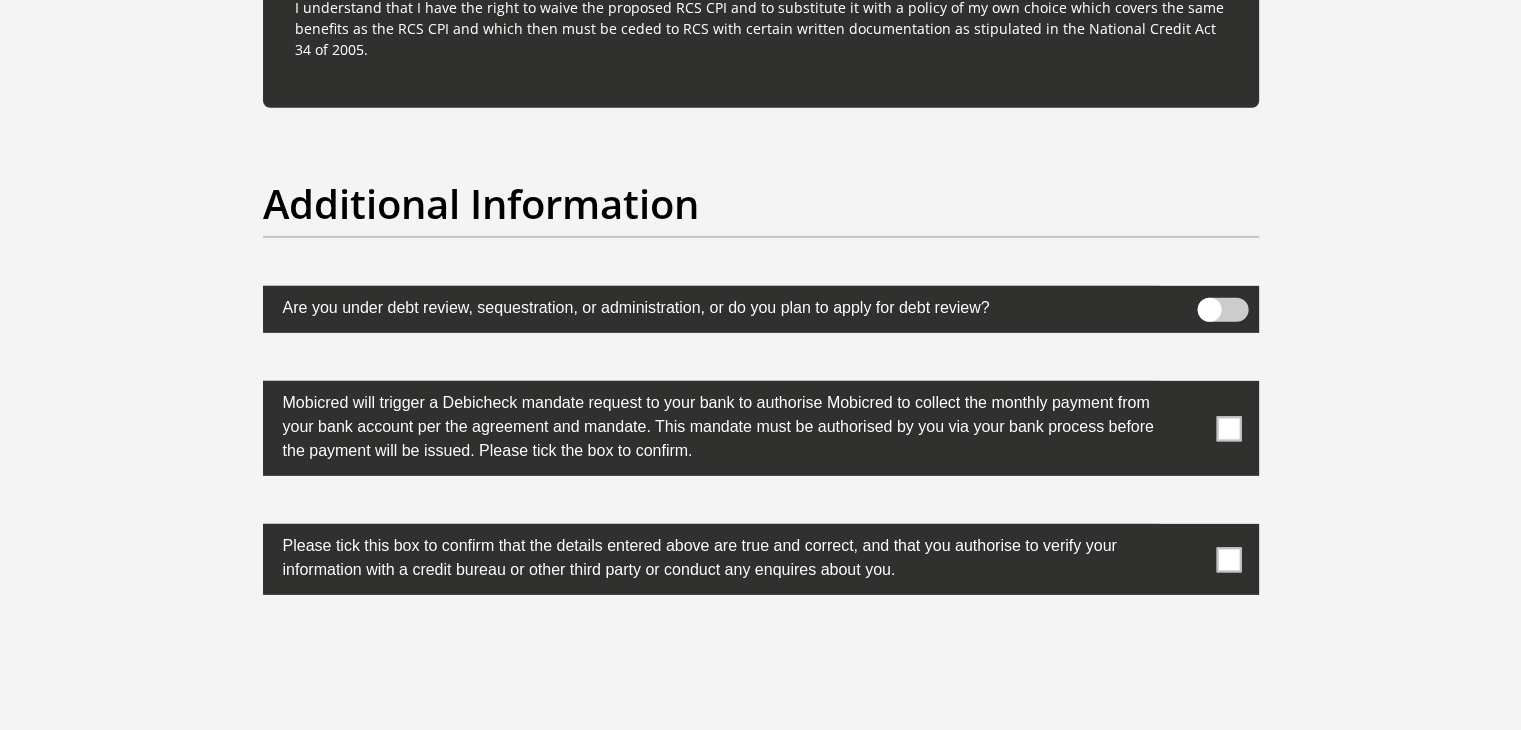 click at bounding box center [761, 428] 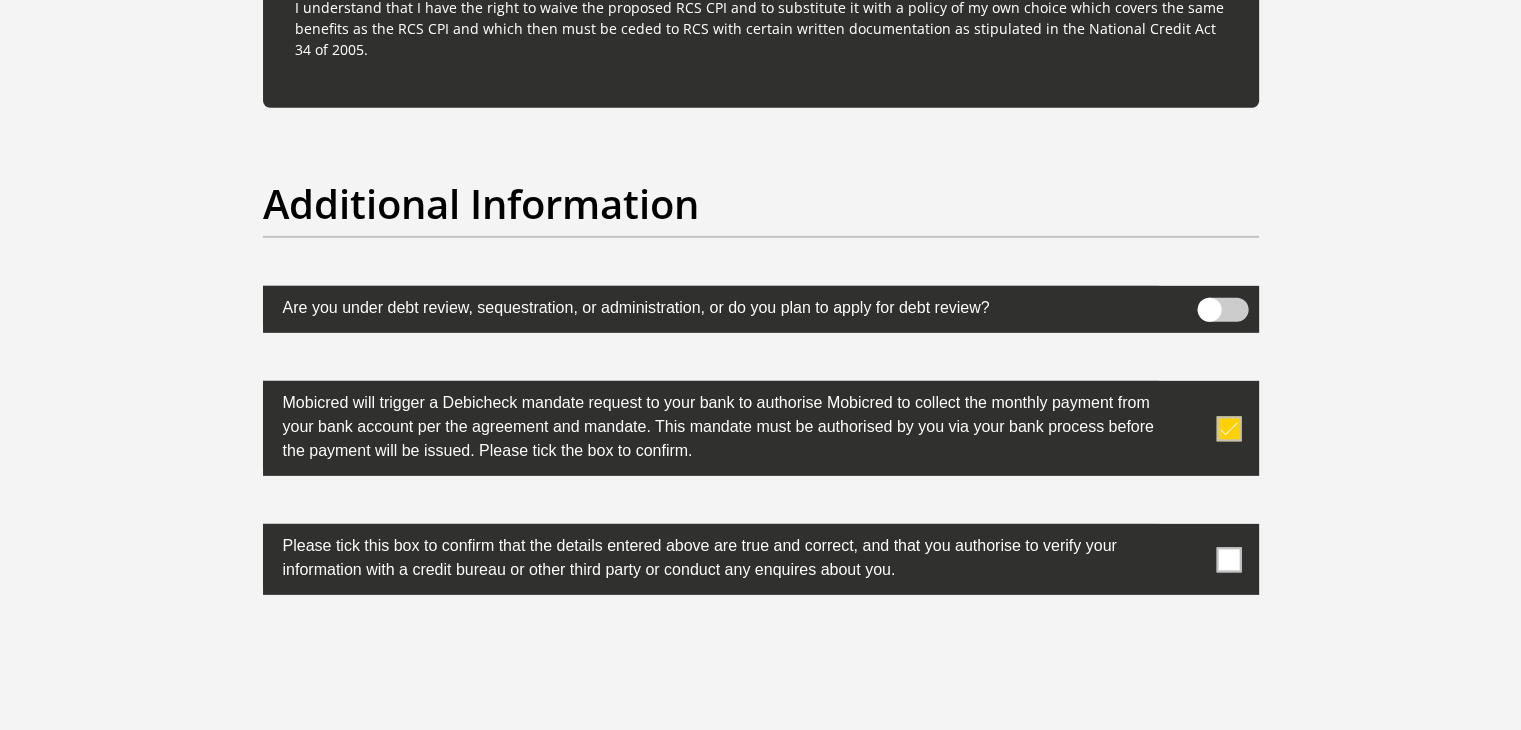 click at bounding box center [761, 559] 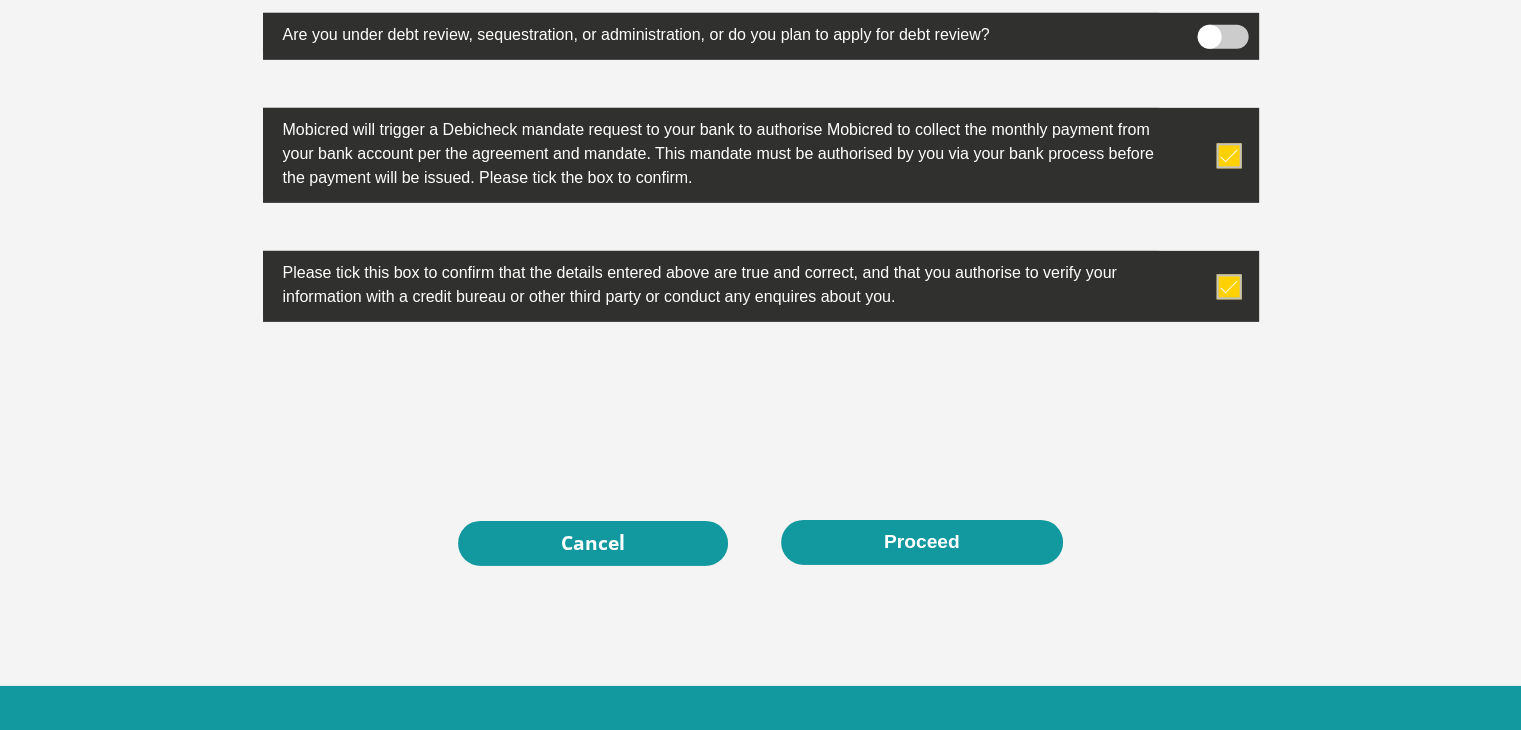 scroll, scrollTop: 6400, scrollLeft: 0, axis: vertical 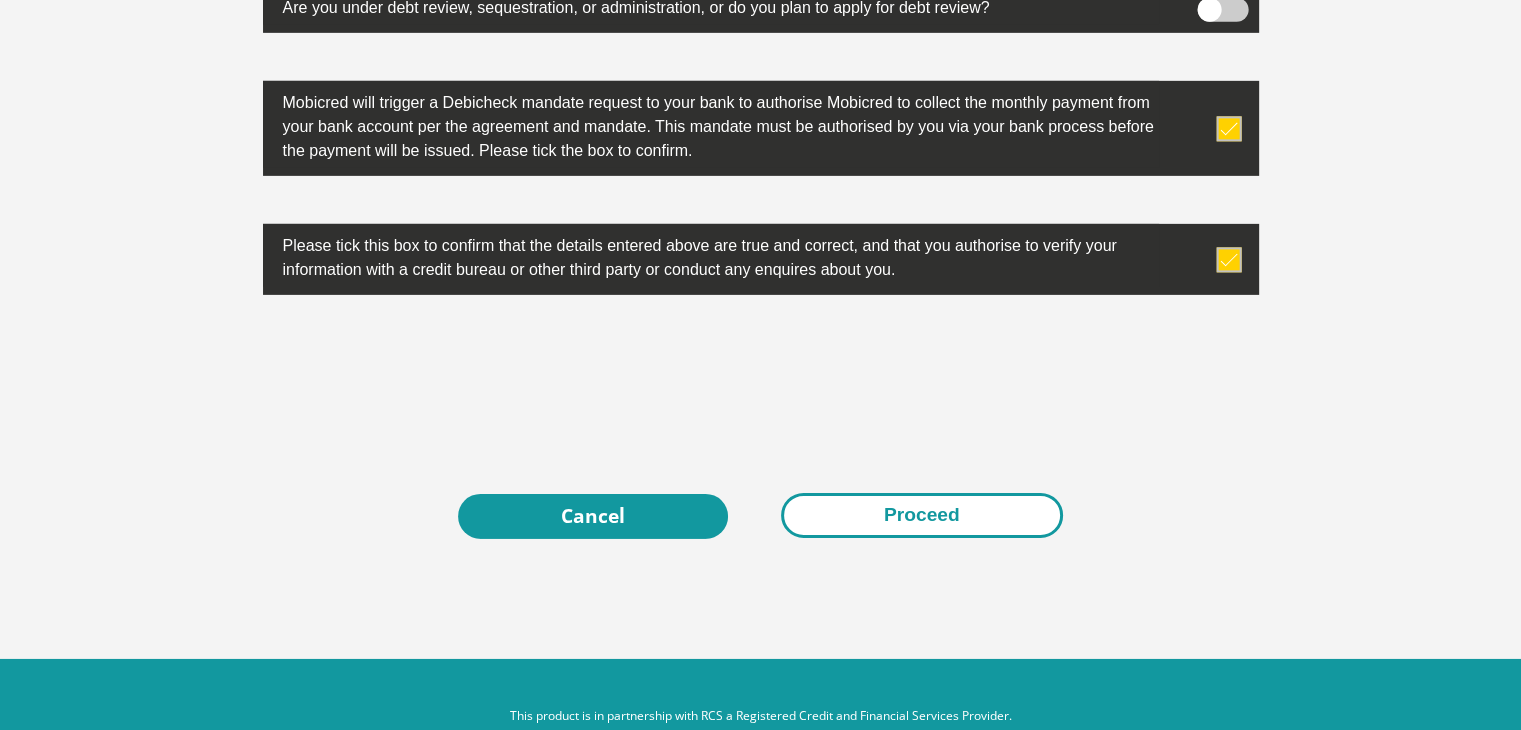 click on "Proceed" at bounding box center [922, 515] 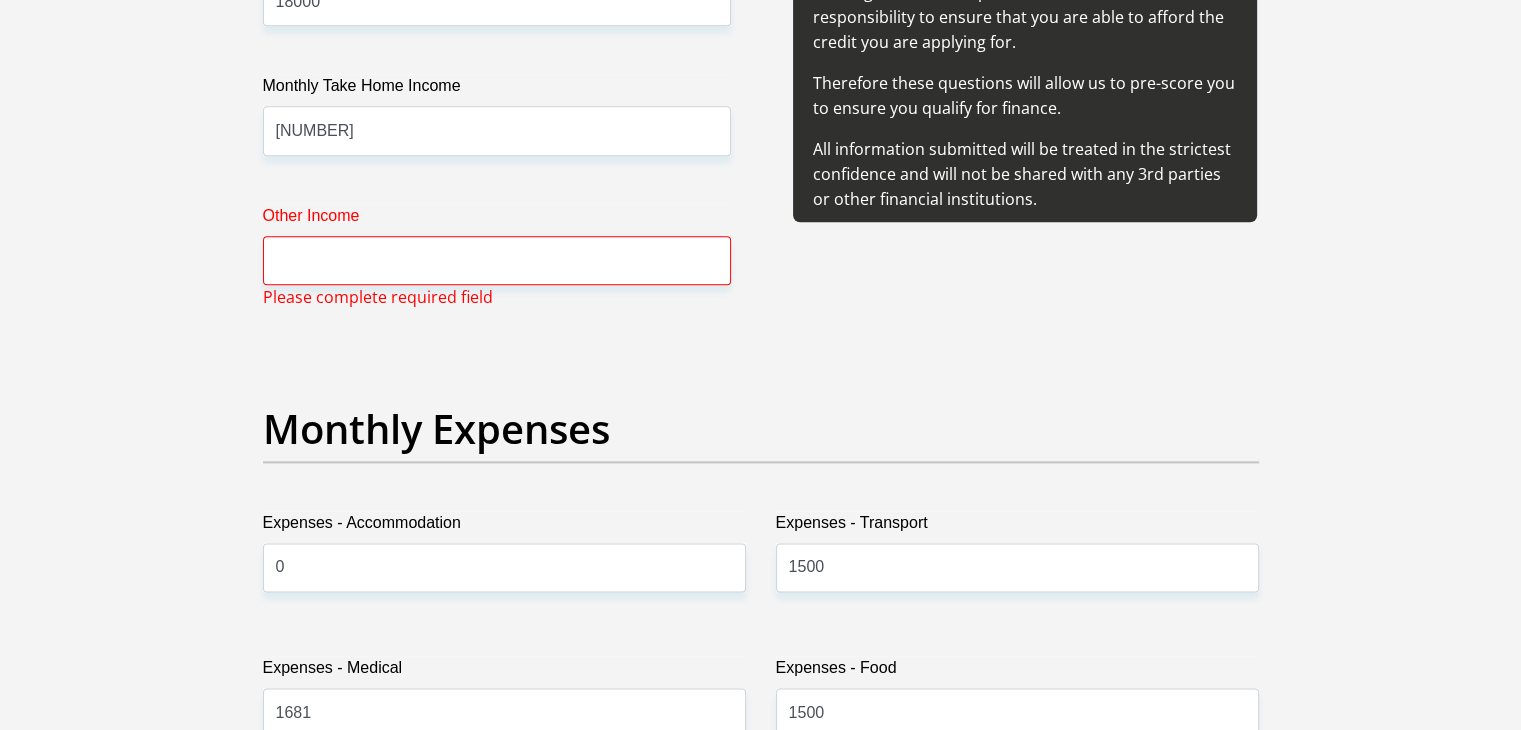 scroll, scrollTop: 2484, scrollLeft: 0, axis: vertical 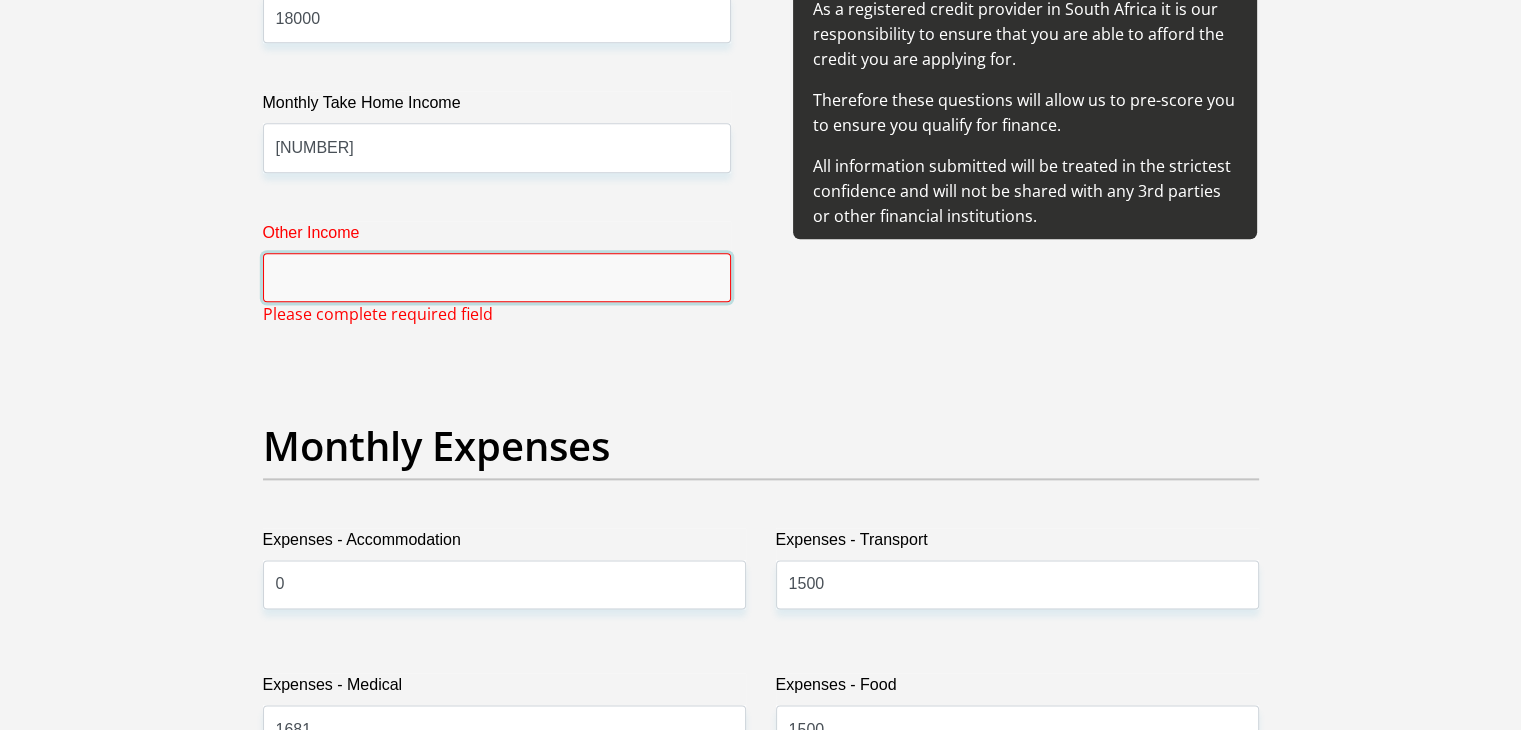 click on "Other Income" at bounding box center (497, 277) 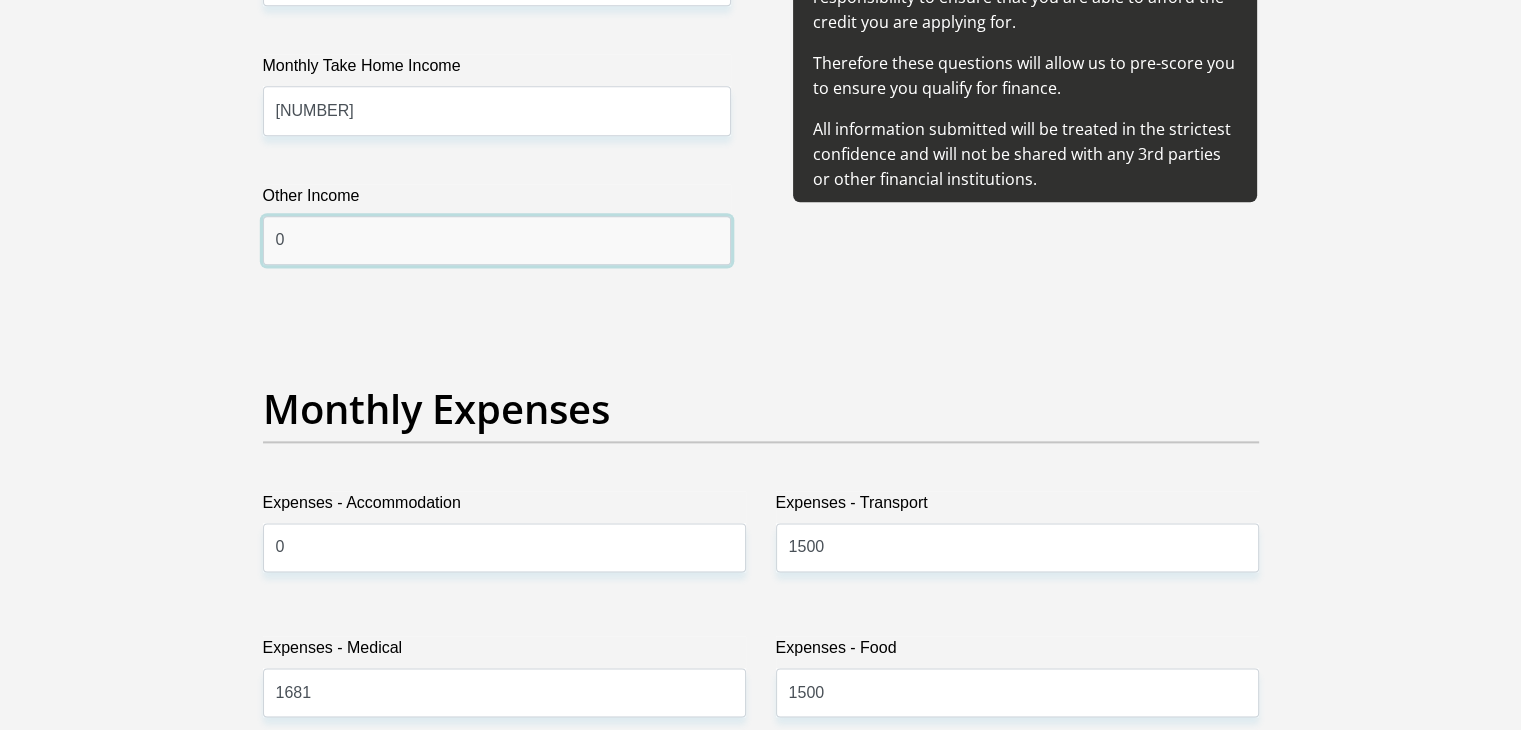 scroll, scrollTop: 2784, scrollLeft: 0, axis: vertical 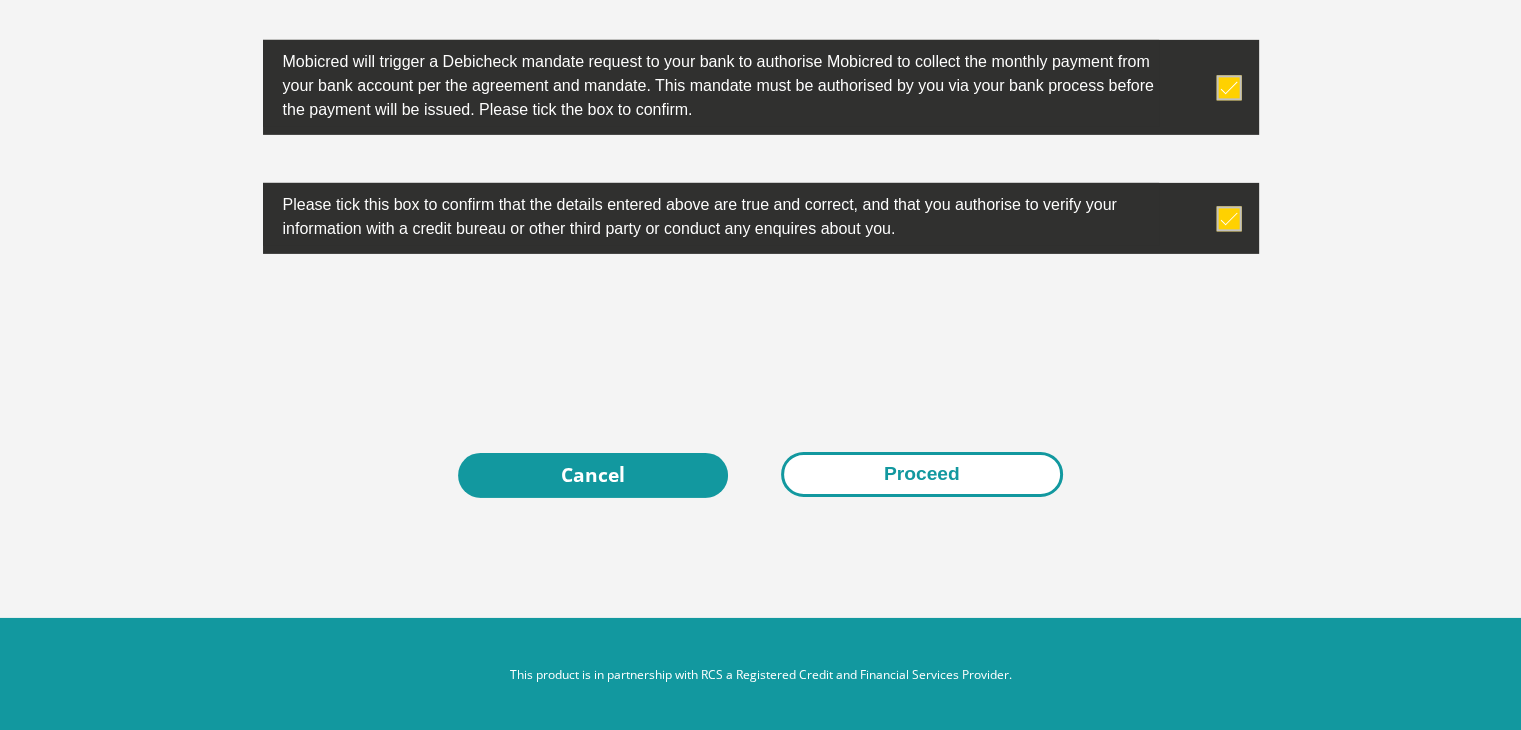type on "0" 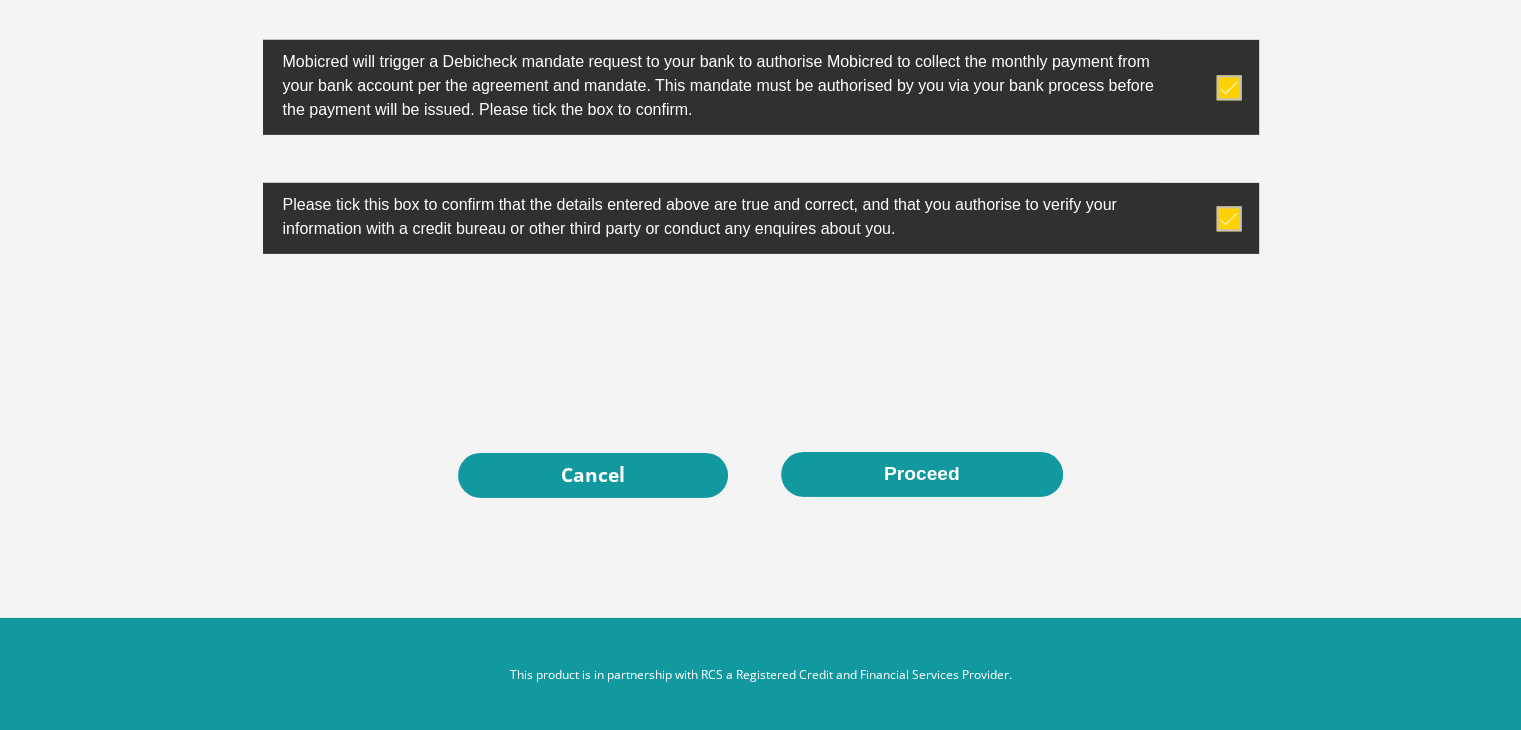 scroll, scrollTop: 0, scrollLeft: 0, axis: both 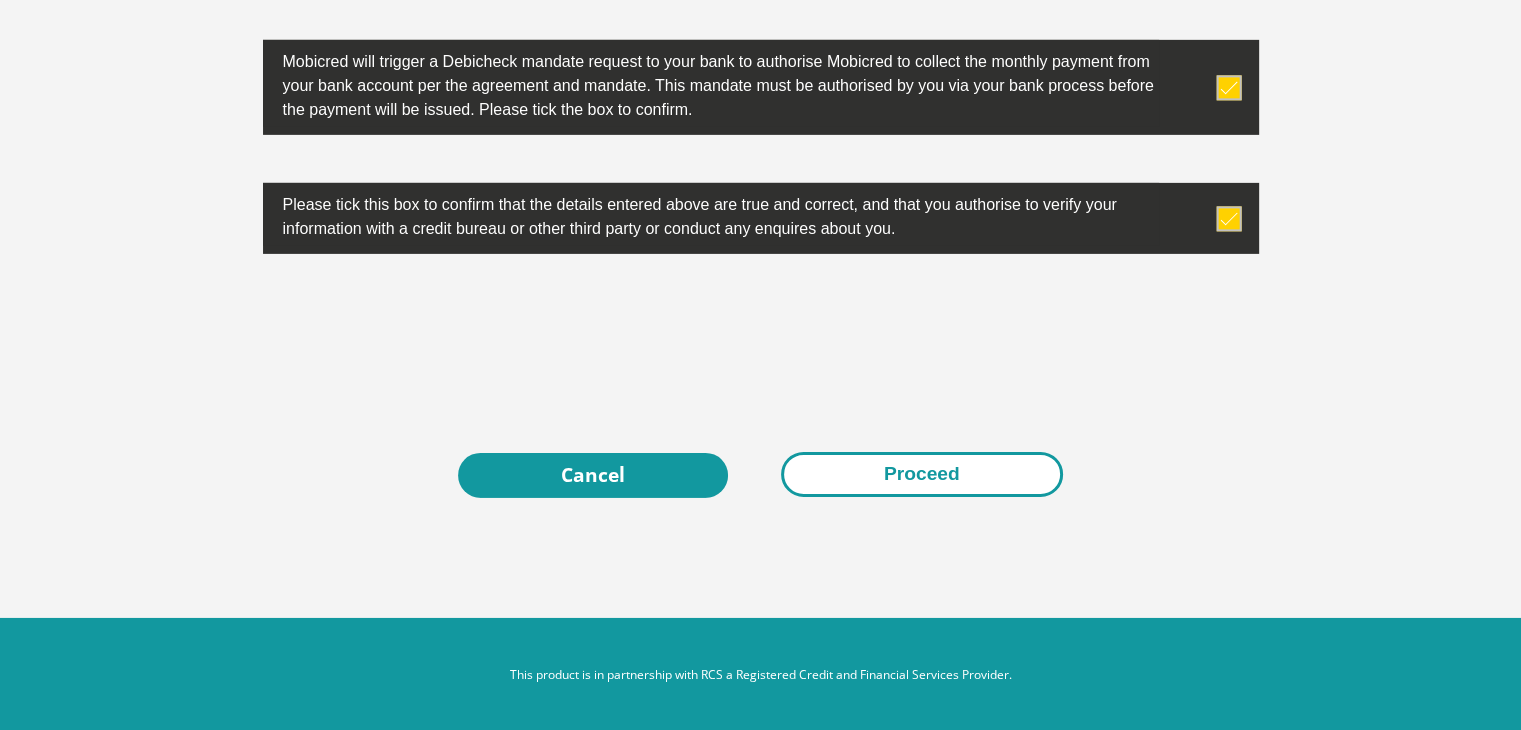 click on "Proceed" at bounding box center [922, 474] 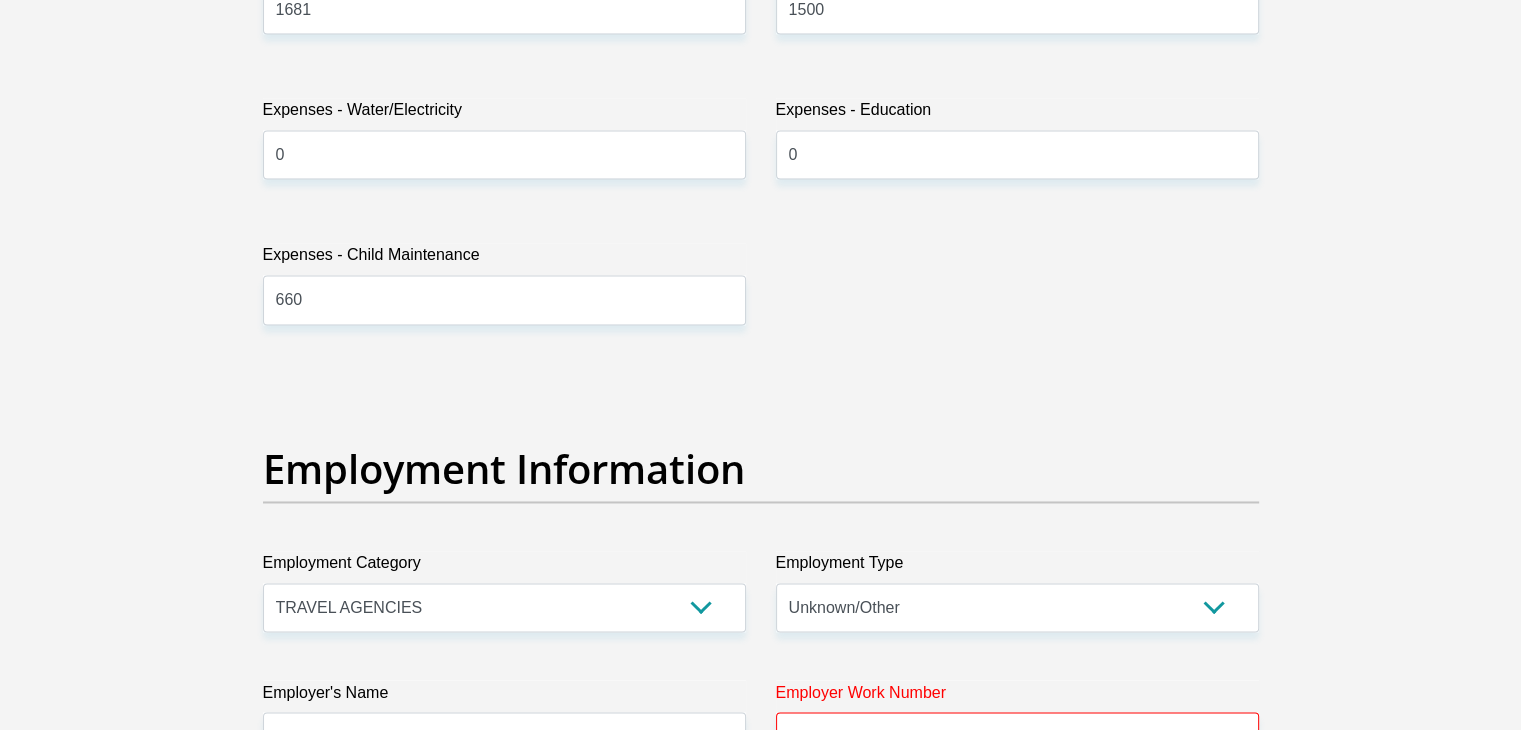 scroll, scrollTop: 3565, scrollLeft: 0, axis: vertical 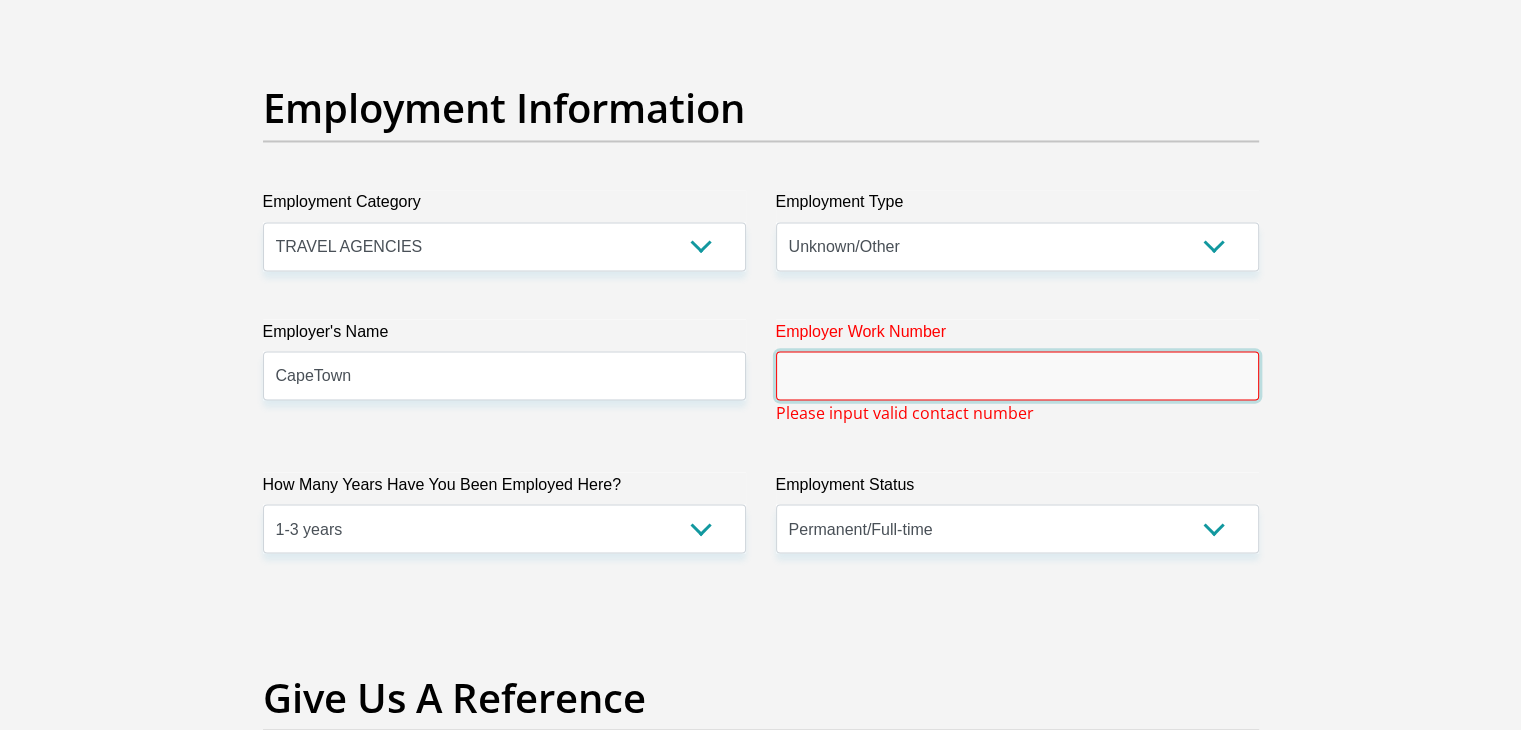 click on "Employer Work Number" at bounding box center [1017, 375] 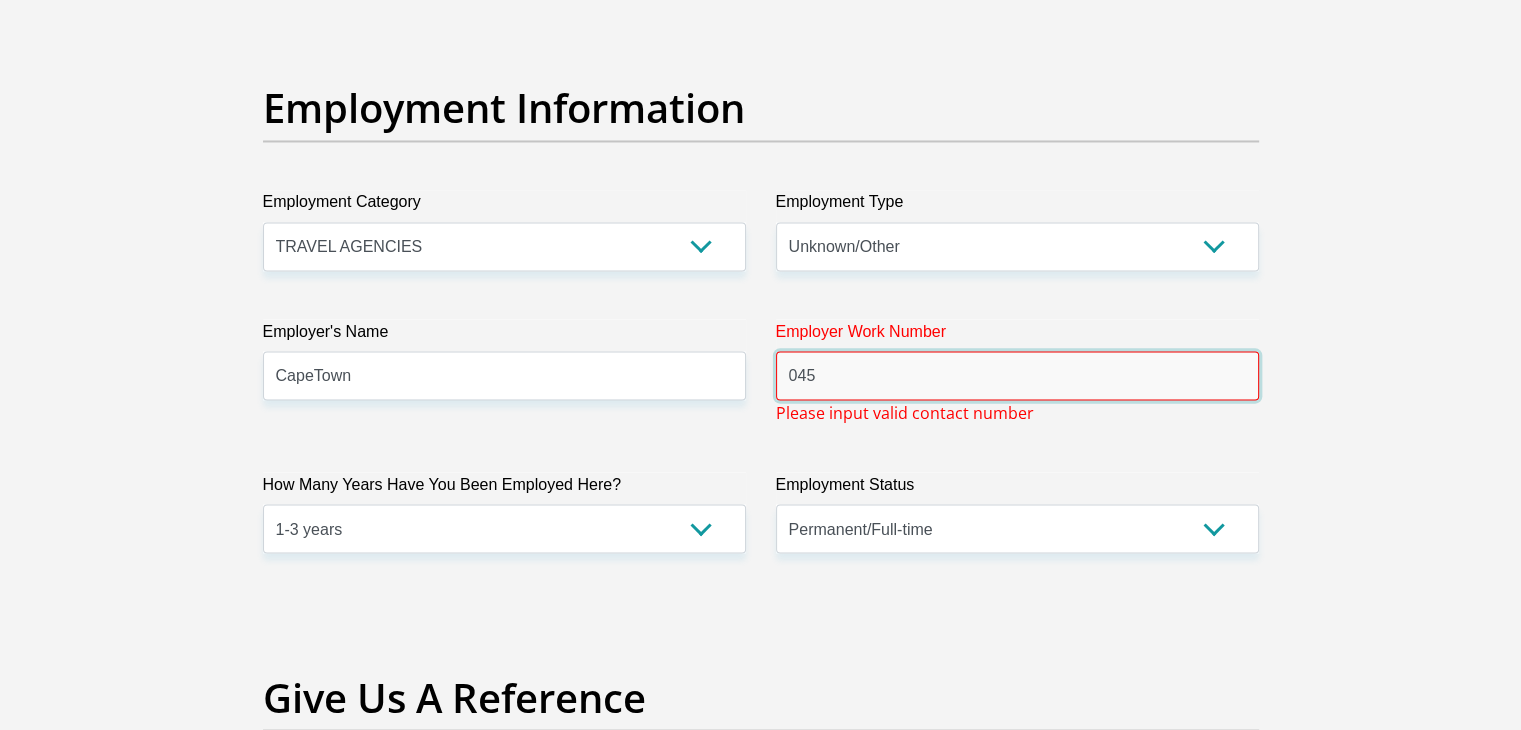 type on "045" 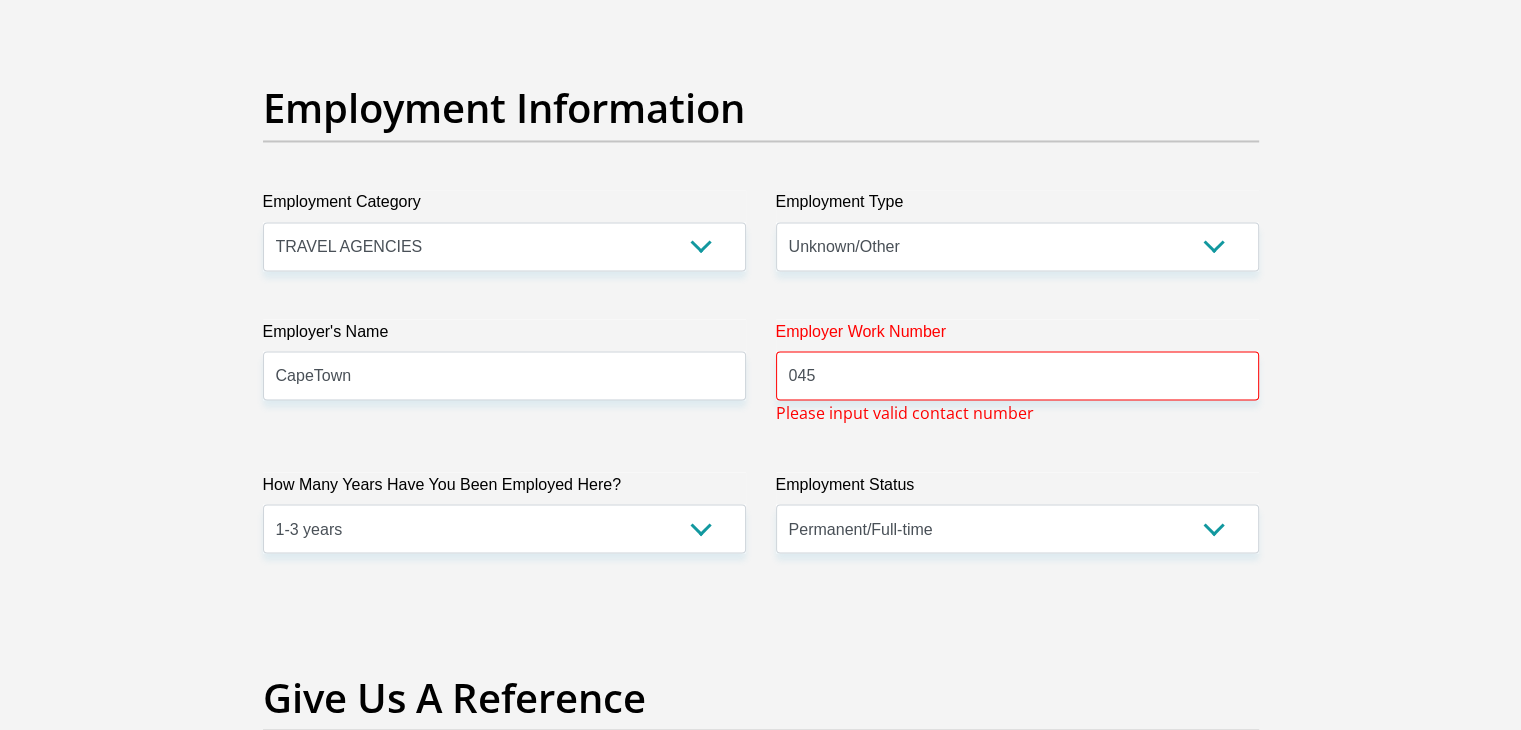 click on "Personal Details
Title
Mr
Ms
Mrs
Dr
Other
First Name
Xola
Surname
Stata
ID Number
9501230200089
Please input valid ID number
Race
Black
Coloured
Indian
White
Other
Contact Number
0814835636
Please input valid contact number
Angola" at bounding box center [760, 20] 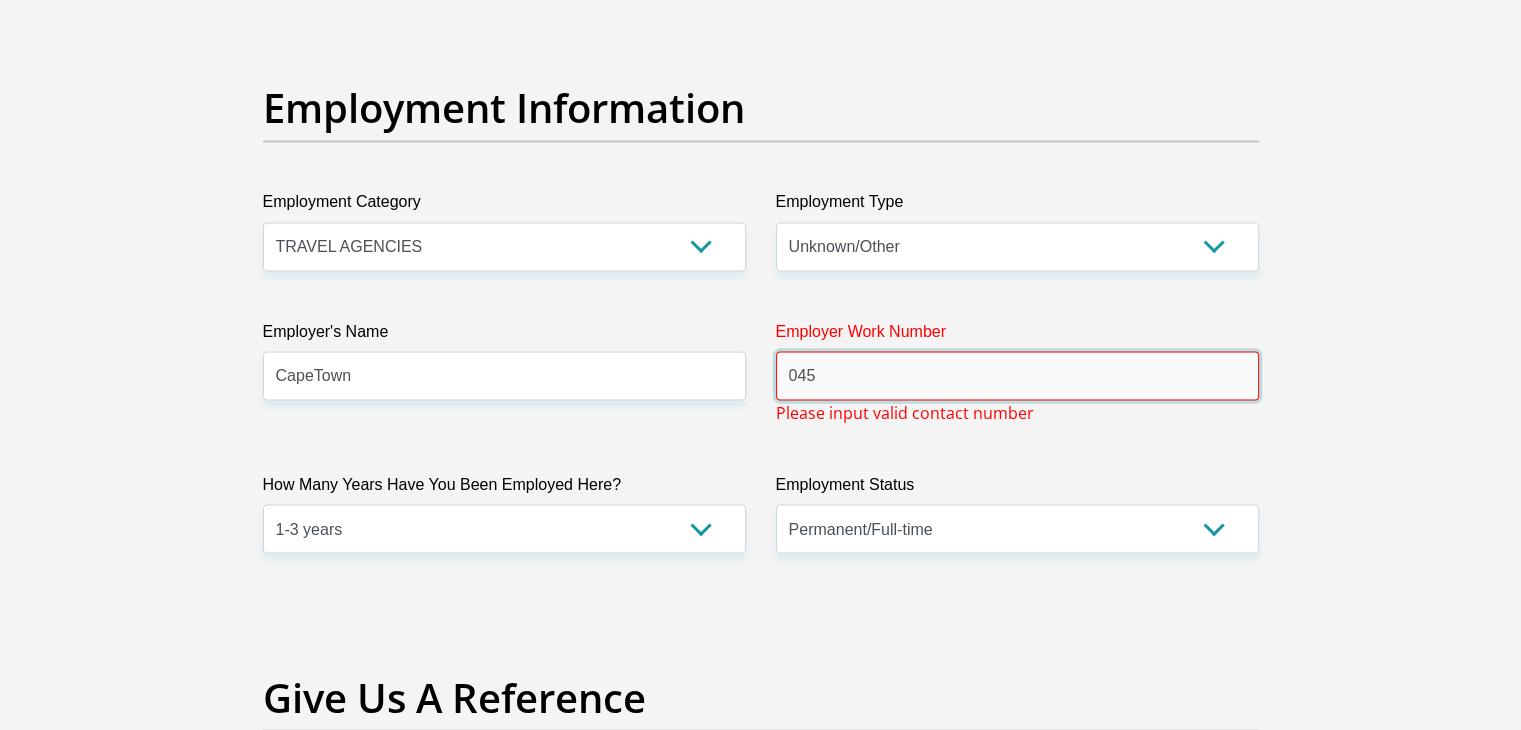 click on "045" at bounding box center [1017, 375] 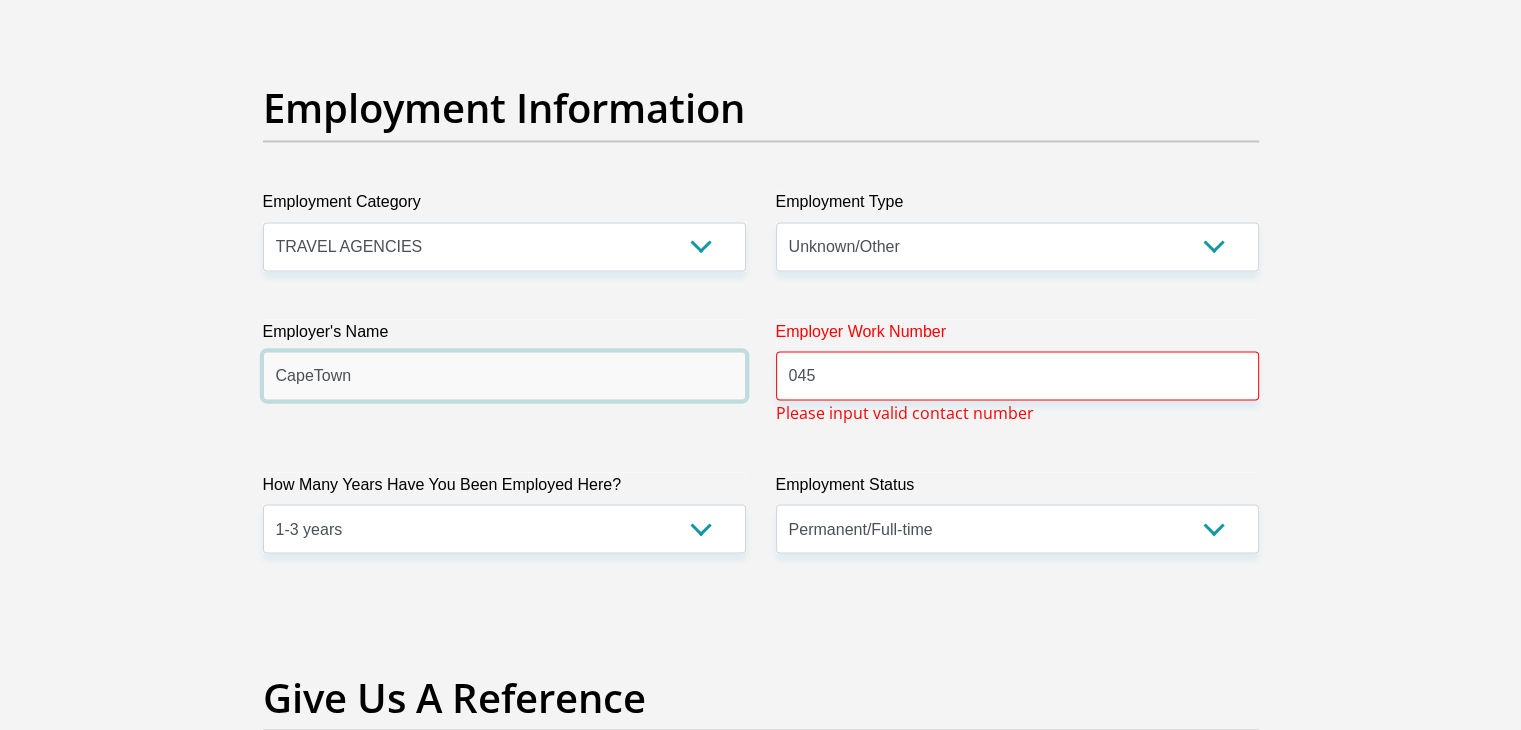 drag, startPoint x: 405, startPoint y: 361, endPoint x: 233, endPoint y: 373, distance: 172.41809 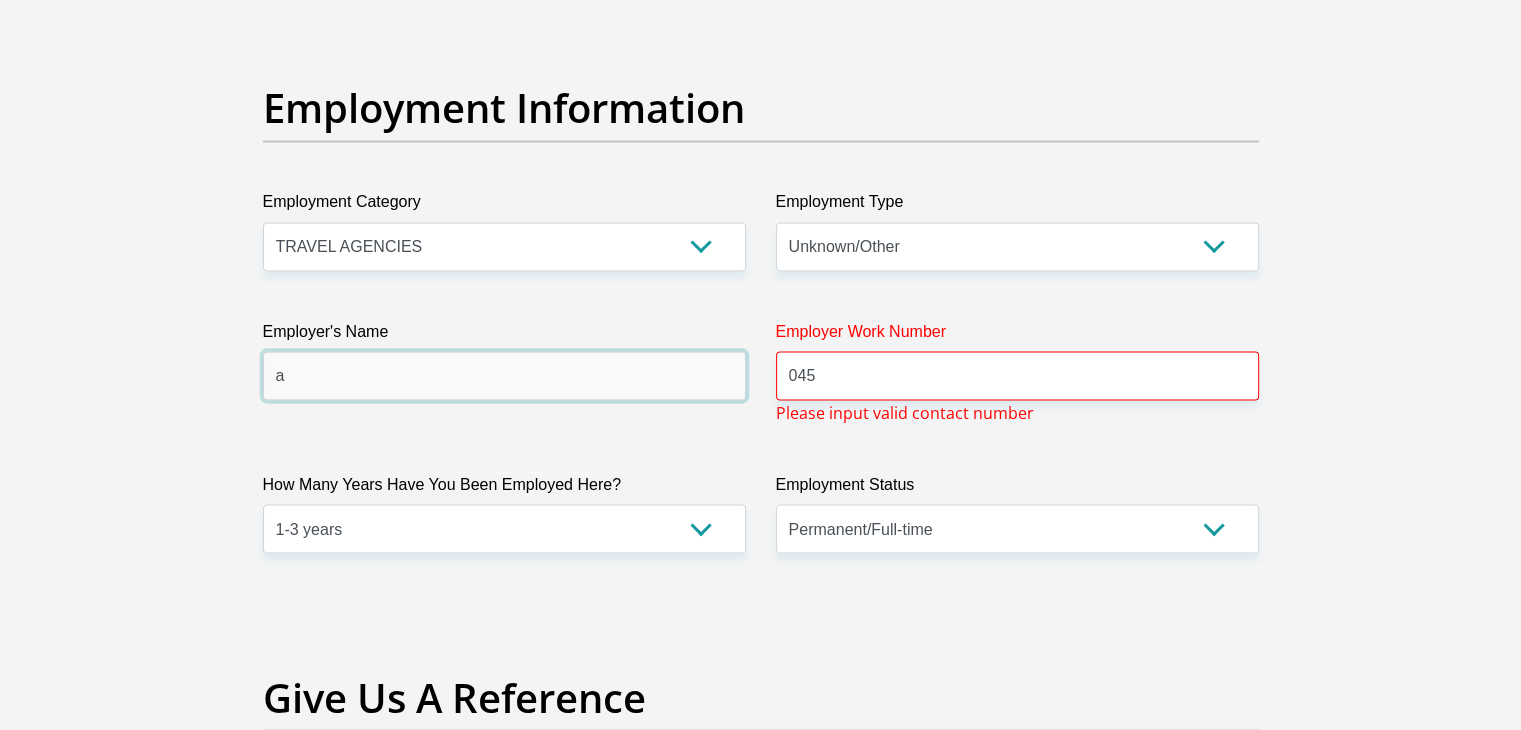 type on "a" 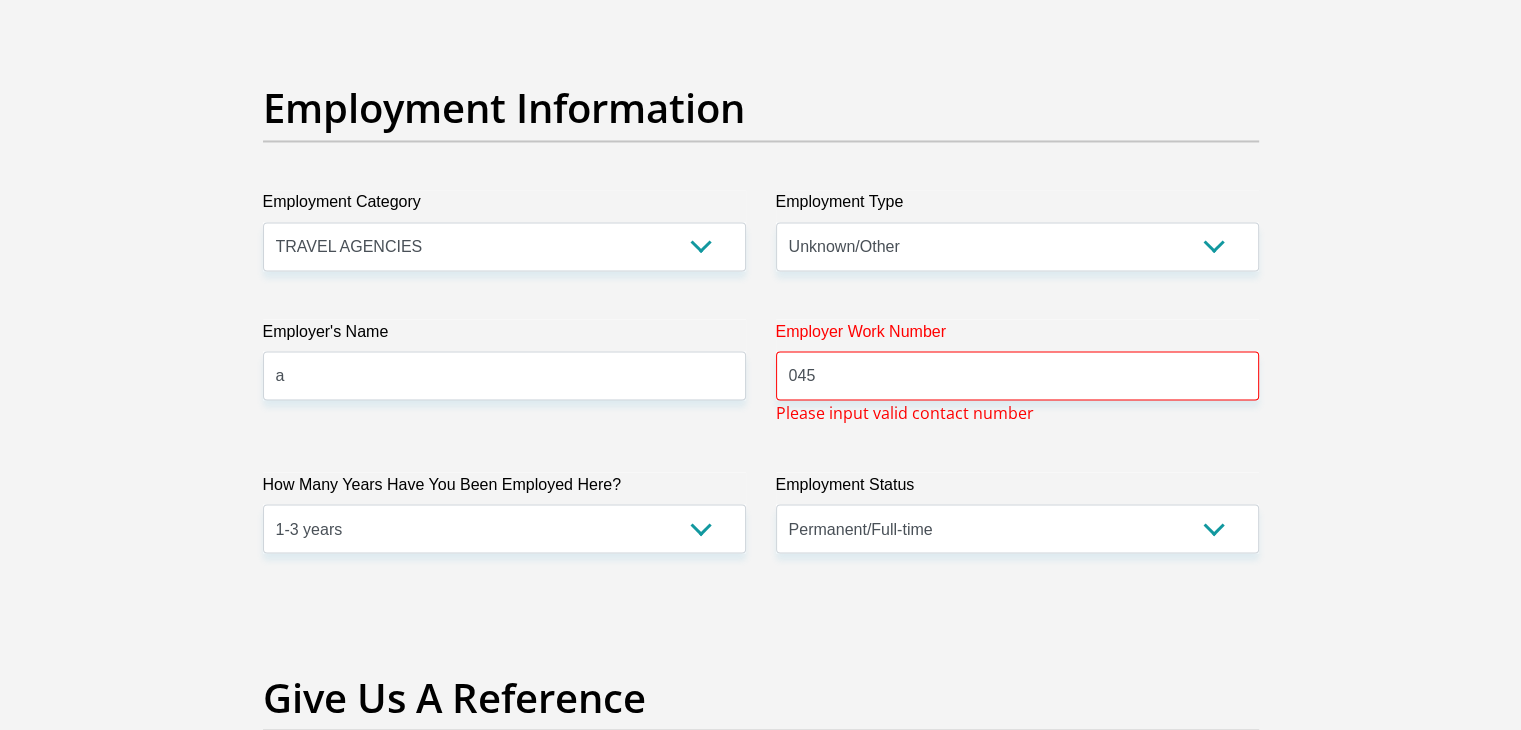 scroll, scrollTop: 6444, scrollLeft: 0, axis: vertical 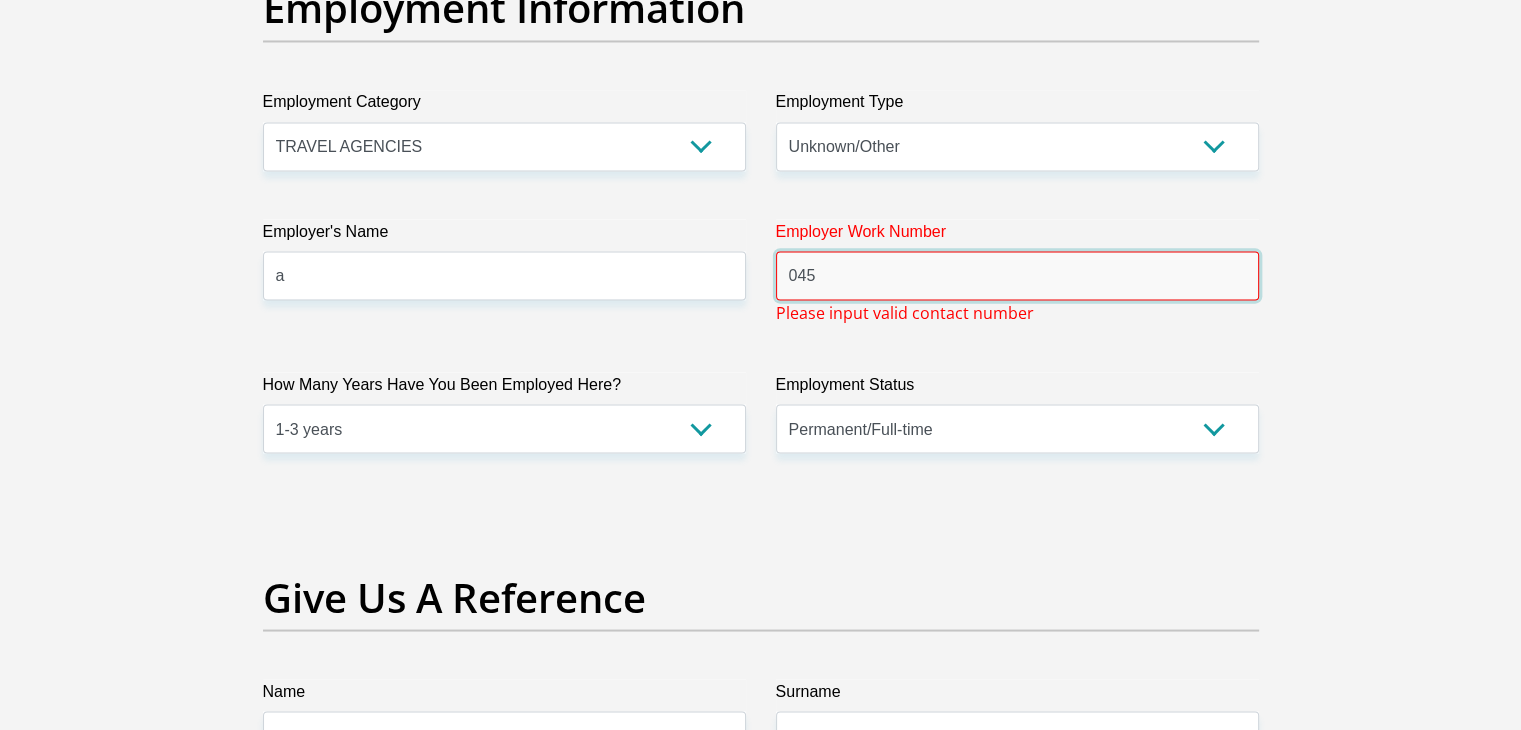 click on "045" at bounding box center [1017, 275] 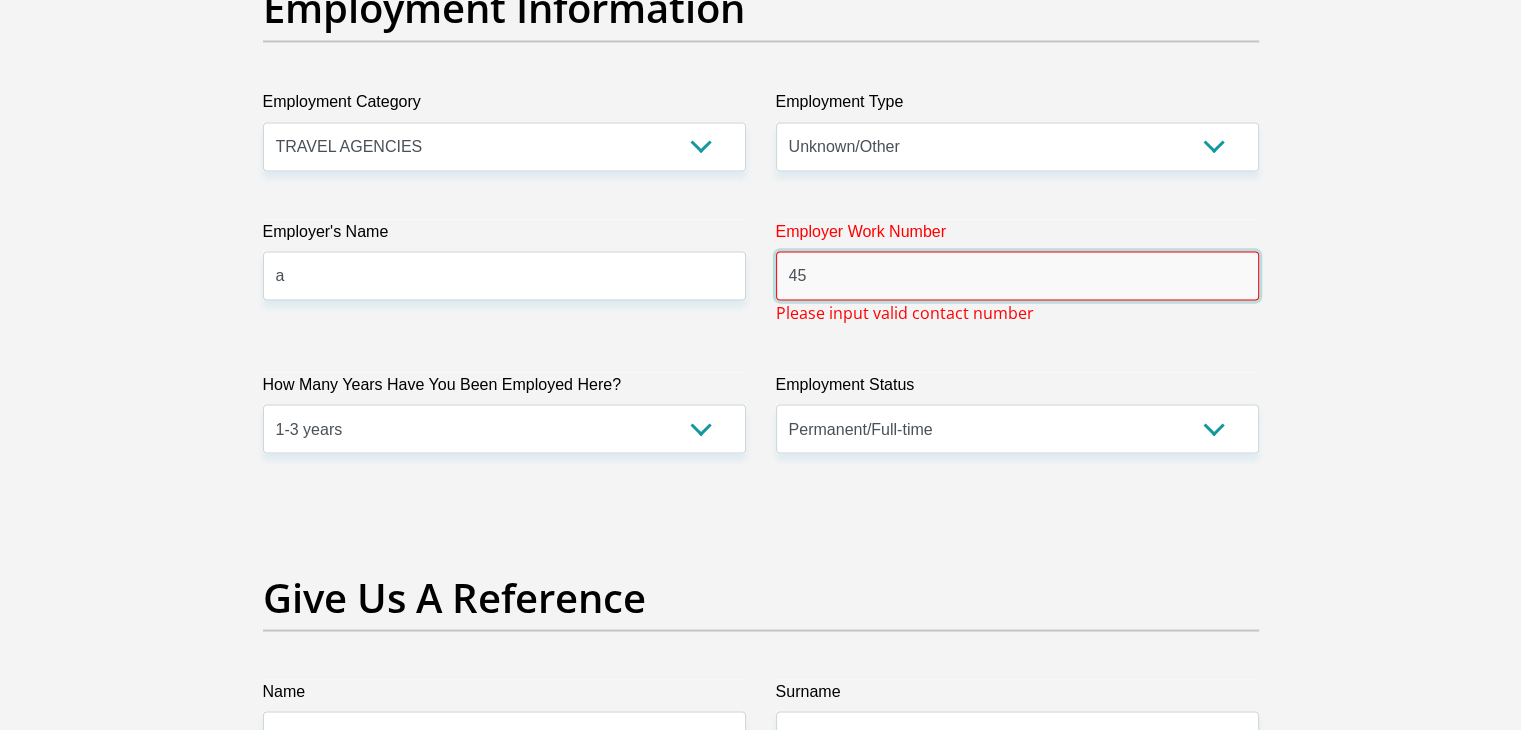 drag, startPoint x: 820, startPoint y: 272, endPoint x: 749, endPoint y: 269, distance: 71.063354 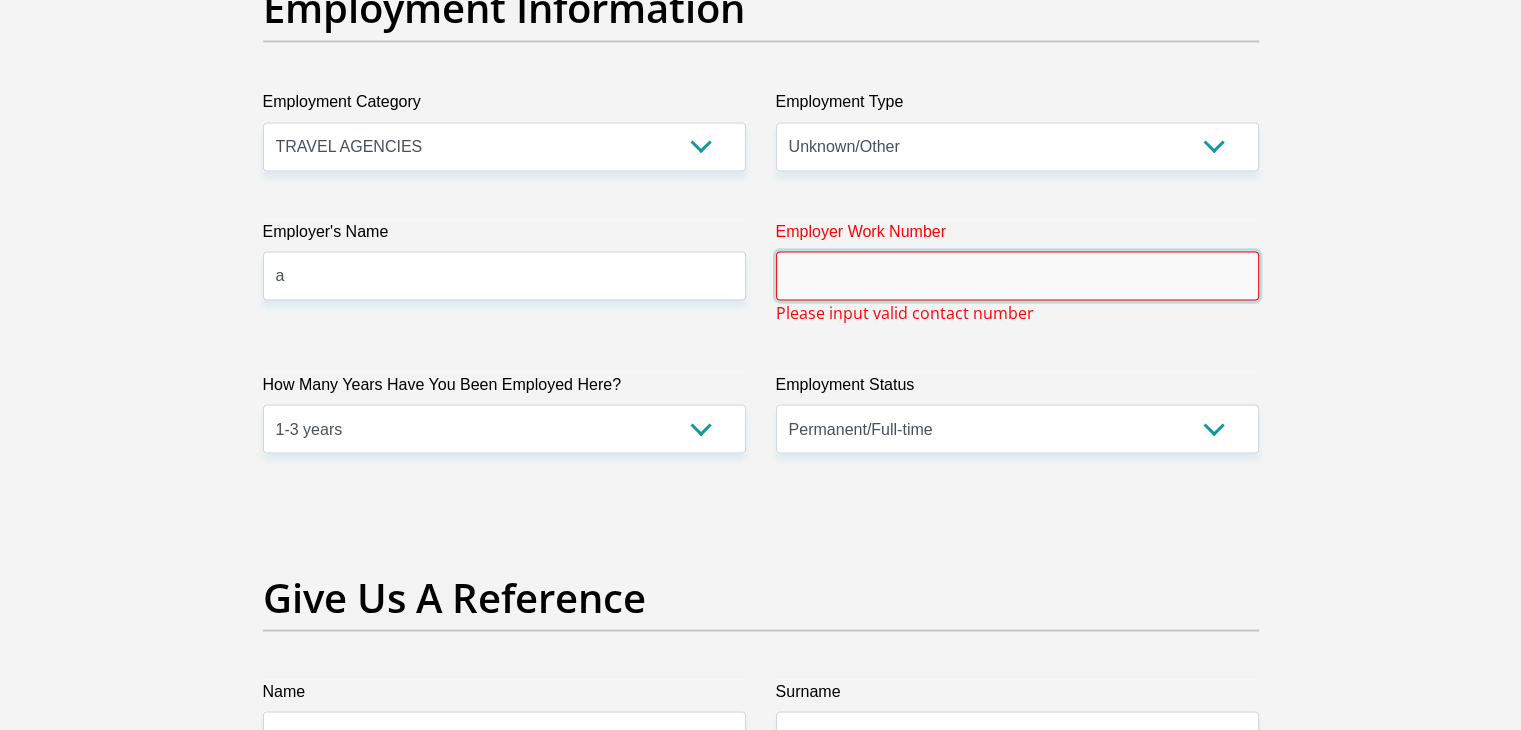 type 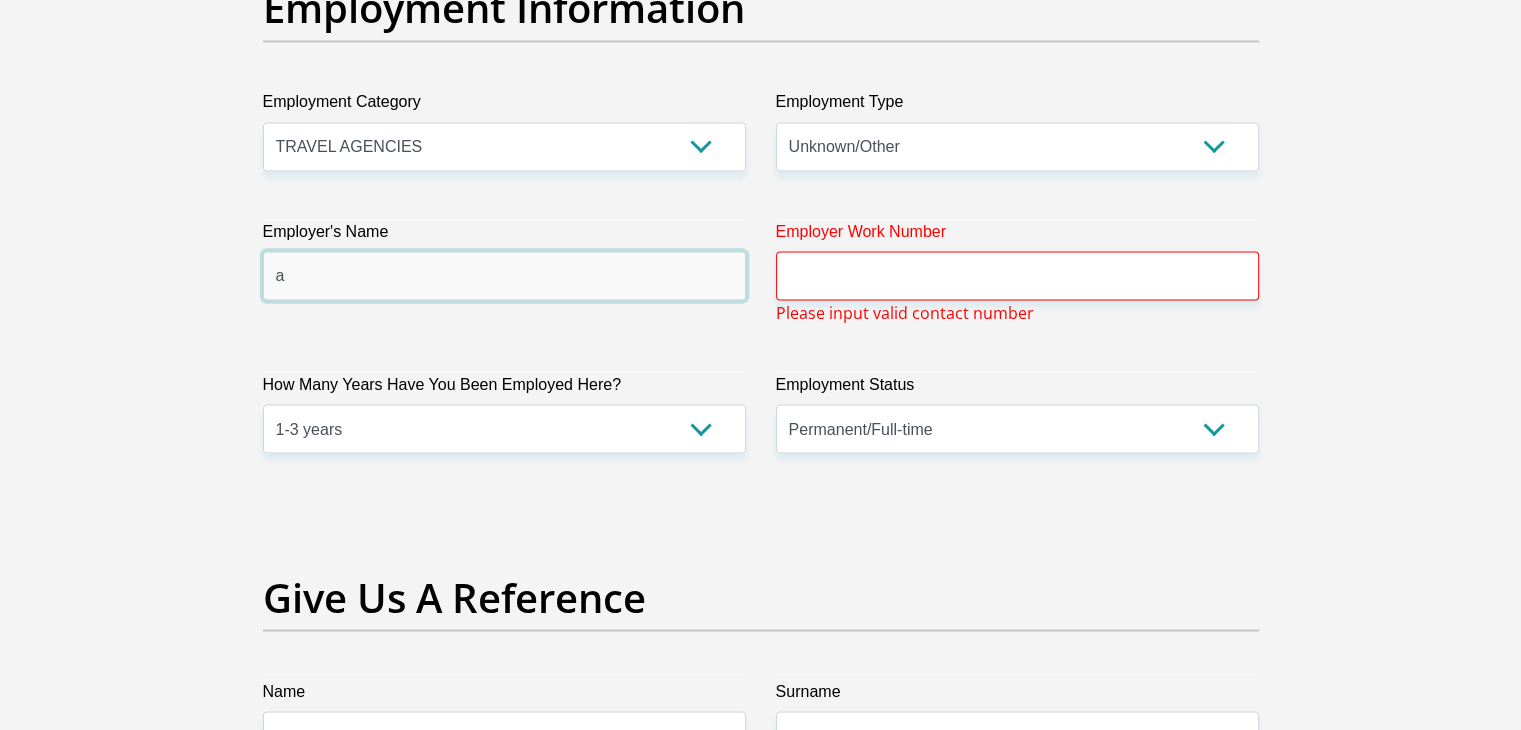 drag, startPoint x: 591, startPoint y: 269, endPoint x: 238, endPoint y: 289, distance: 353.56613 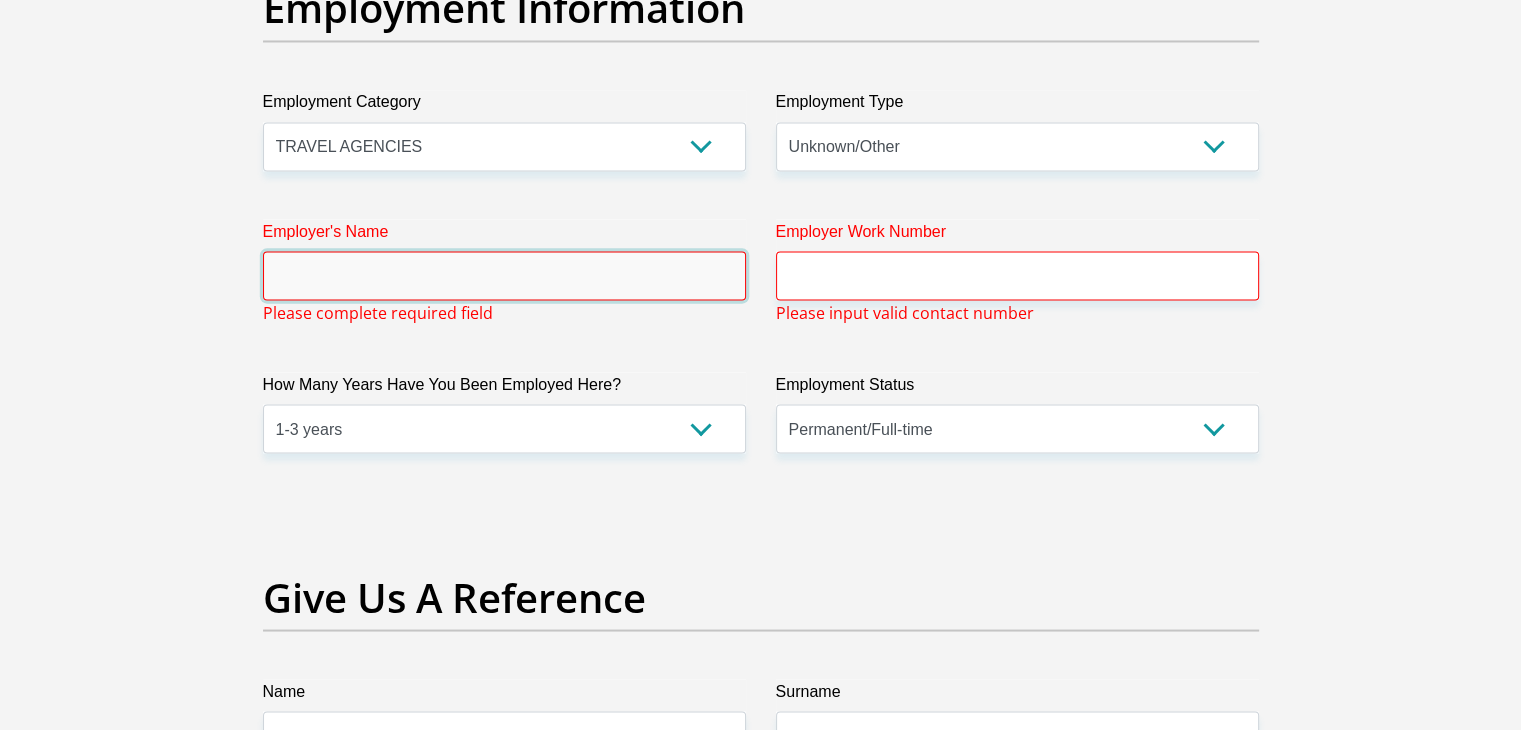 click on "Employer's Name" at bounding box center (504, 275) 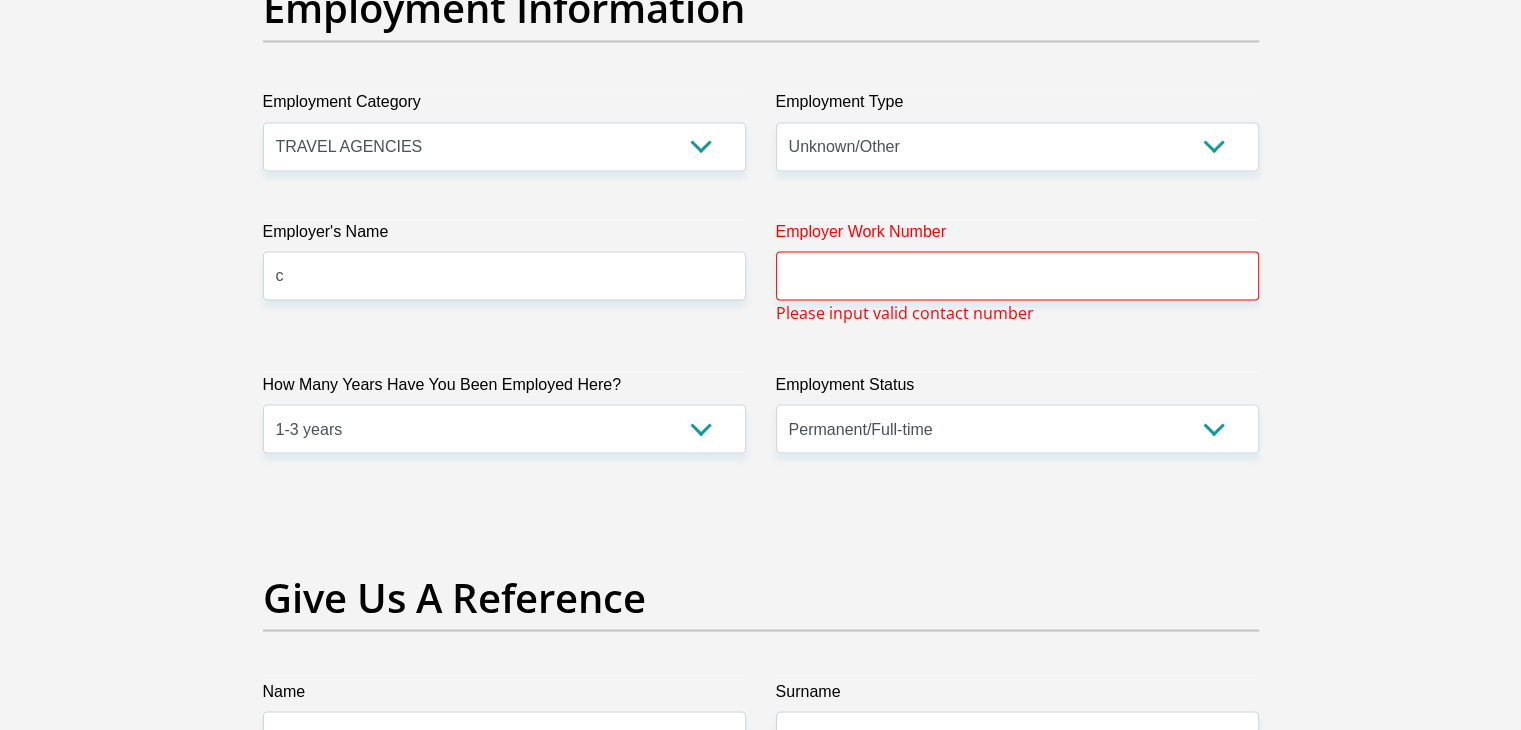 click on "Title
Mr
Ms
Mrs
Dr
Other
First Name
Xola
Surname
Stata
ID Number
9501230200089
Please input valid ID number
Race
Black
Coloured
Indian
White
Other
Contact Number
0814835636
Please input valid contact number
Nationality
South Africa
Afghanistan
Aland Islands  Albania  Algeria  Chad" at bounding box center [761, -86] 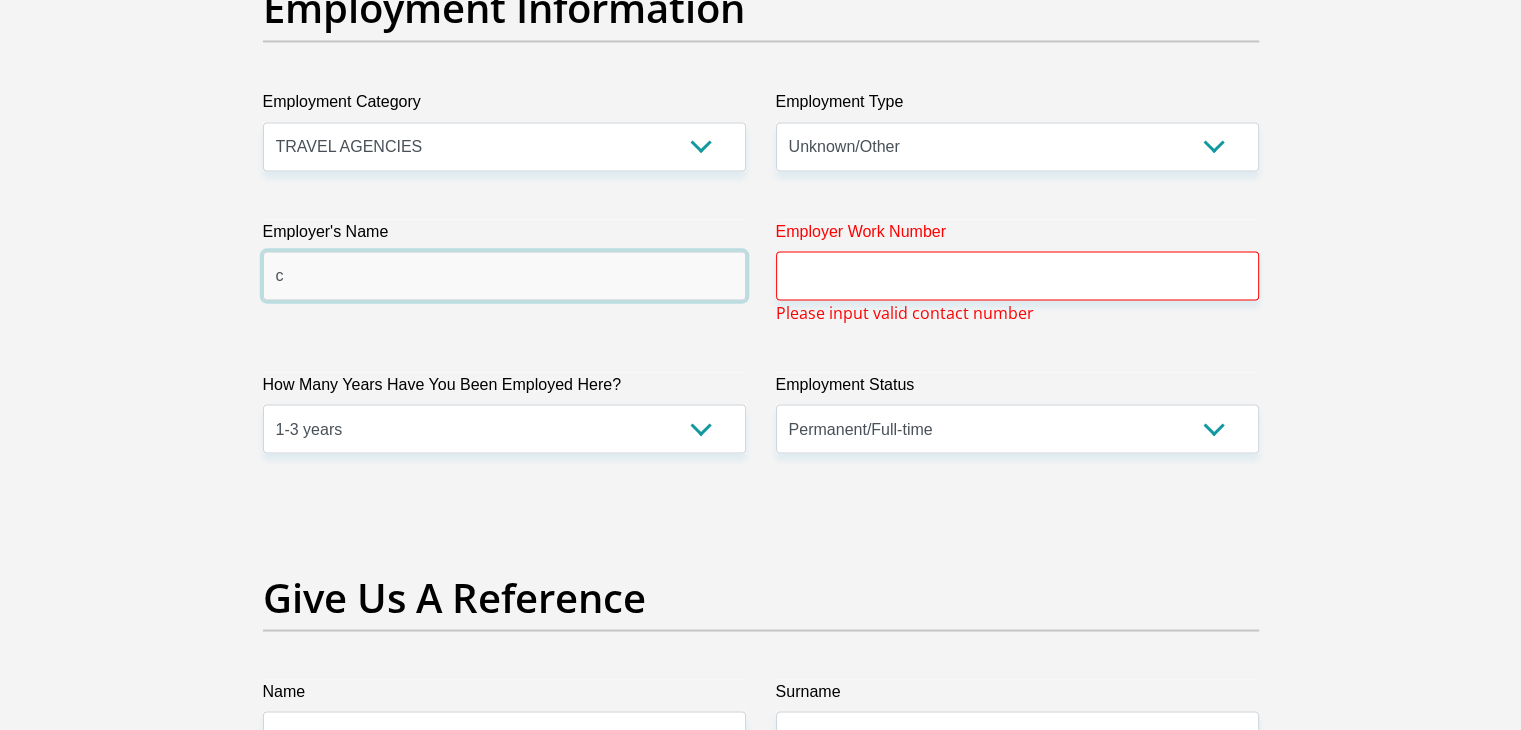 click on "c" at bounding box center (504, 275) 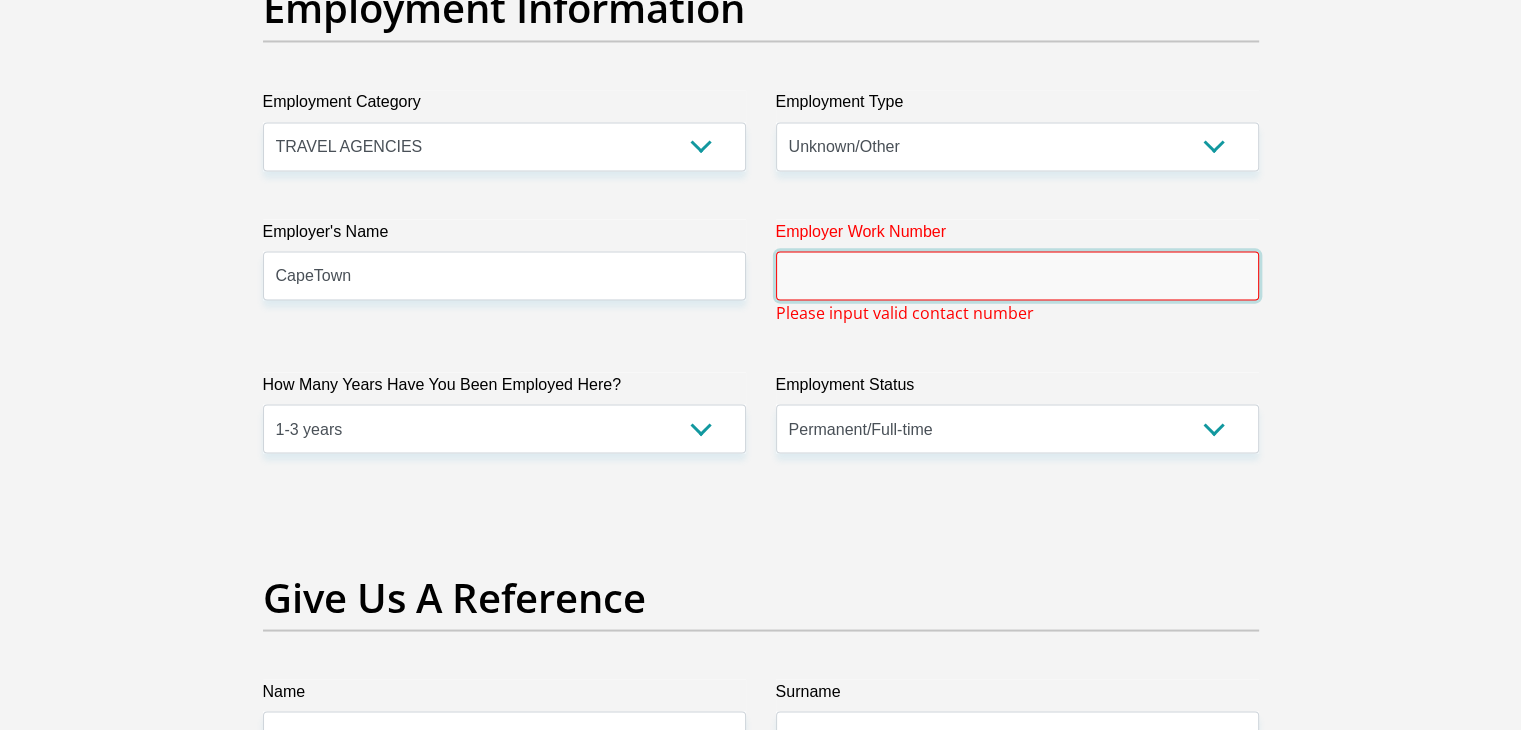 click on "Employer Work Number" at bounding box center [1017, 275] 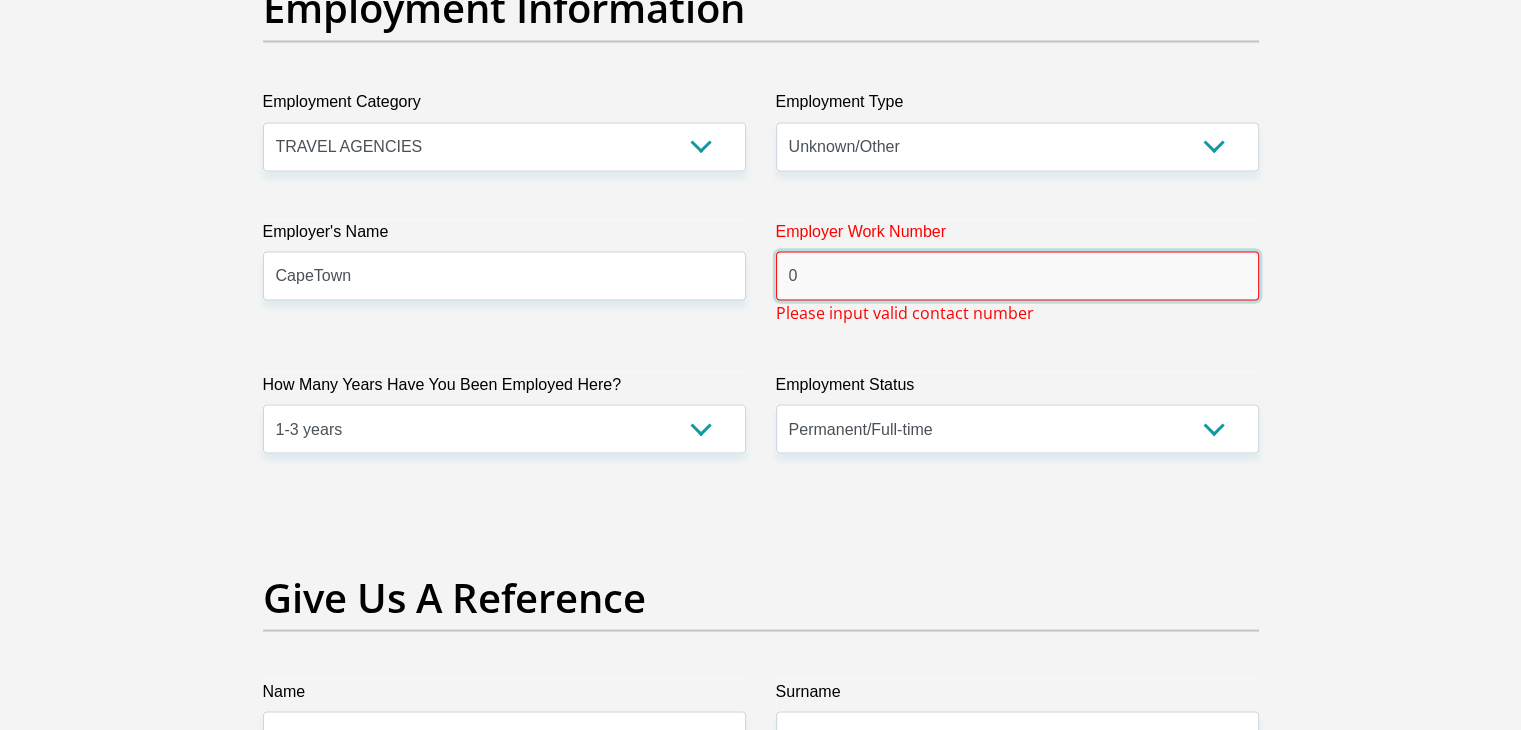 click on "0" at bounding box center [1017, 275] 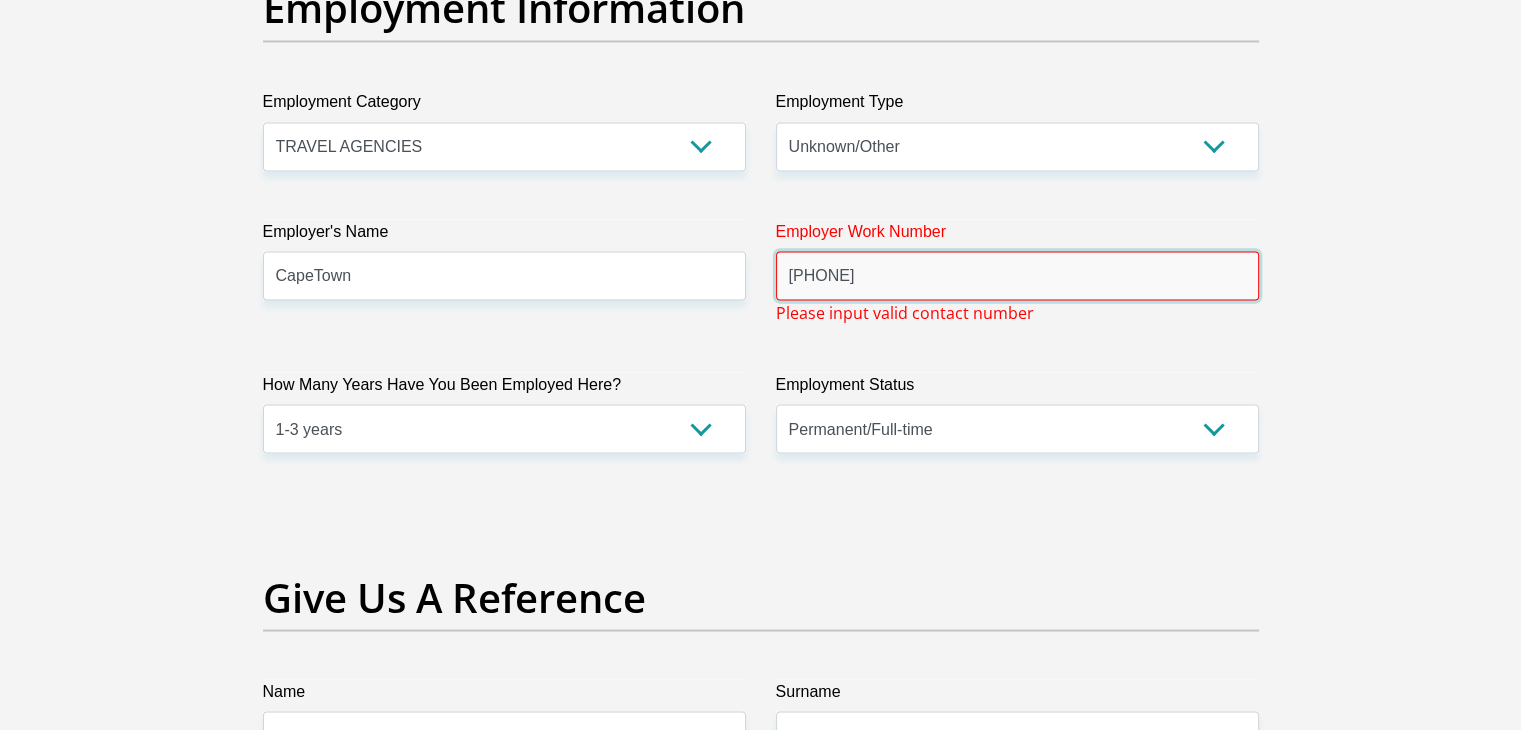click on "0) 21 5310191" at bounding box center (1017, 275) 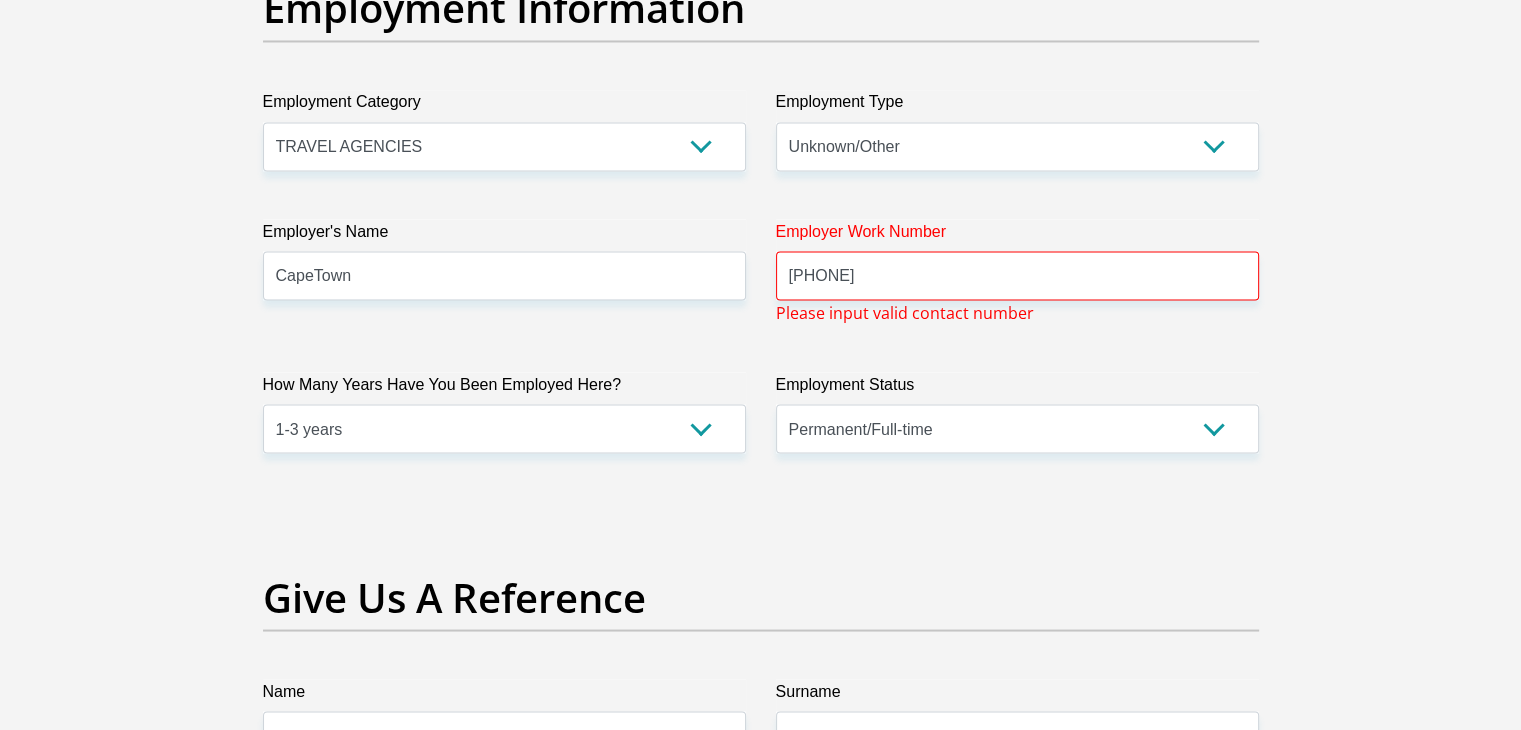 click on "Title
Mr
Ms
Mrs
Dr
Other
First Name
Xola
Surname
Stata
ID Number
9501230200089
Please input valid ID number
Race
Black
Coloured
Indian
White
Other
Contact Number
0814835636
Please input valid contact number
Nationality
South Africa
Afghanistan
Aland Islands  Albania  Algeria  Chad" at bounding box center (761, -86) 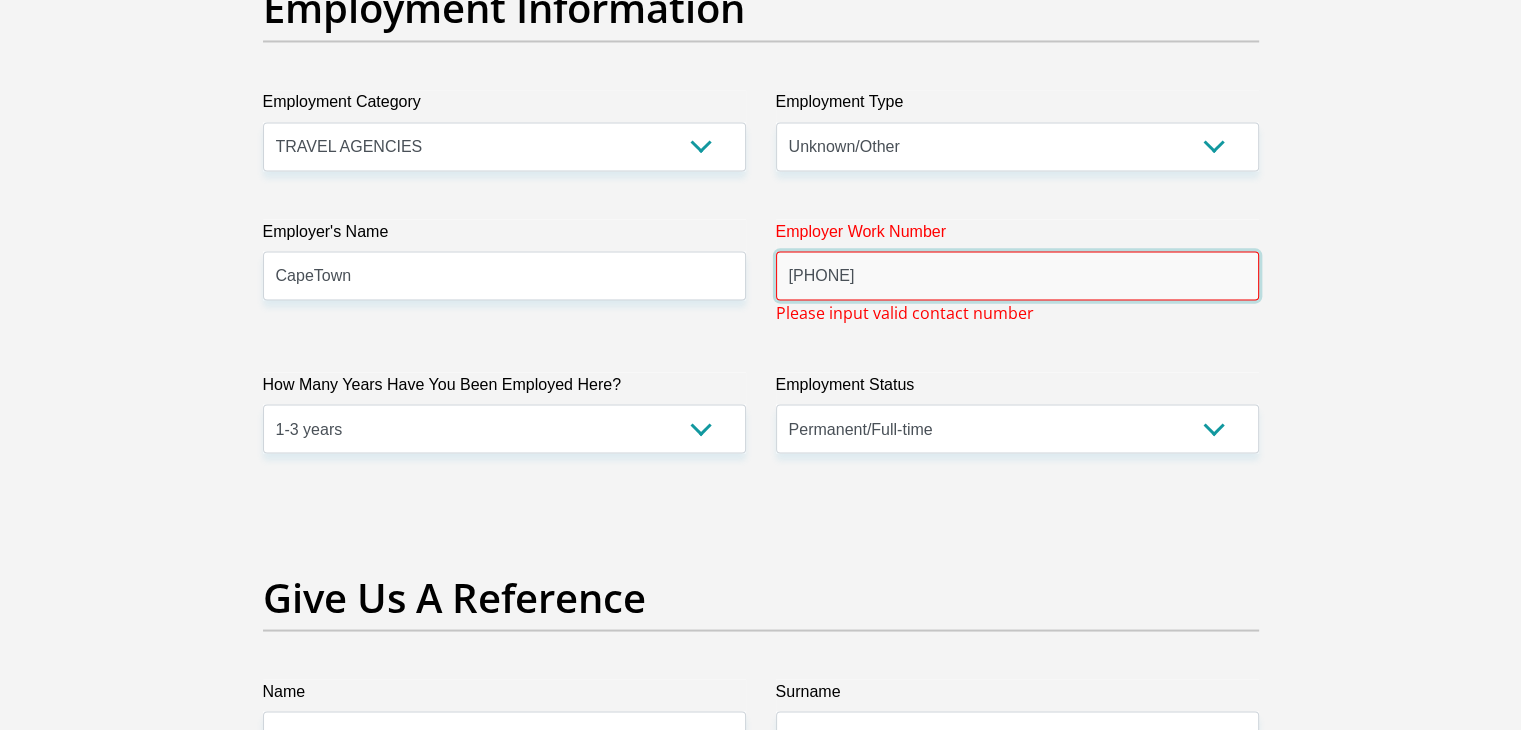 click on "021 5310191" at bounding box center (1017, 275) 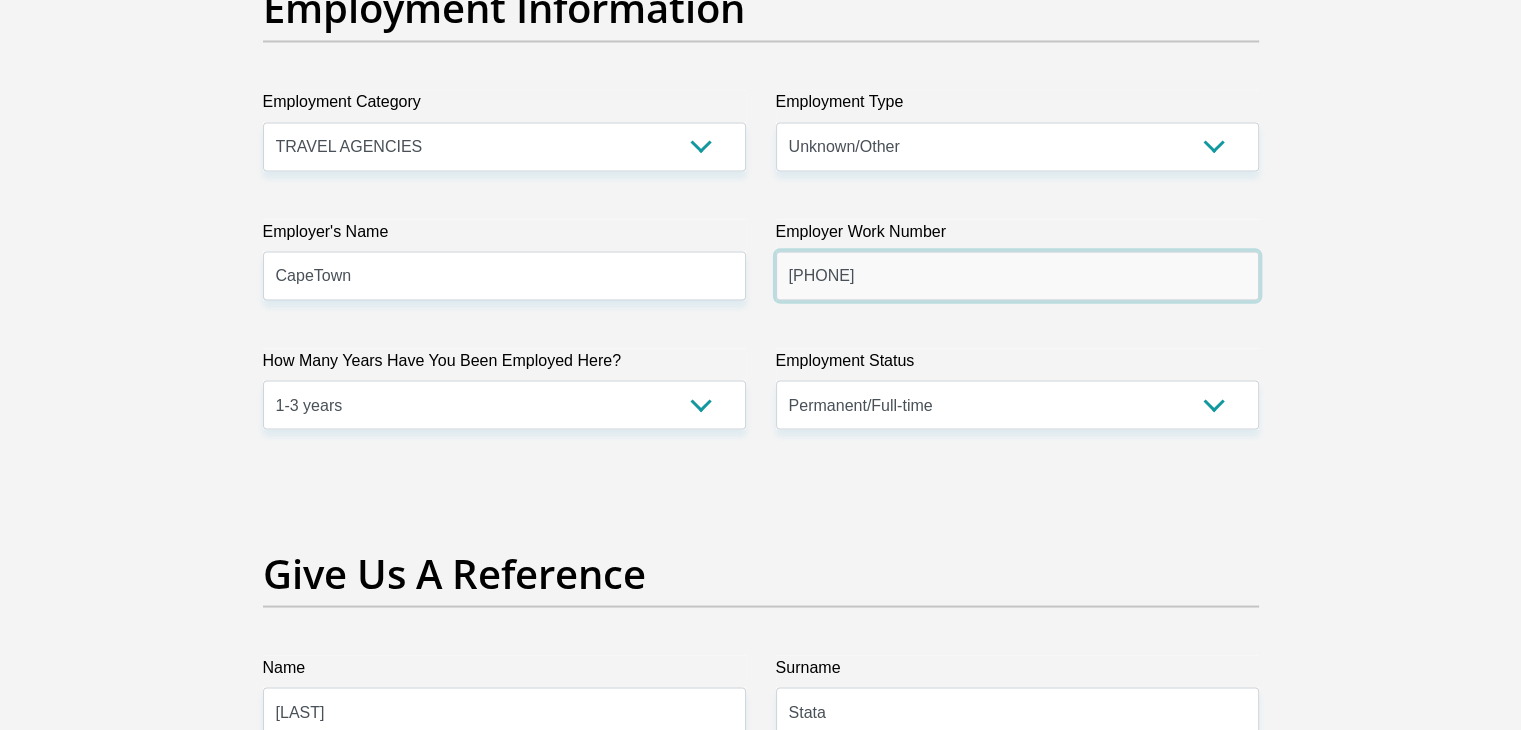 type on "0215310191" 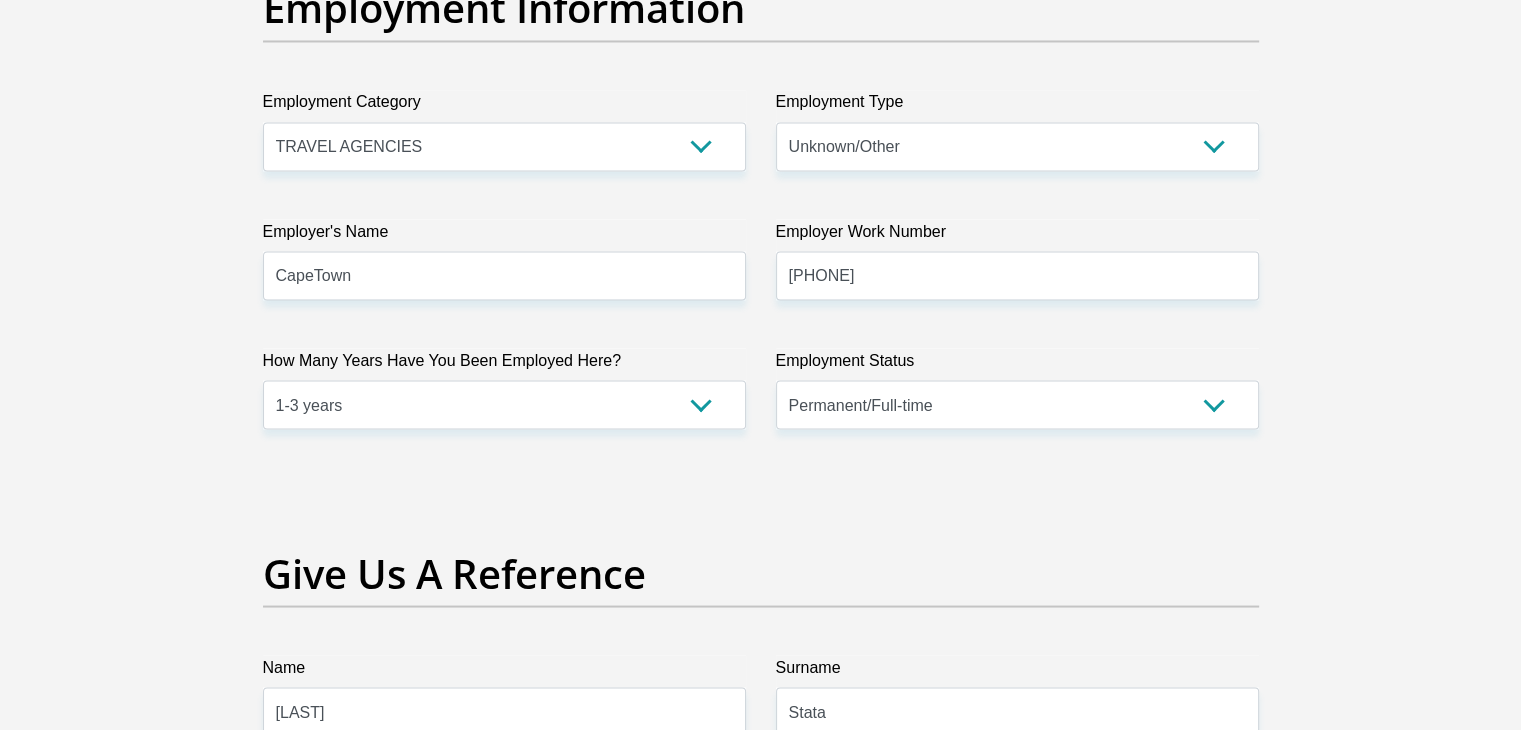 click on "Title
Mr
Ms
Mrs
Dr
Other
First Name
Xola
Surname
Stata
ID Number
9501230200089
Please input valid ID number
Race
Black
Coloured
Indian
White
Other
Contact Number
0814835636
Please input valid contact number
Nationality
South Africa
Afghanistan
Aland Islands  Albania  Algeria  Chad" at bounding box center (761, -98) 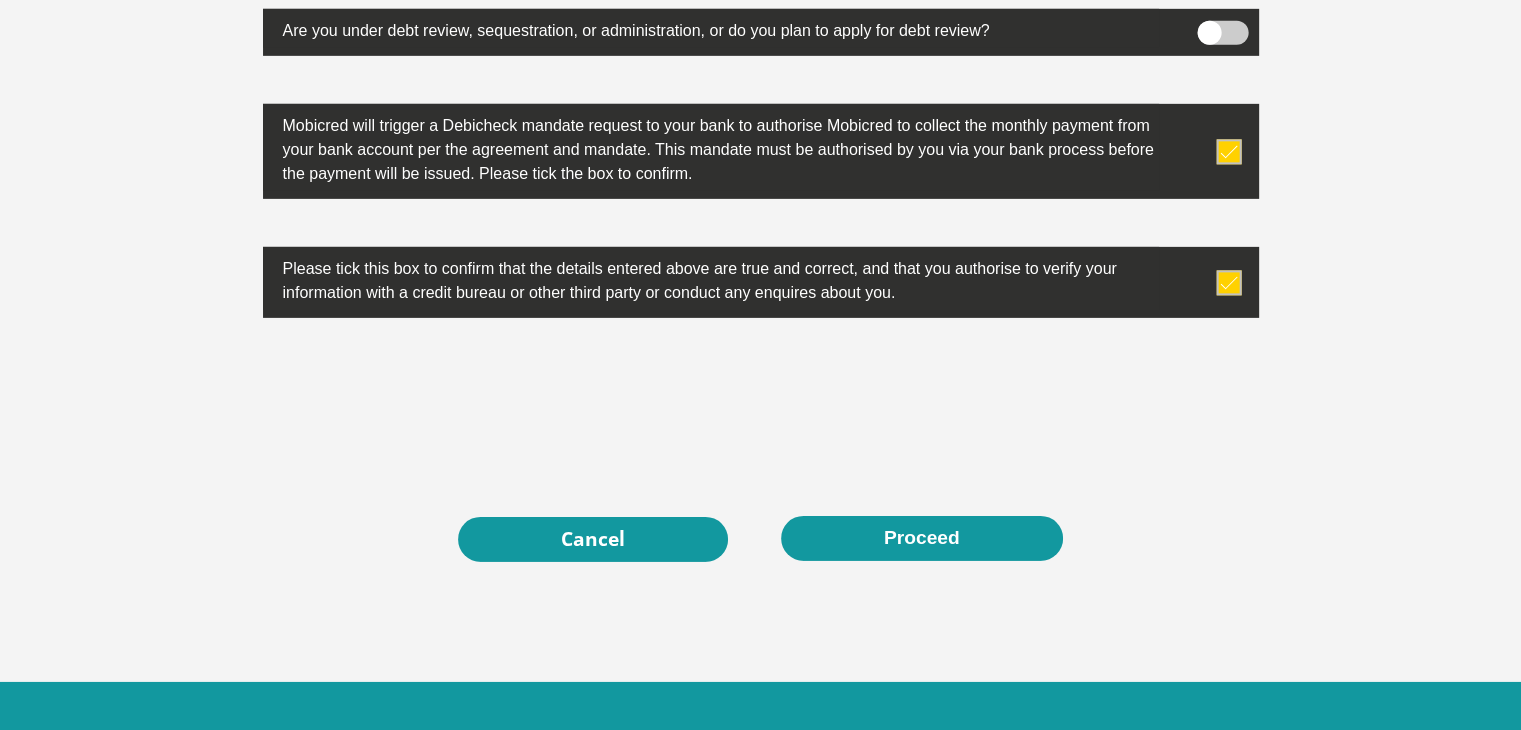 scroll, scrollTop: 6441, scrollLeft: 0, axis: vertical 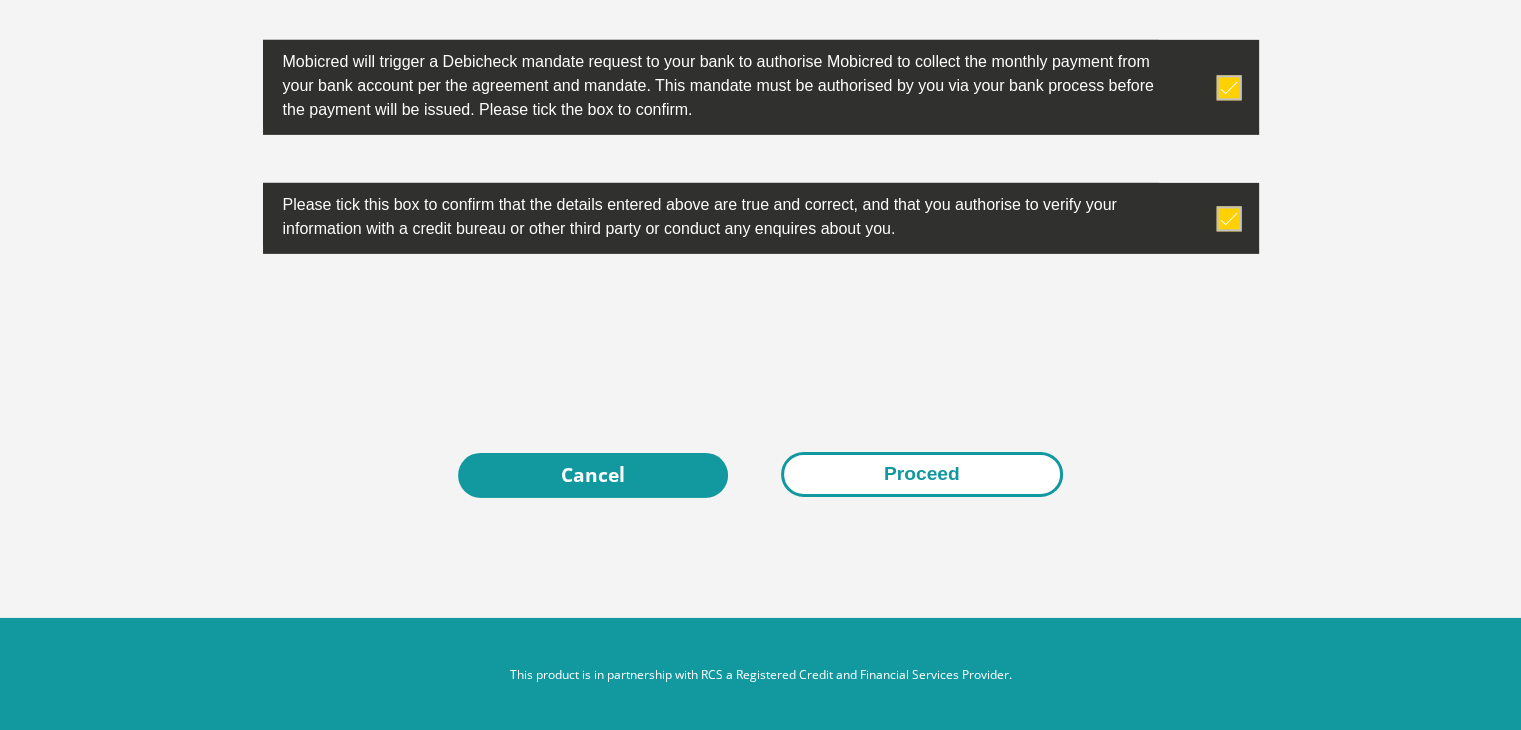 click on "Proceed" at bounding box center [922, 474] 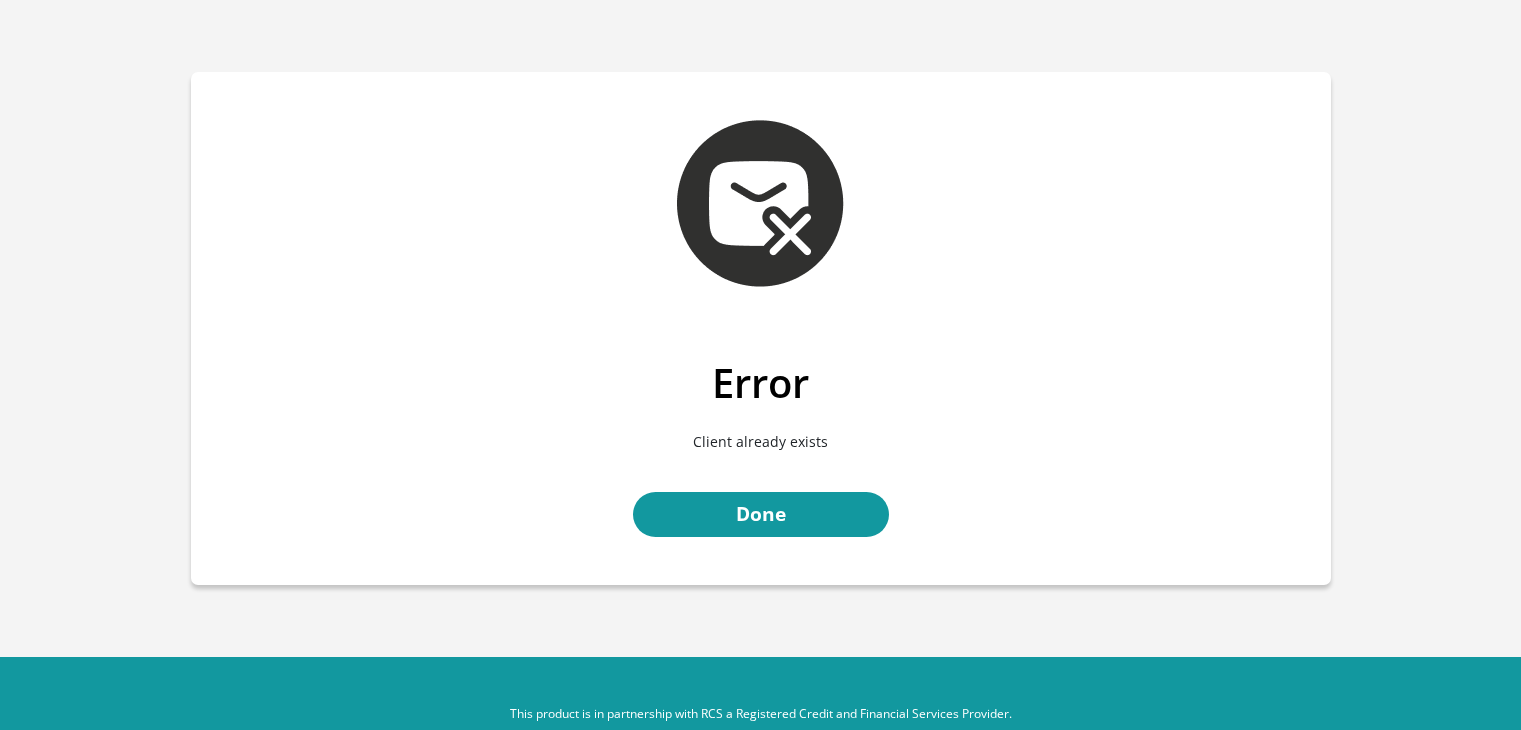 scroll, scrollTop: 0, scrollLeft: 0, axis: both 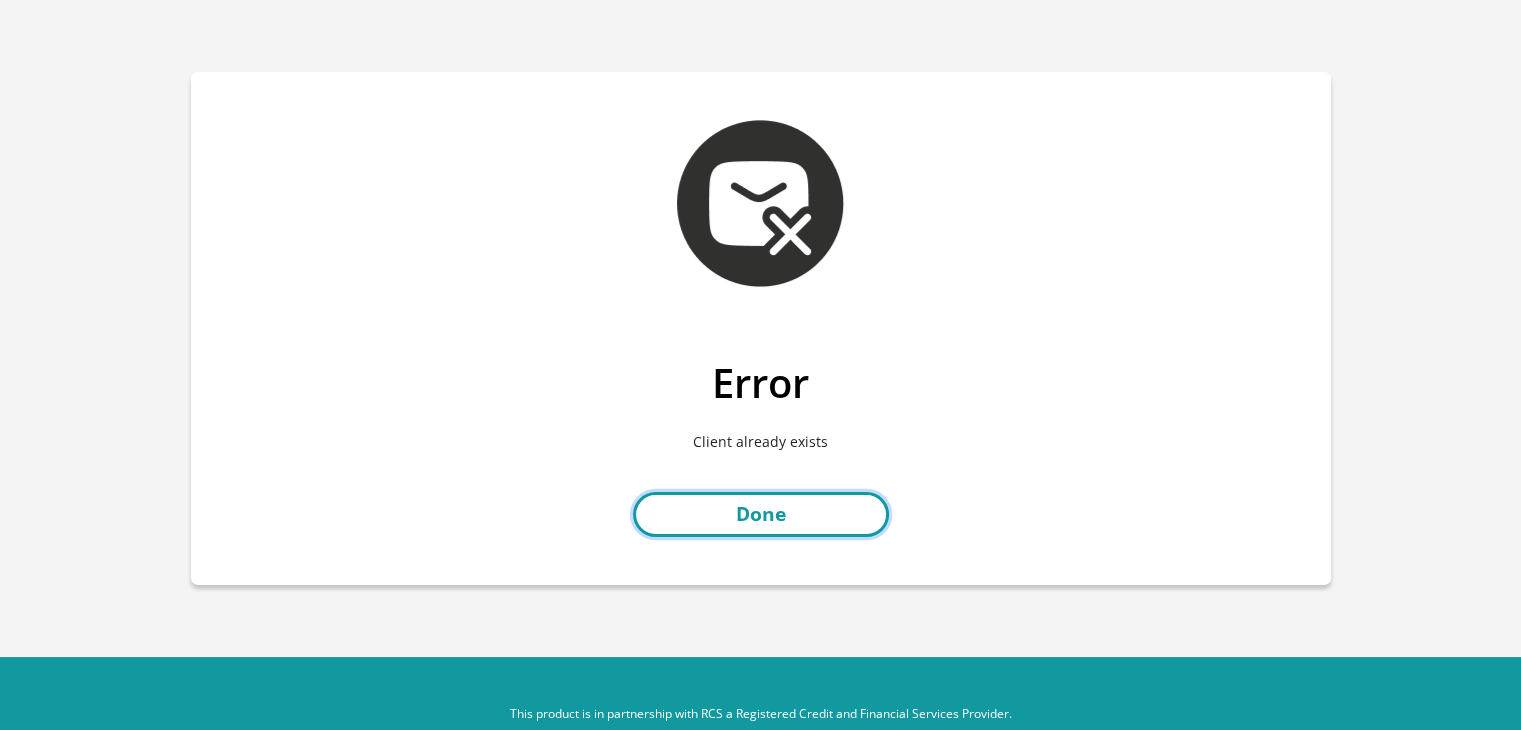 click on "Done" at bounding box center (761, 514) 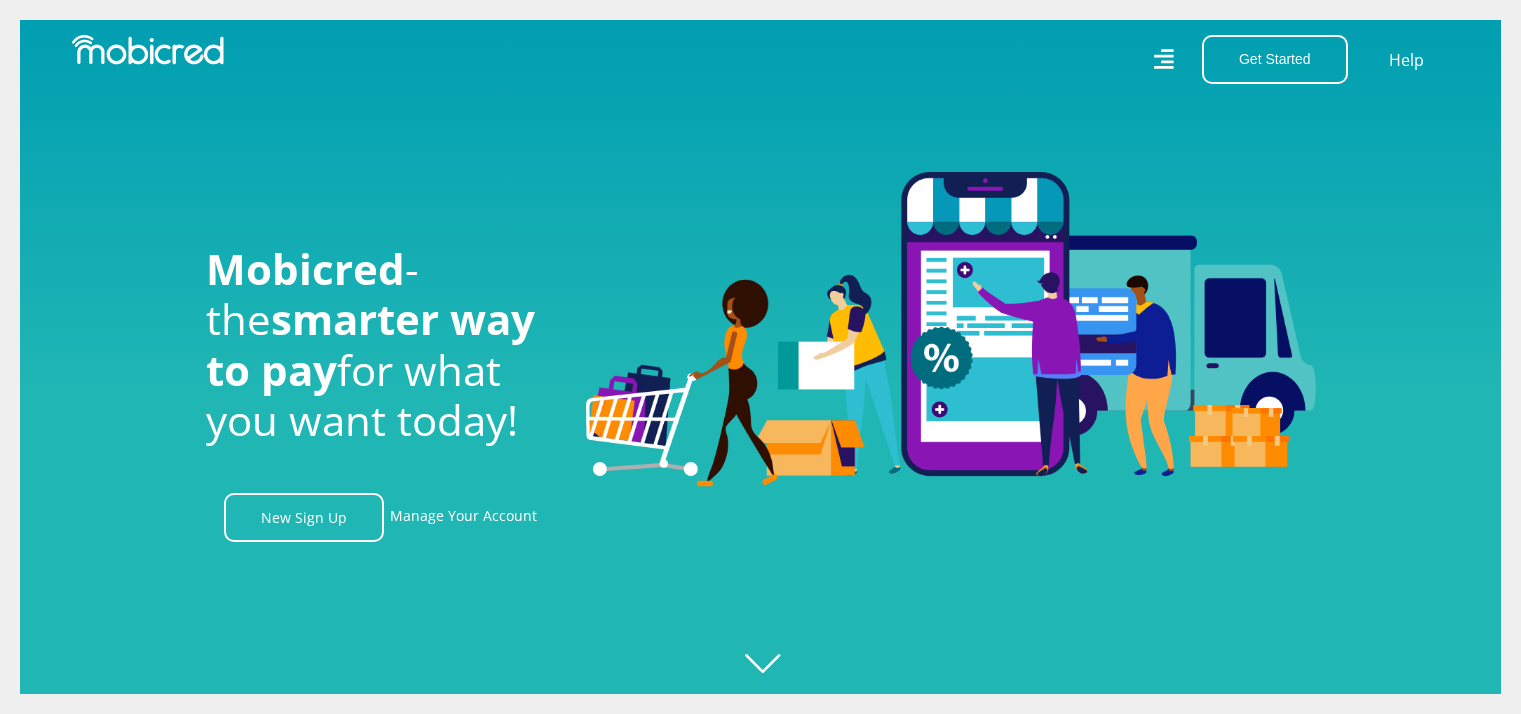 scroll, scrollTop: 0, scrollLeft: 0, axis: both 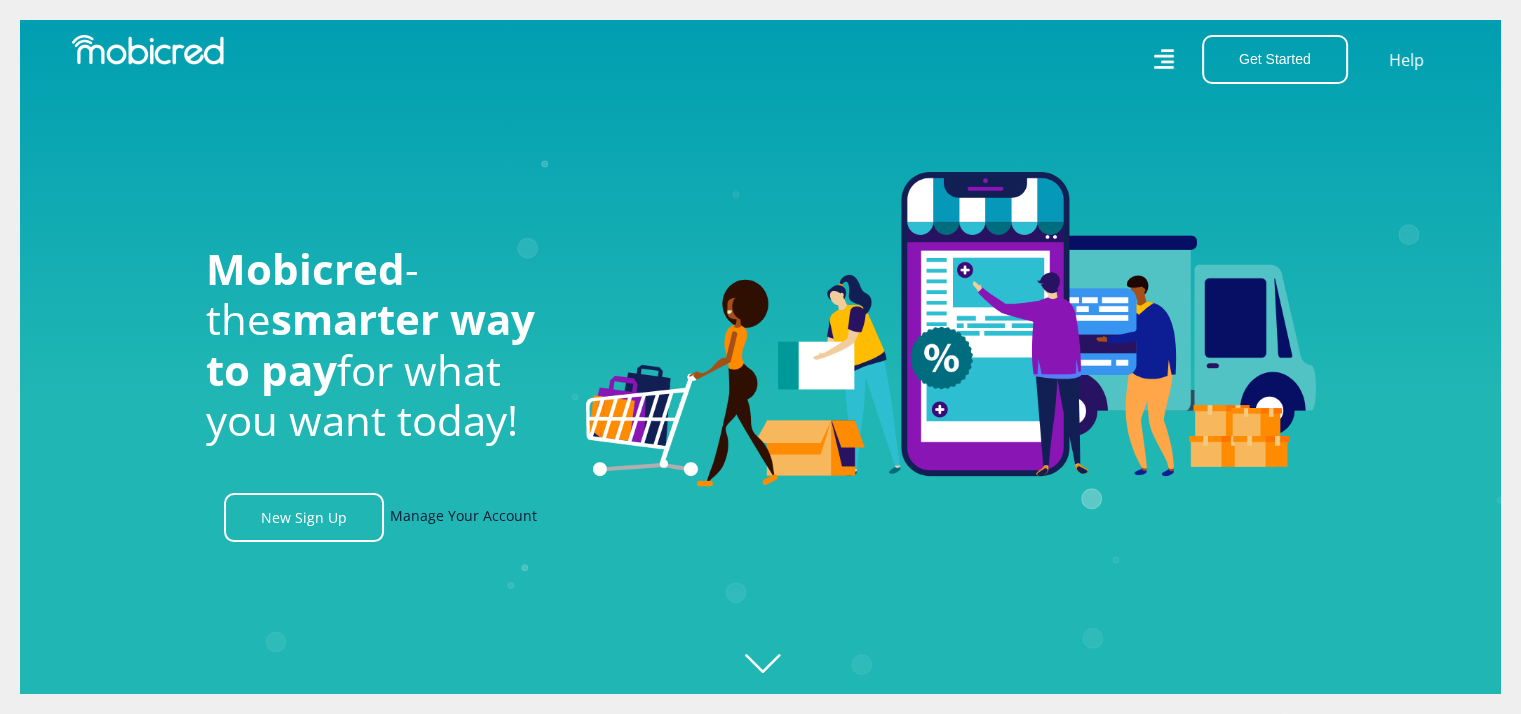click on "Manage Your Account" at bounding box center [463, 517] 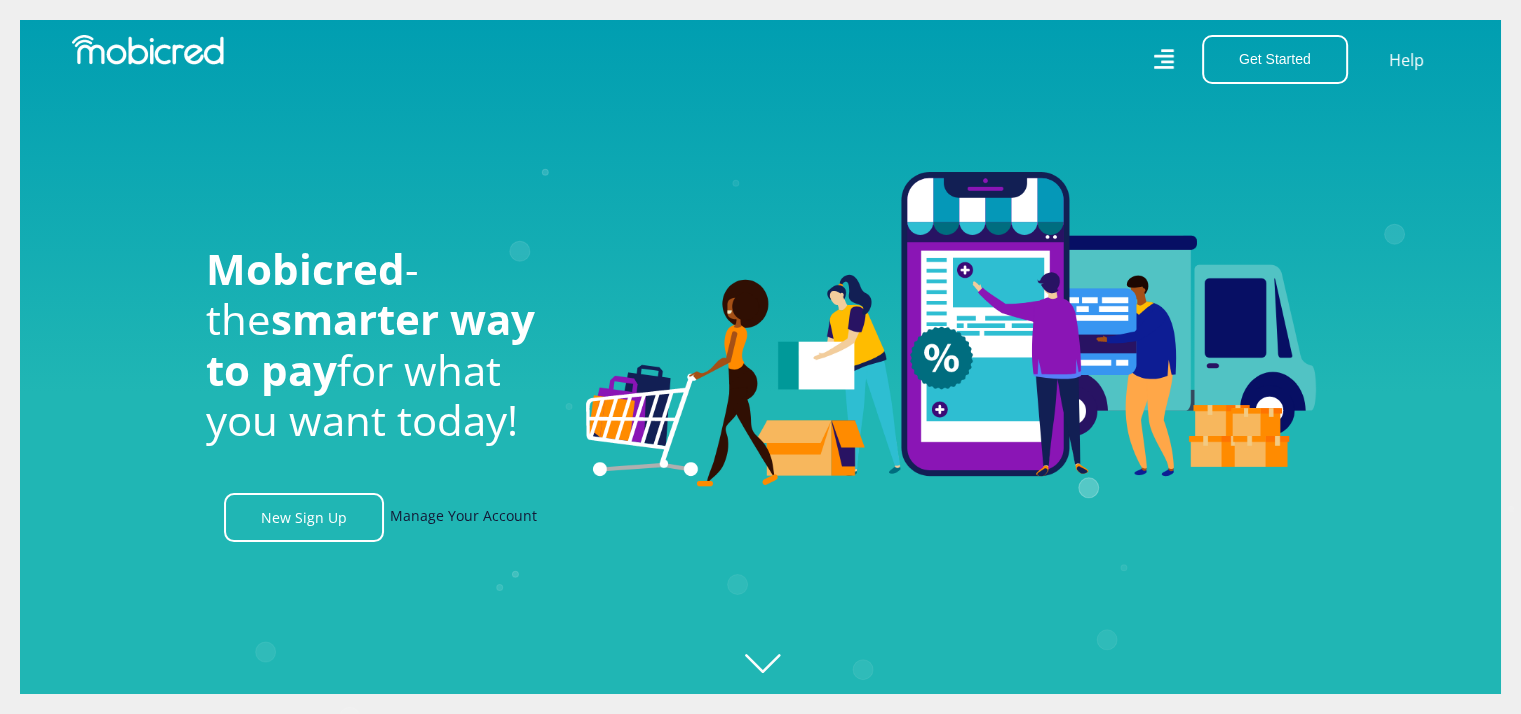 scroll, scrollTop: 0, scrollLeft: 747, axis: horizontal 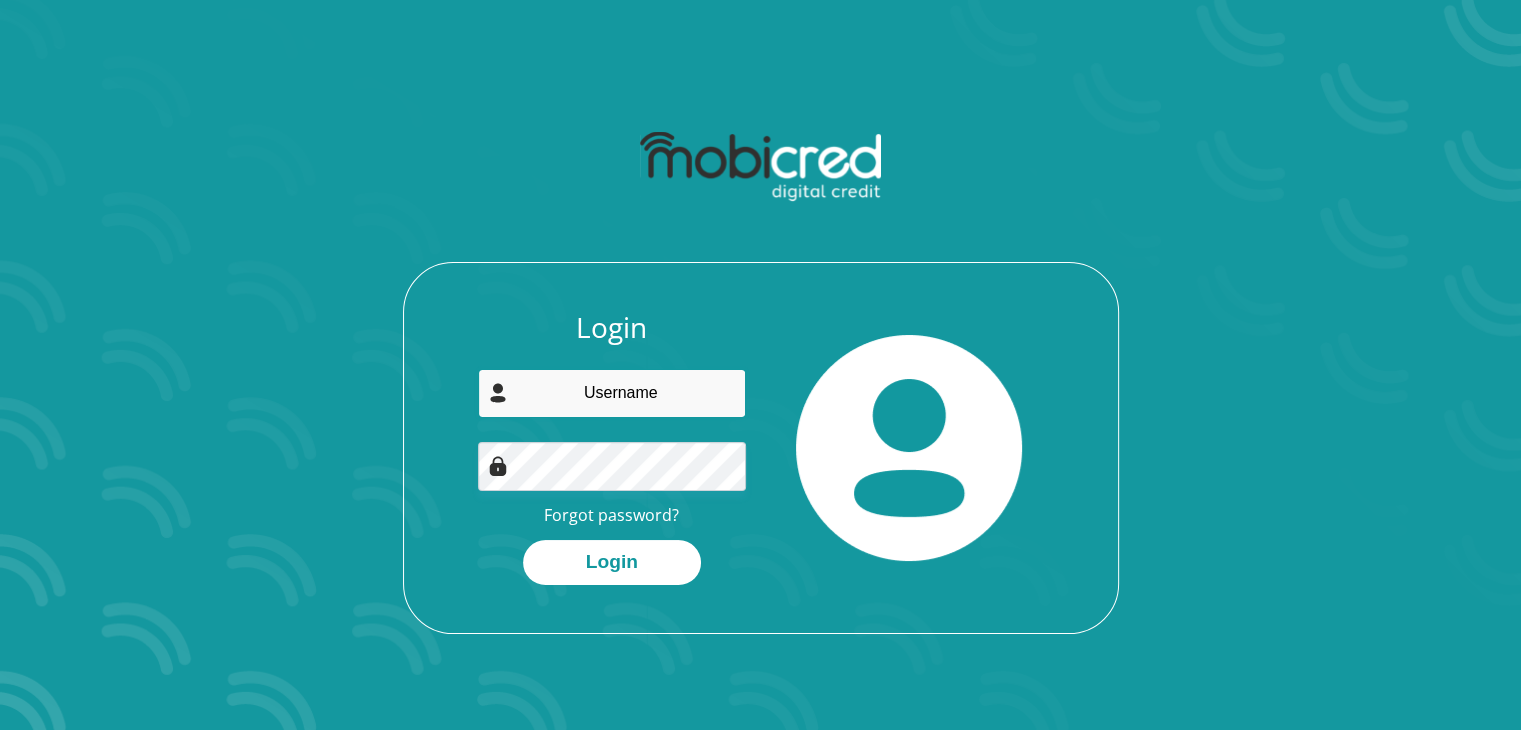 click at bounding box center (612, 393) 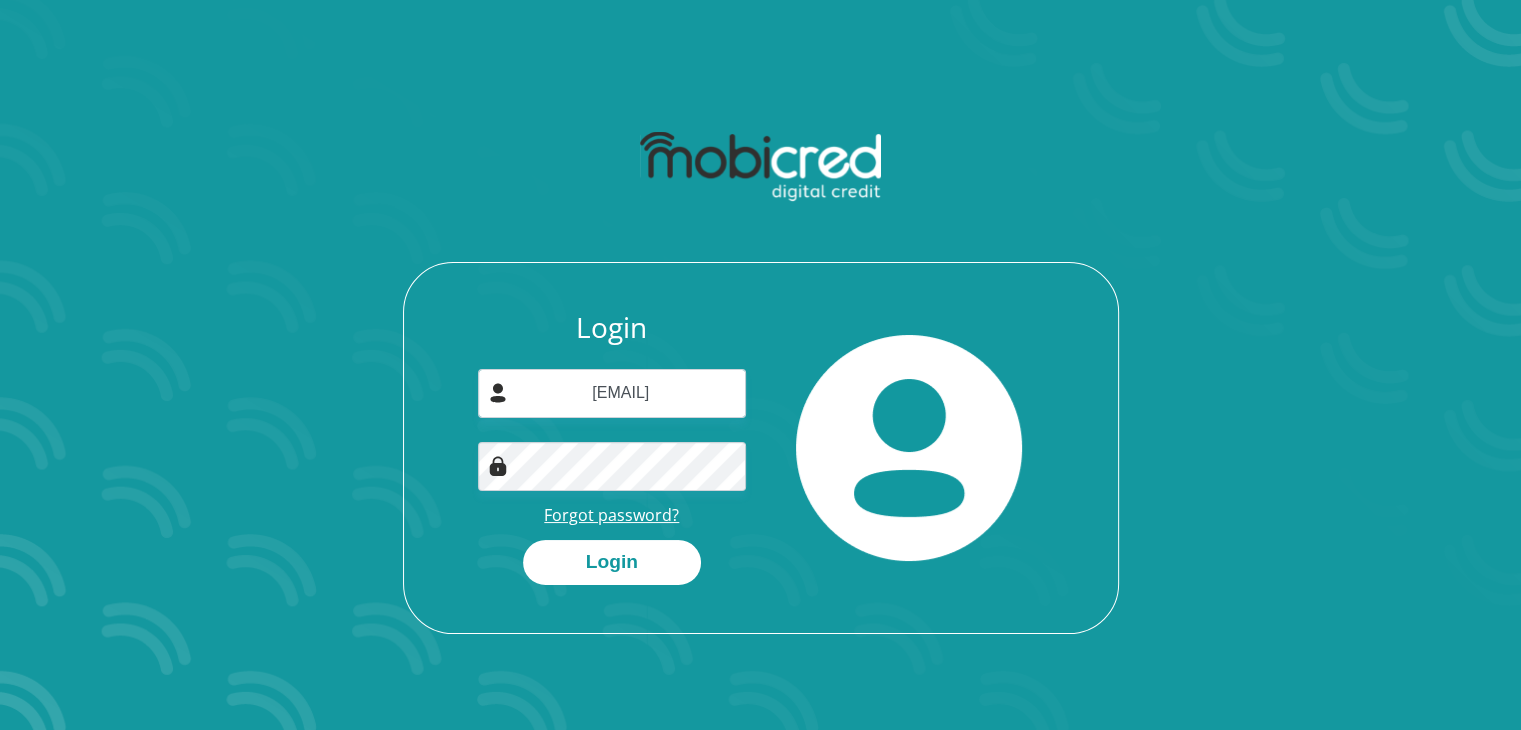 click on "Forgot password?" at bounding box center [611, 515] 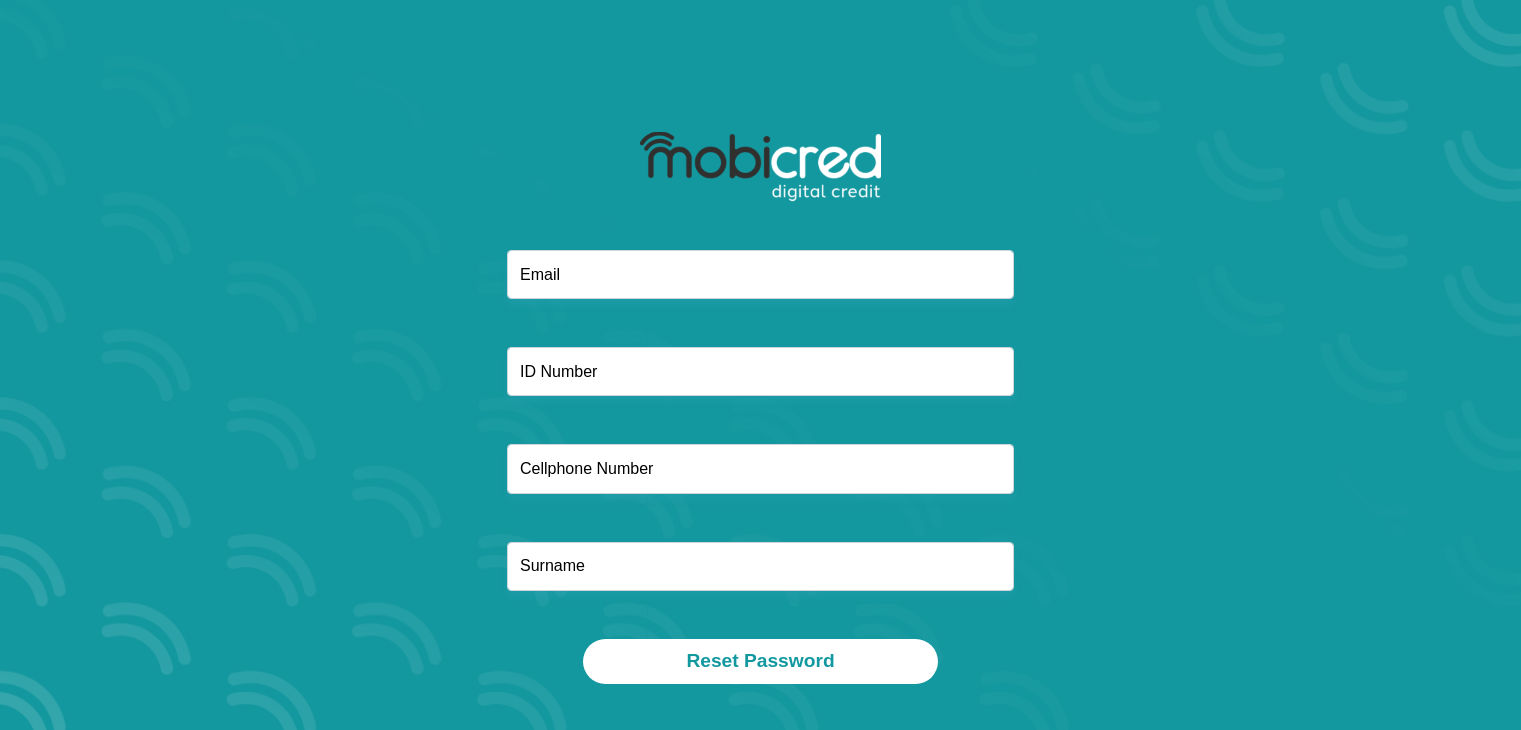 scroll, scrollTop: 0, scrollLeft: 0, axis: both 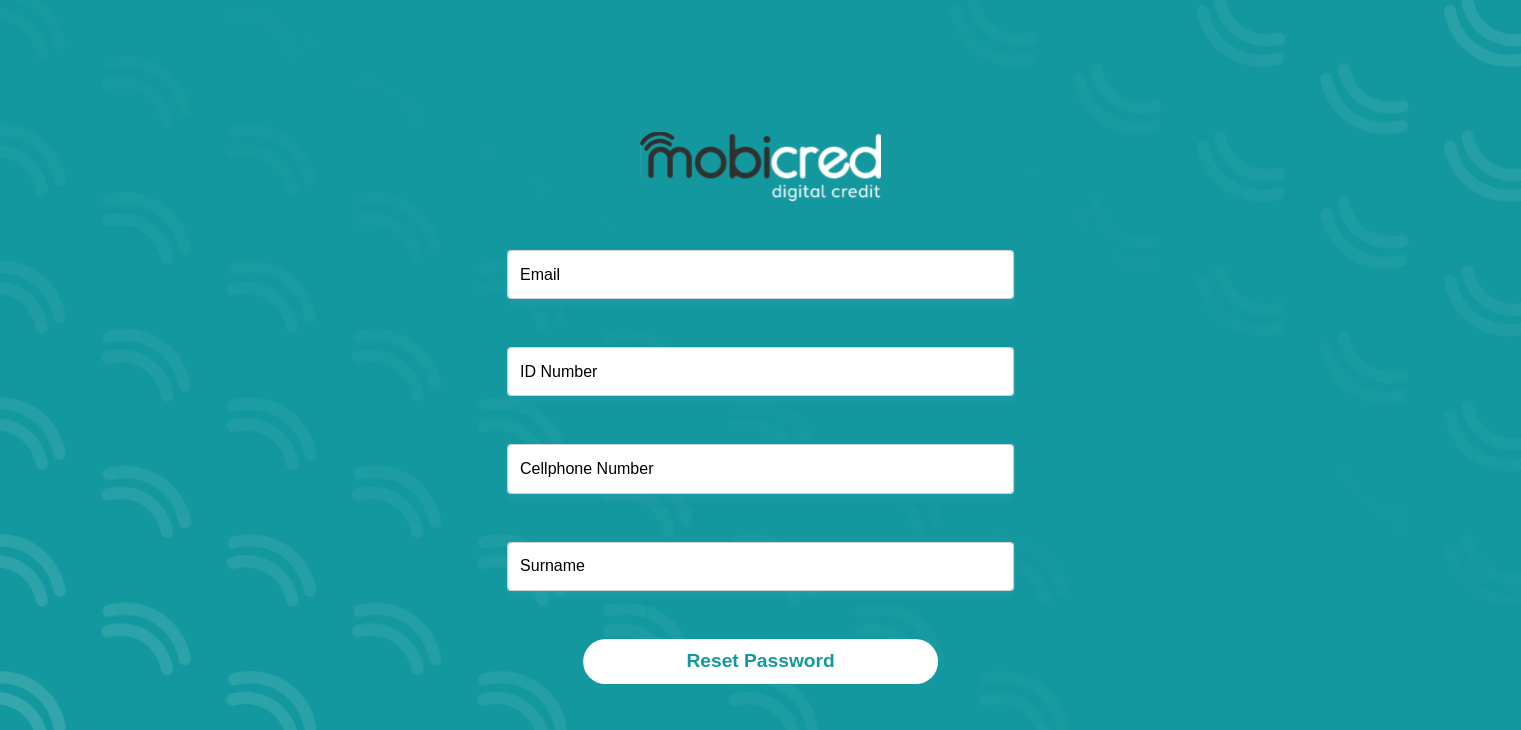 click at bounding box center [760, 185] 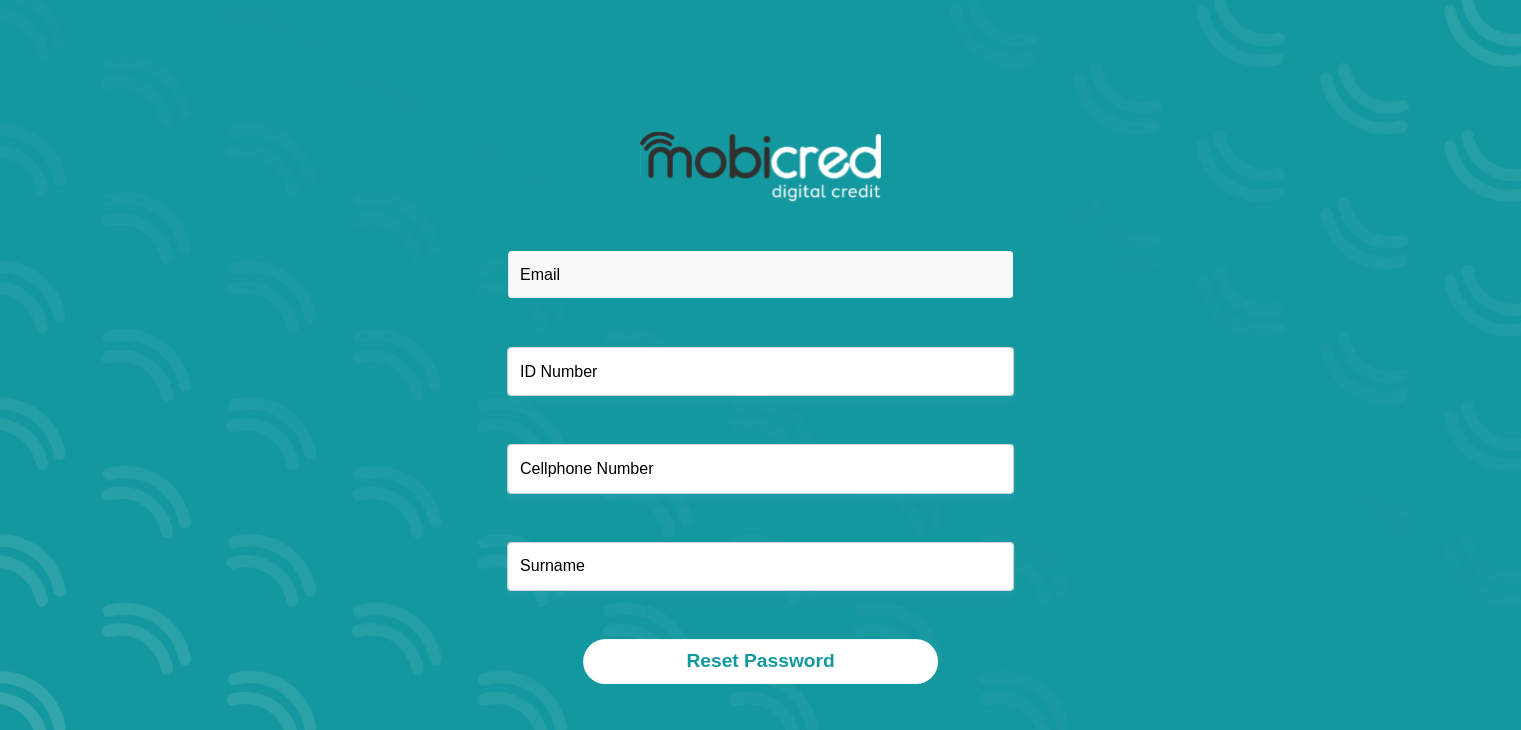 click at bounding box center [760, 274] 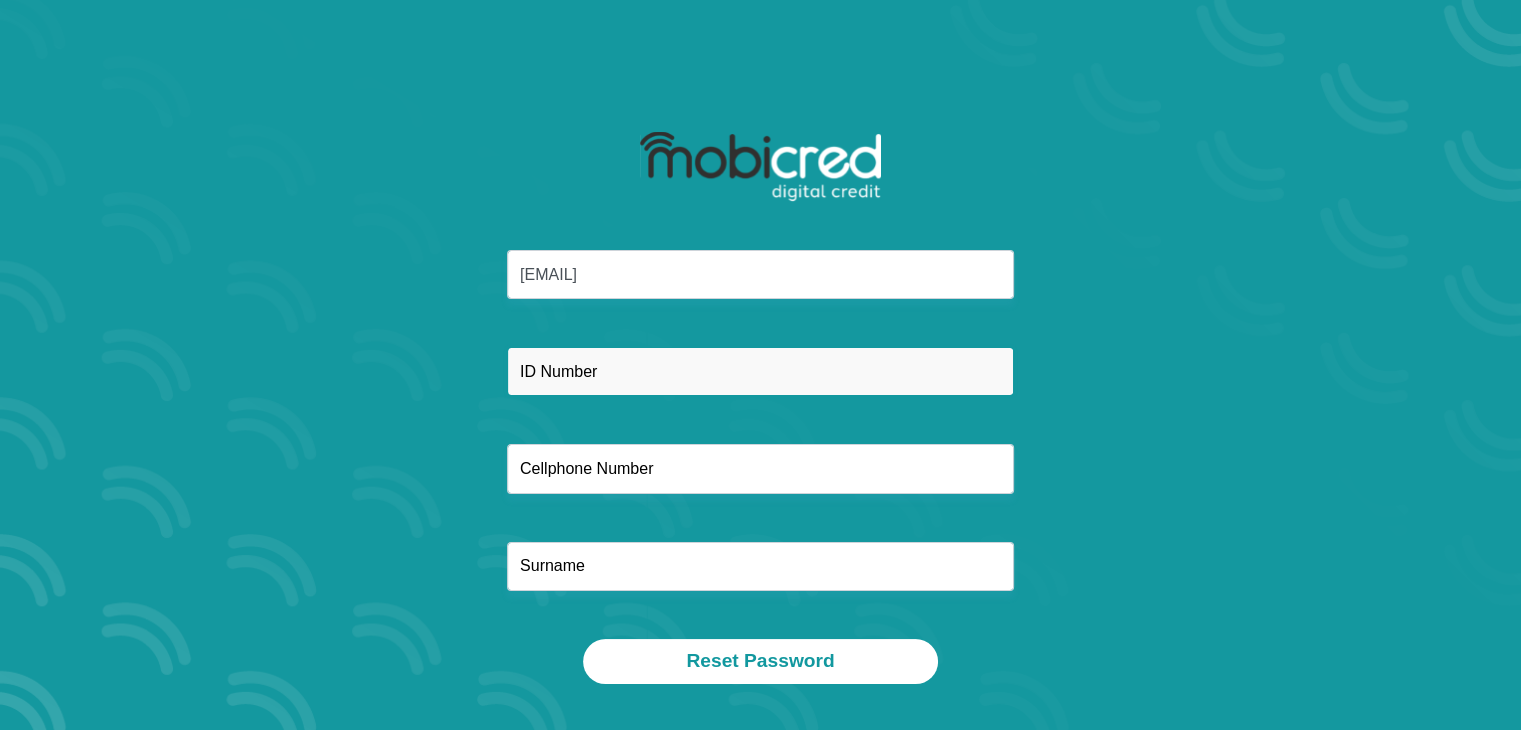 click at bounding box center (760, 371) 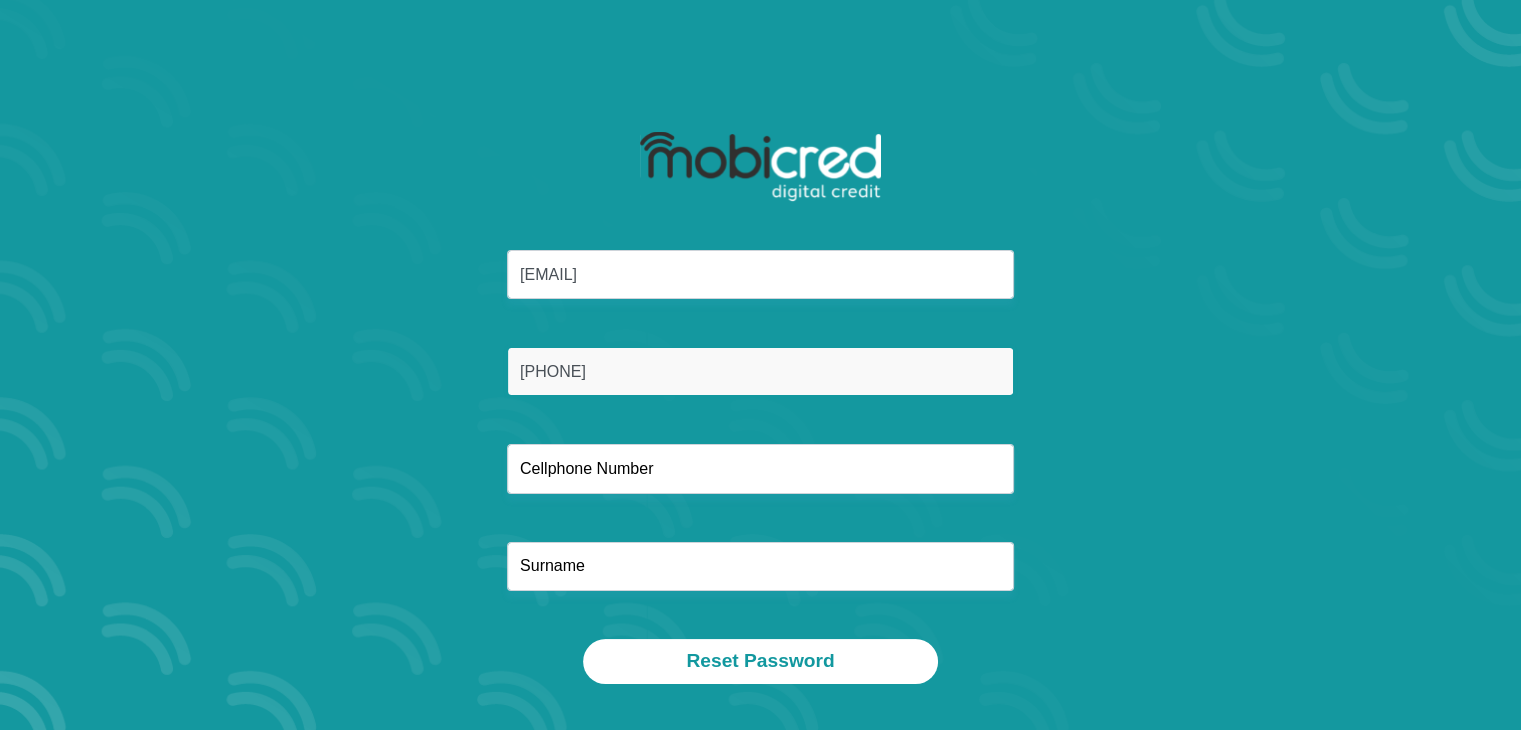 type on "[ID NUMBER]" 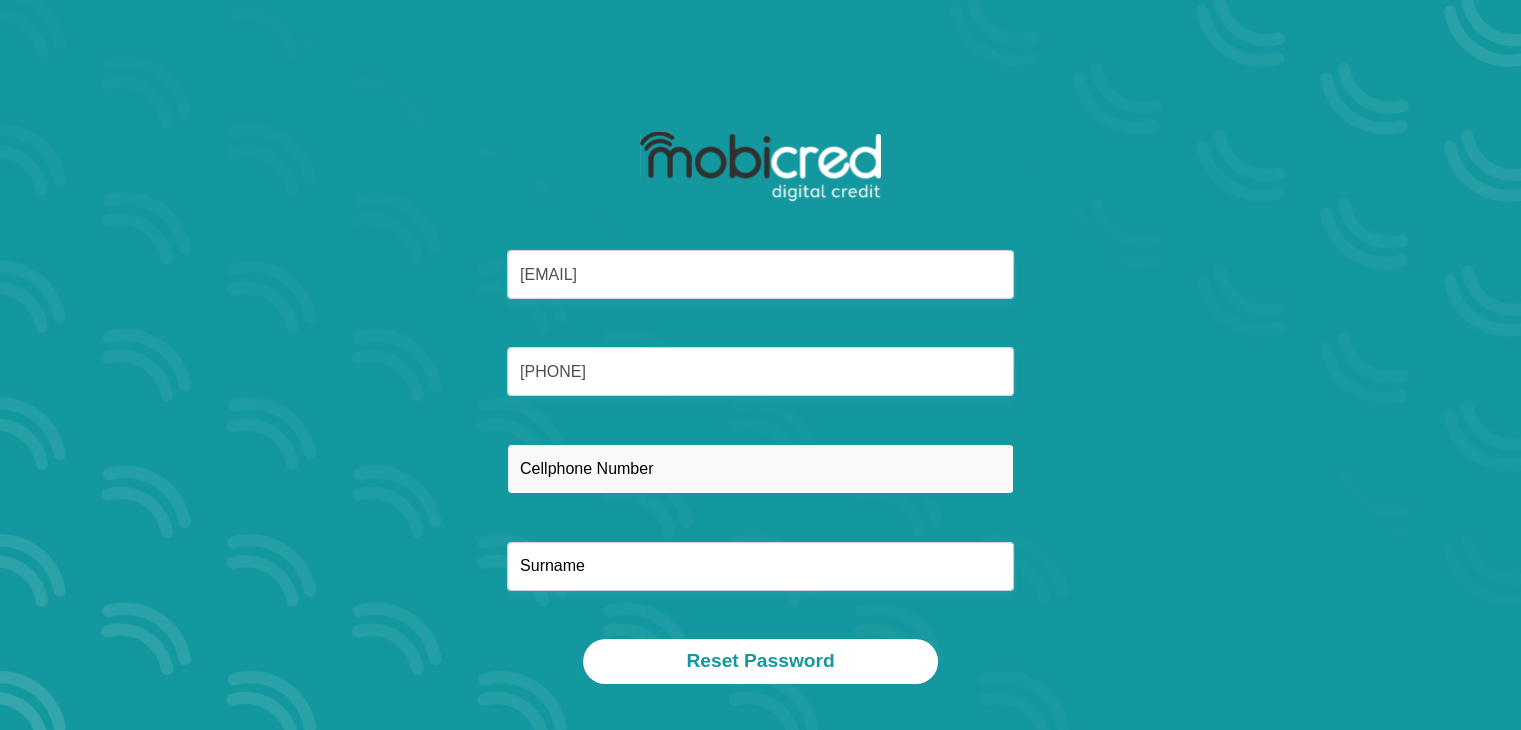 click at bounding box center [760, 468] 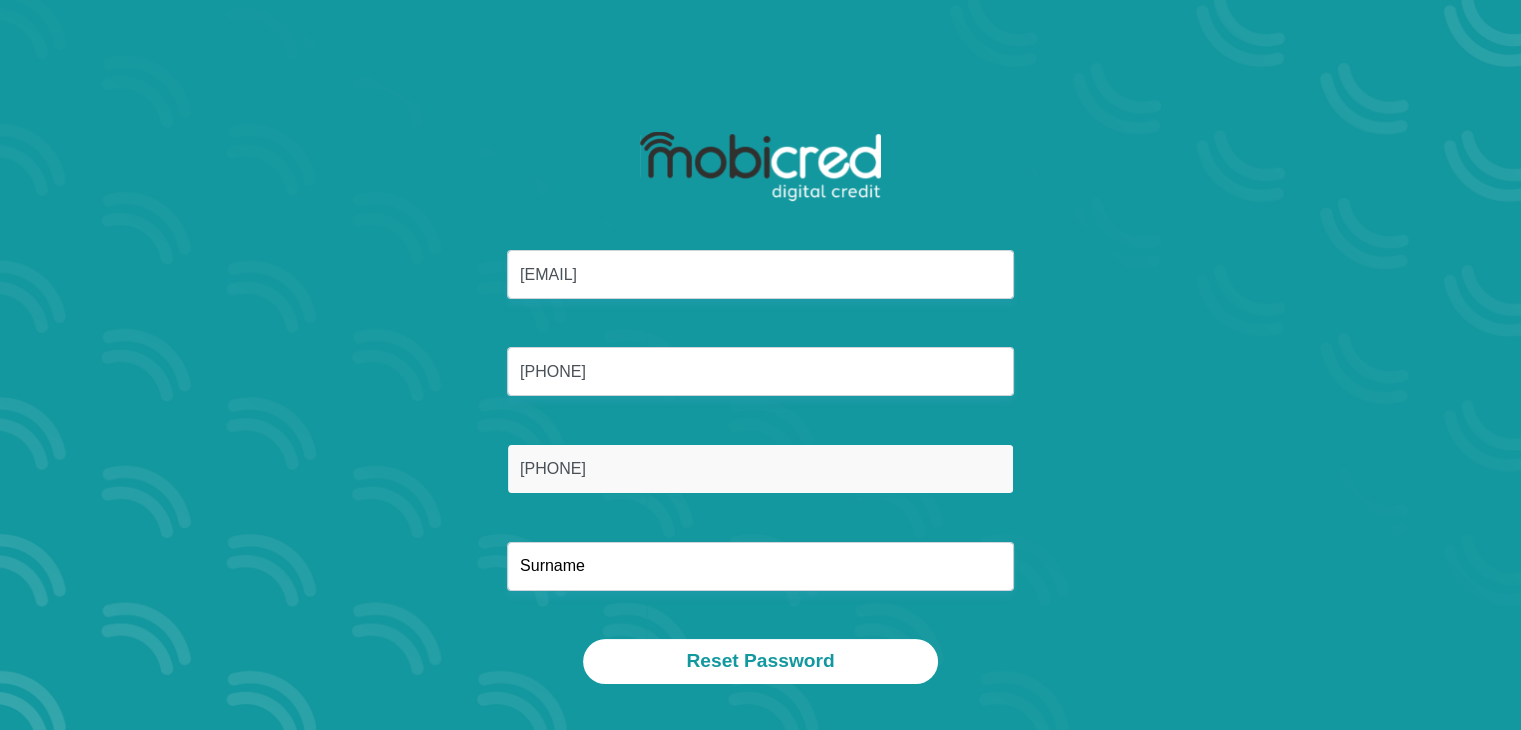 type on "[PHONE]" 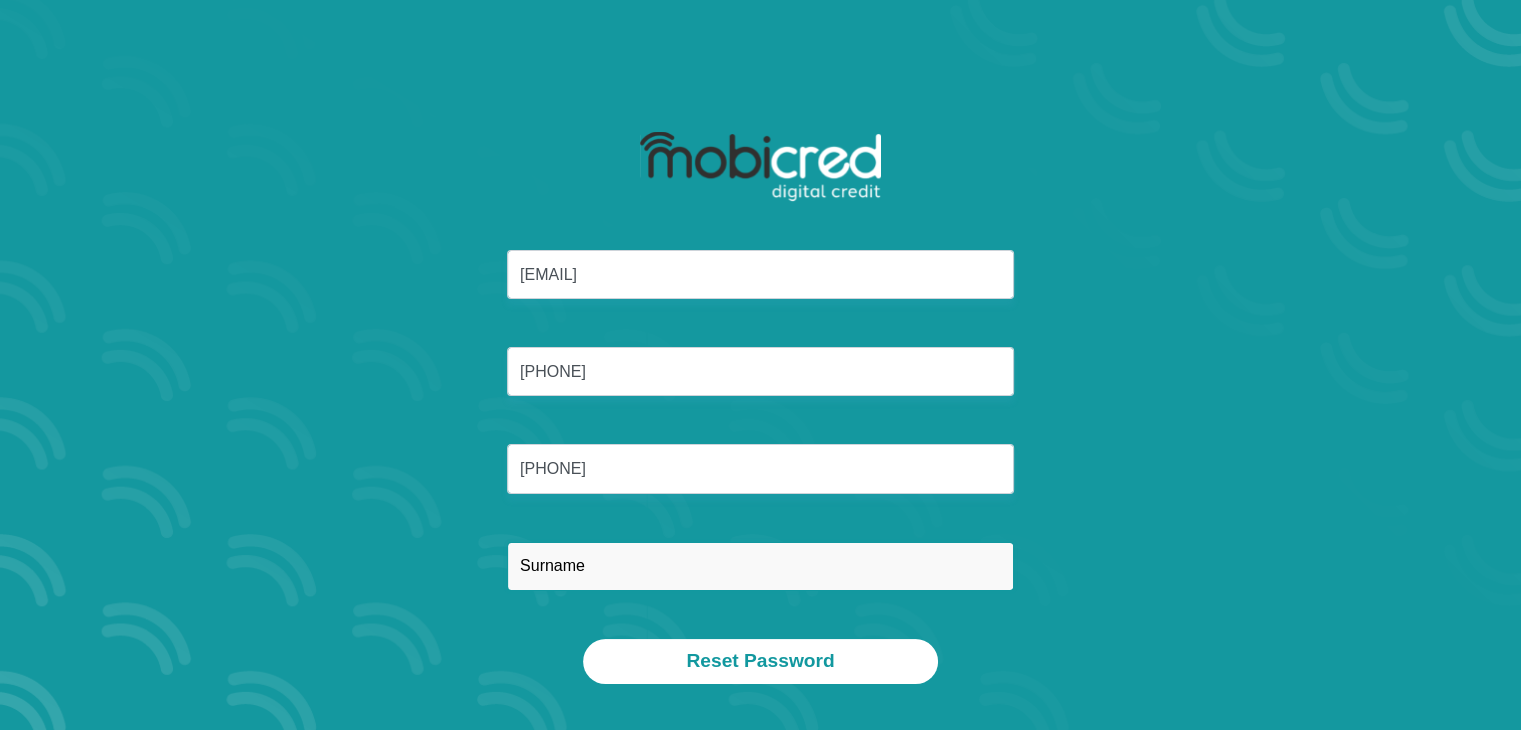 click at bounding box center [760, 566] 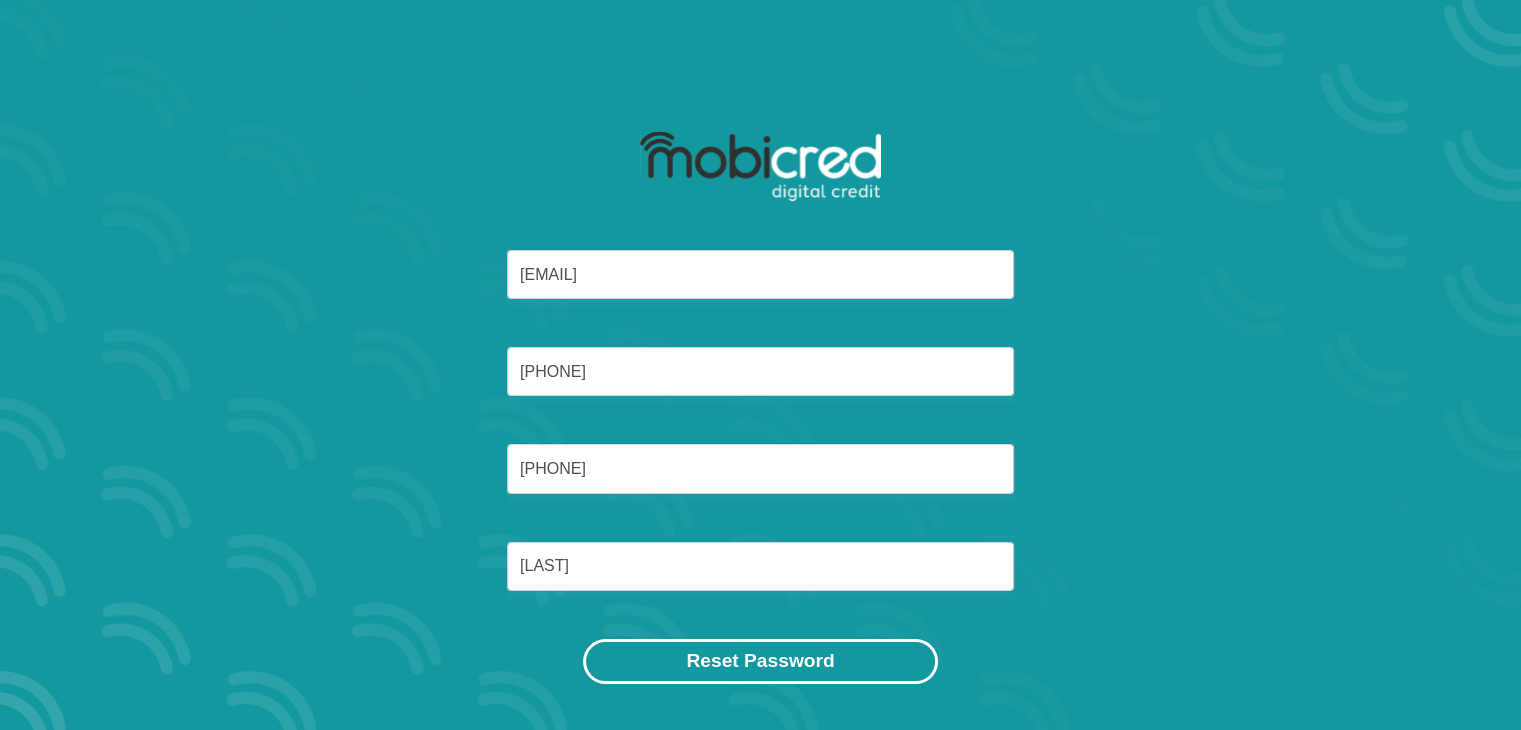 click on "Reset Password" at bounding box center [760, 661] 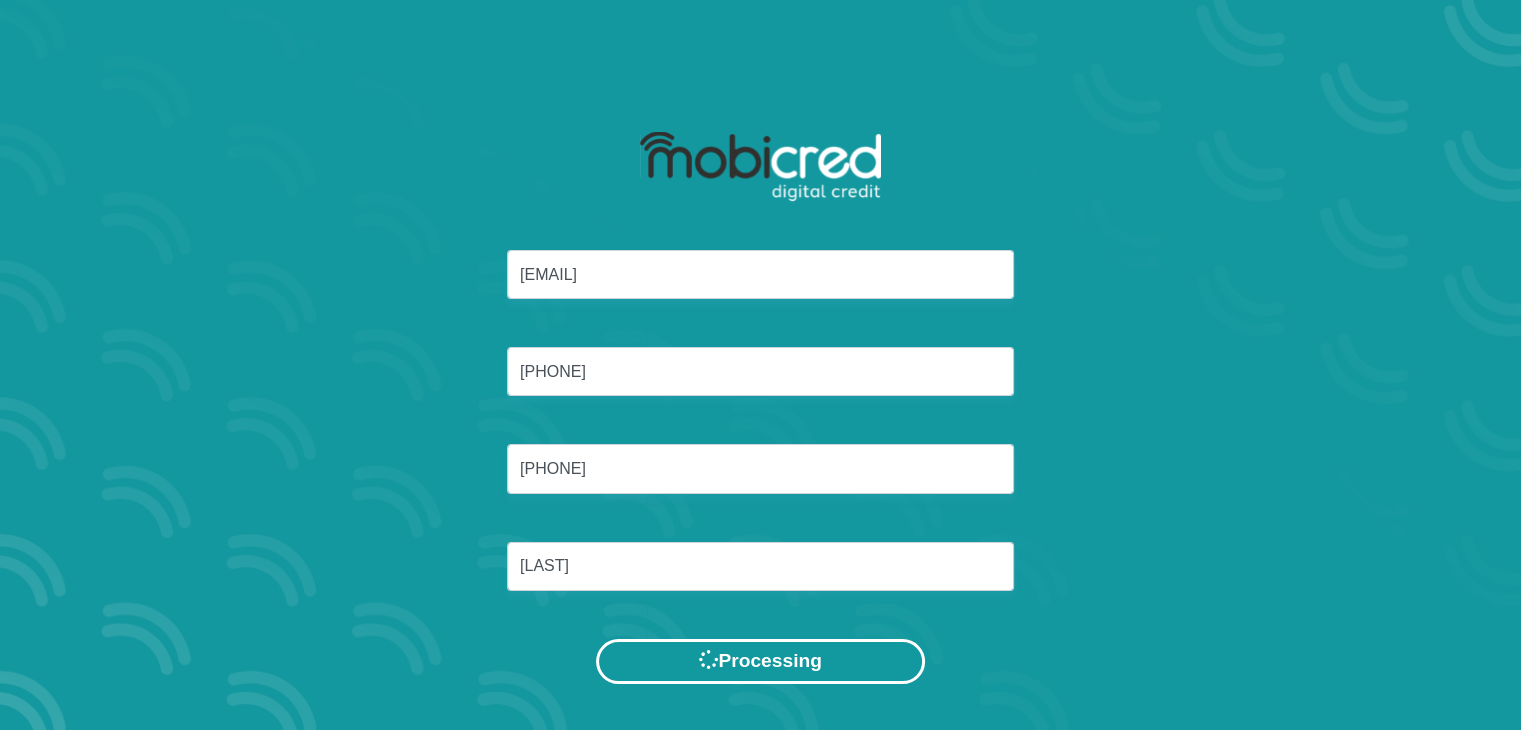 scroll, scrollTop: 0, scrollLeft: 0, axis: both 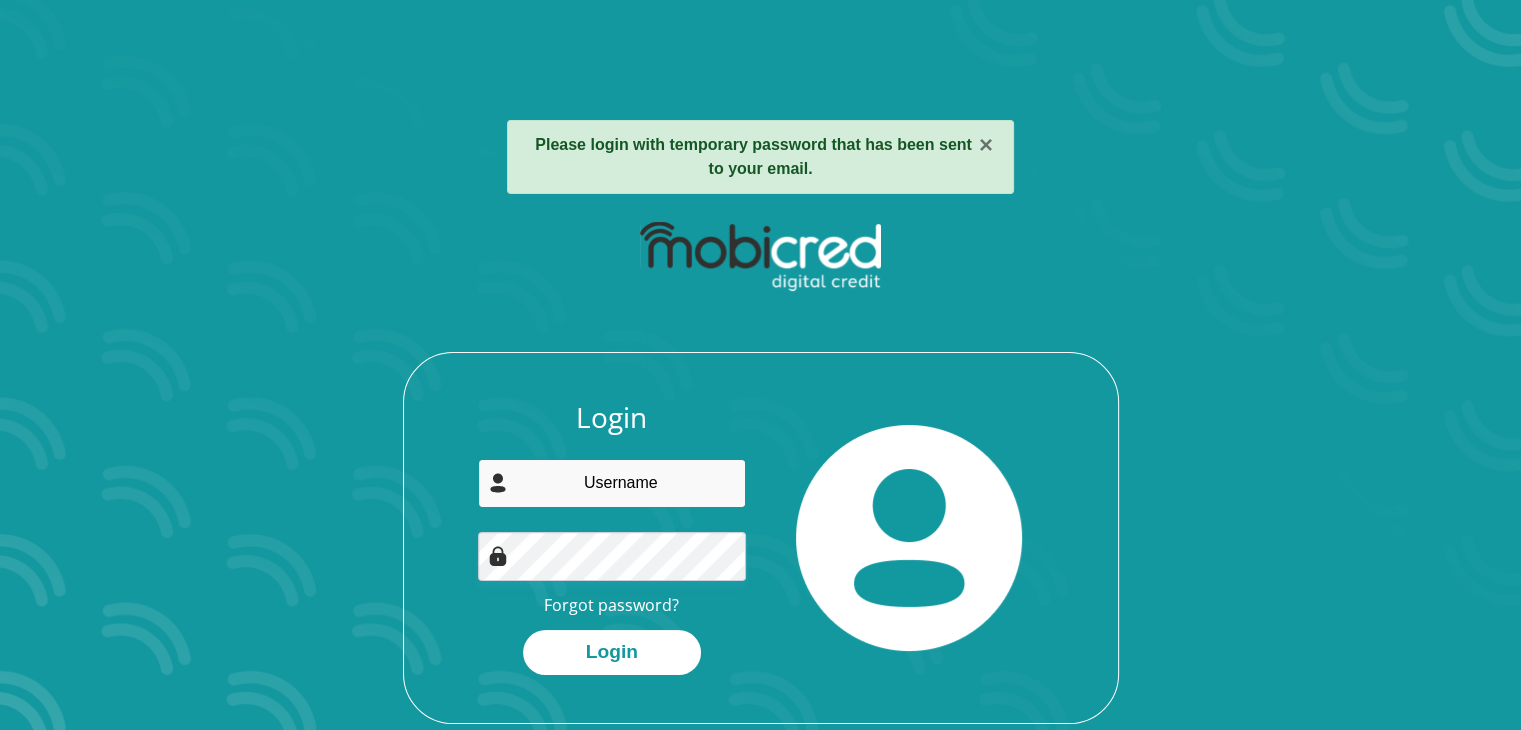 click at bounding box center [612, 483] 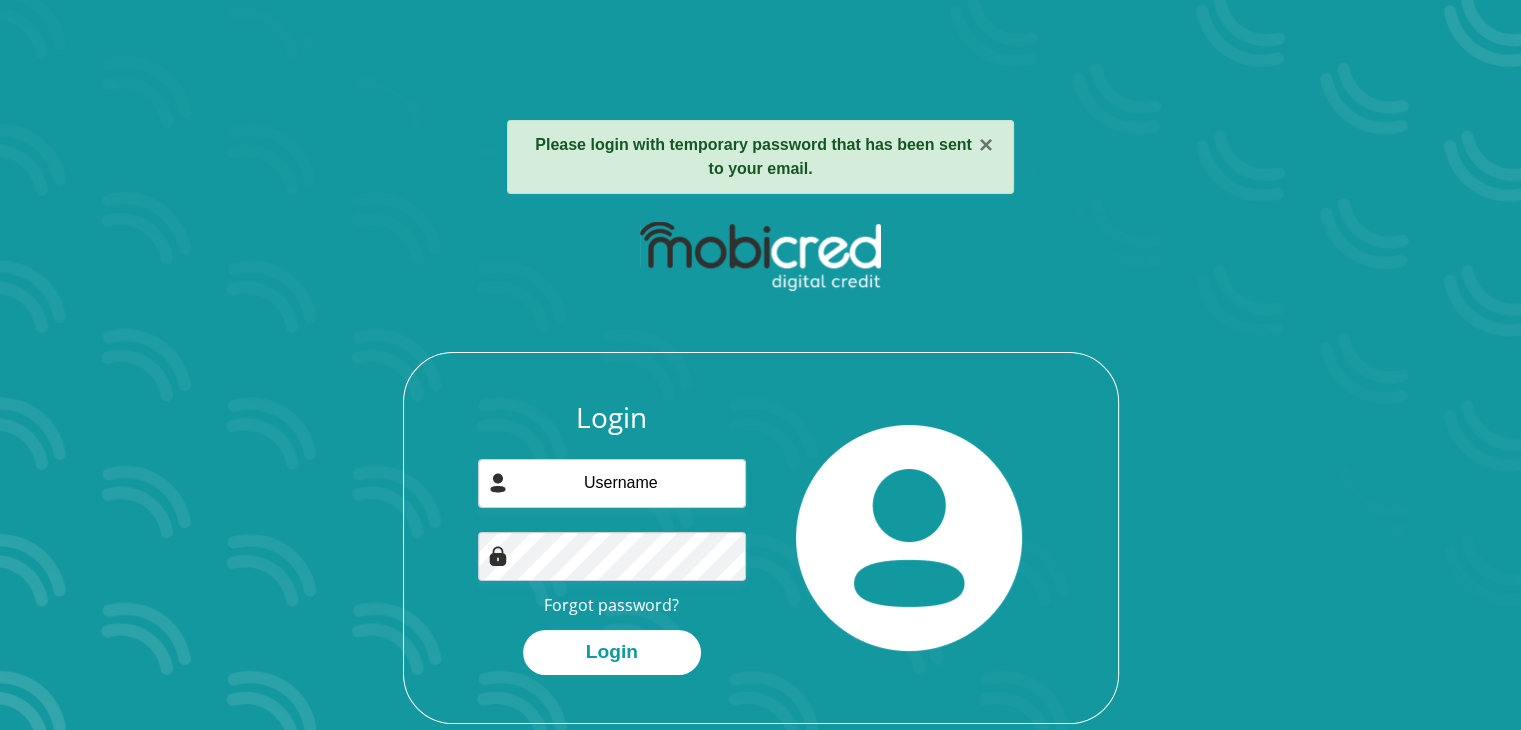 click at bounding box center (909, 538) 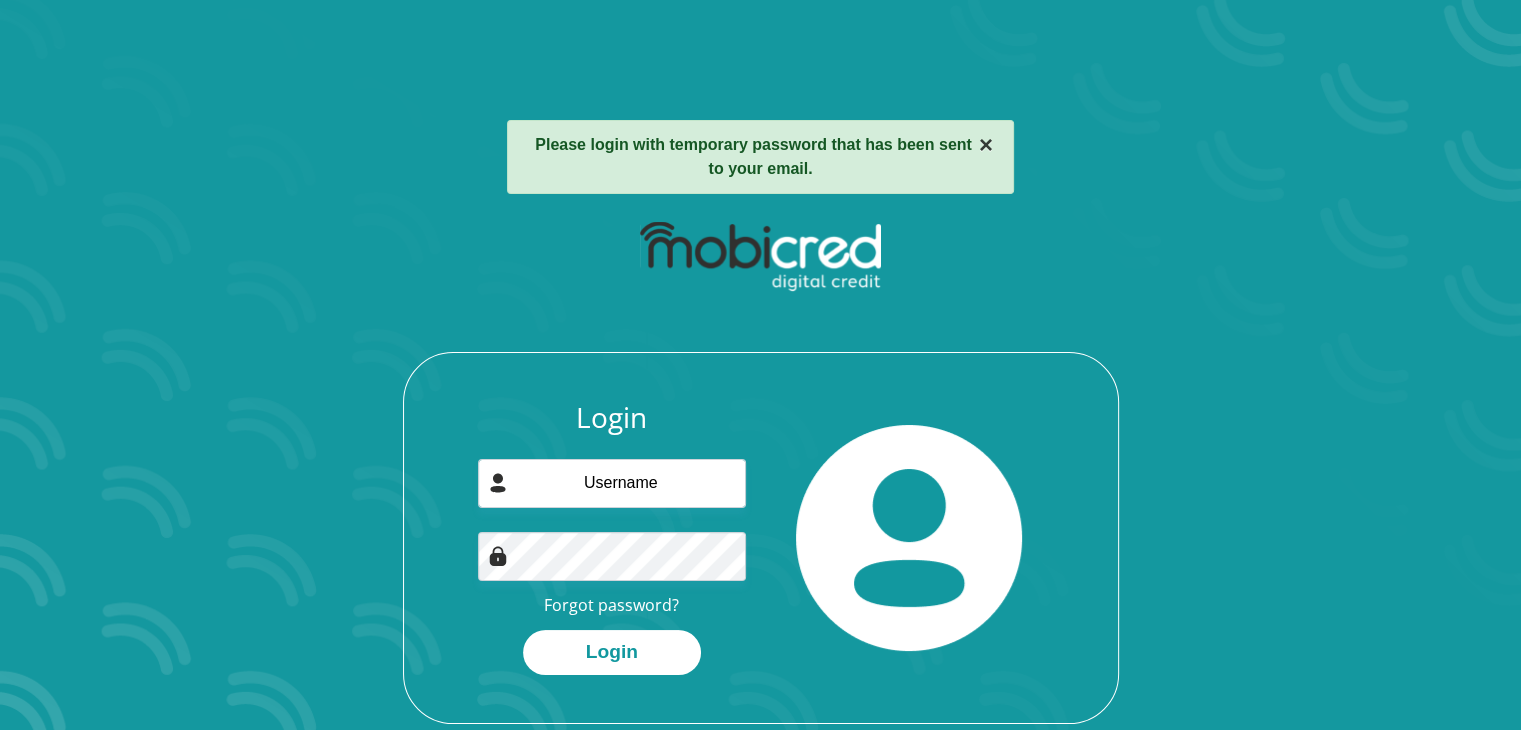 click on "×" at bounding box center [986, 145] 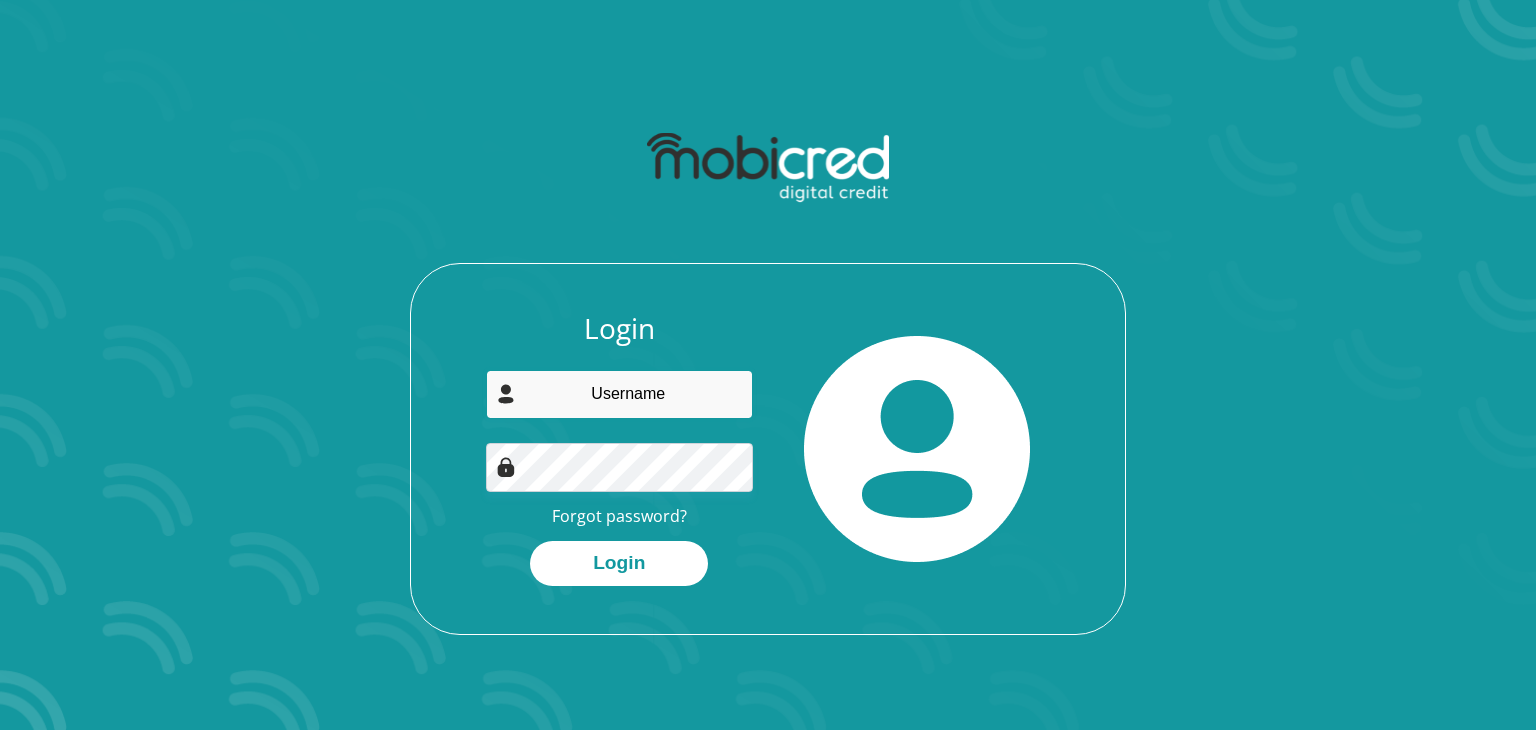 click at bounding box center (620, 394) 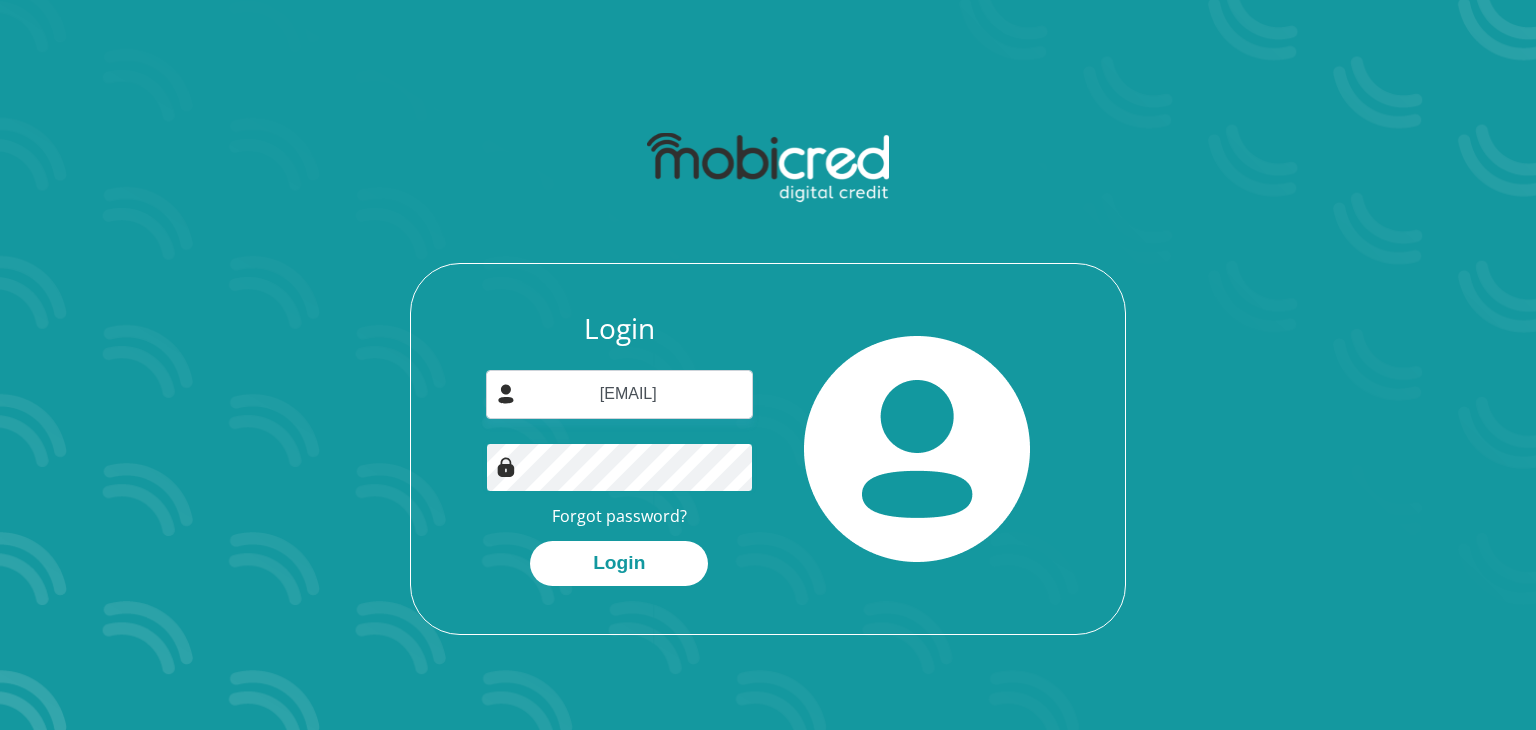 click on "Login
stataxv@gmail.com
Forgot password?
Login" at bounding box center [620, 449] 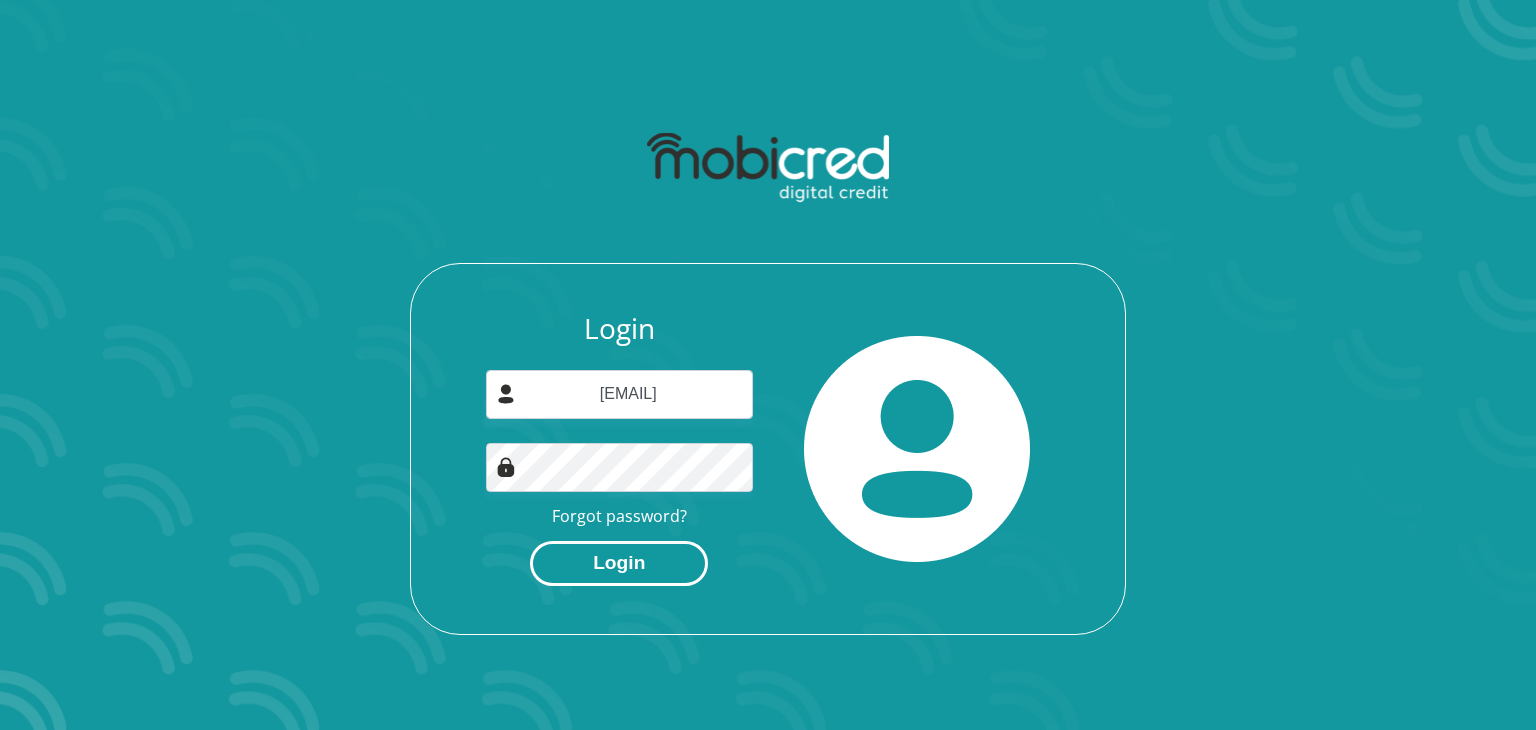 click on "Login" at bounding box center [619, 563] 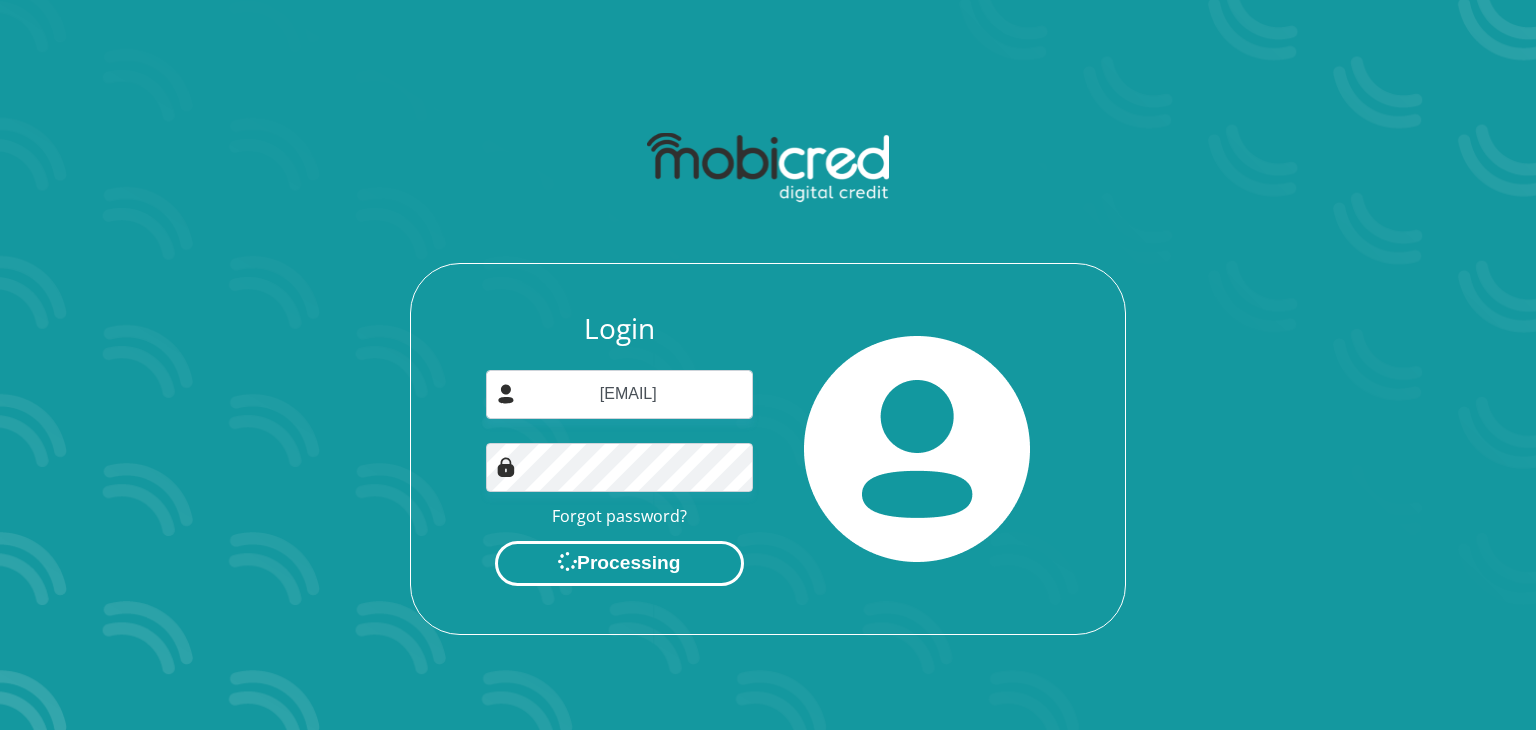 scroll, scrollTop: 0, scrollLeft: 0, axis: both 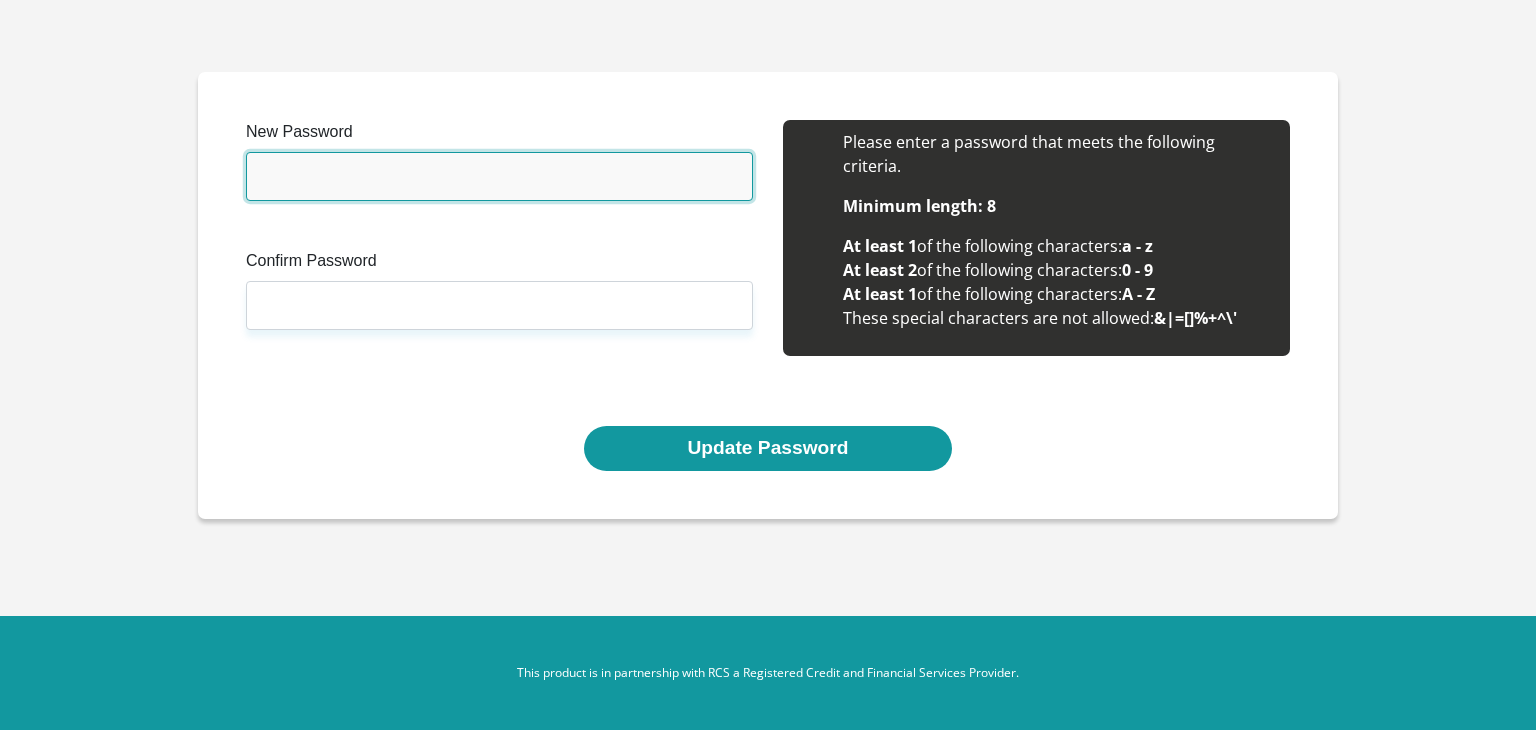 click on "New Password" at bounding box center (499, 176) 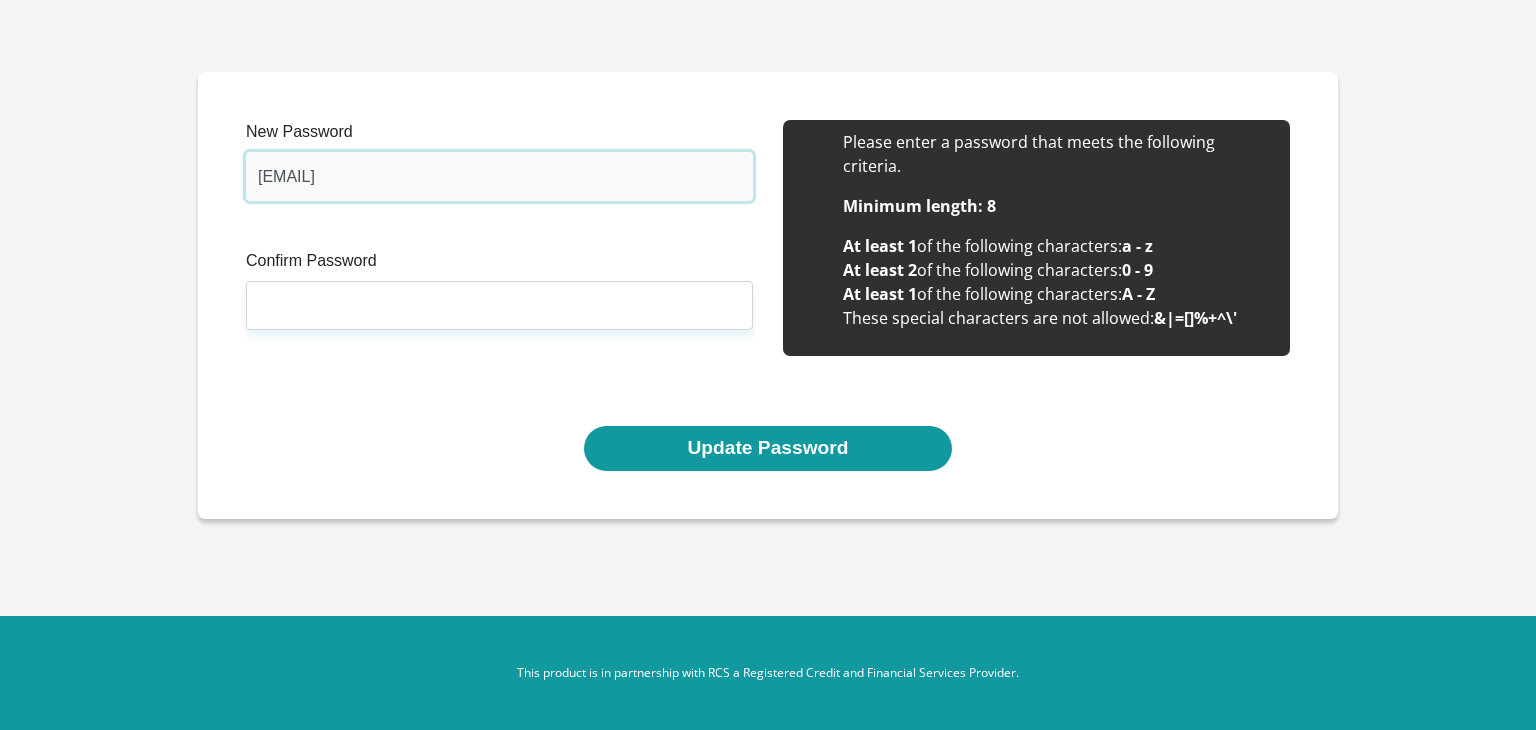 drag, startPoint x: 291, startPoint y: 177, endPoint x: 241, endPoint y: 175, distance: 50.039986 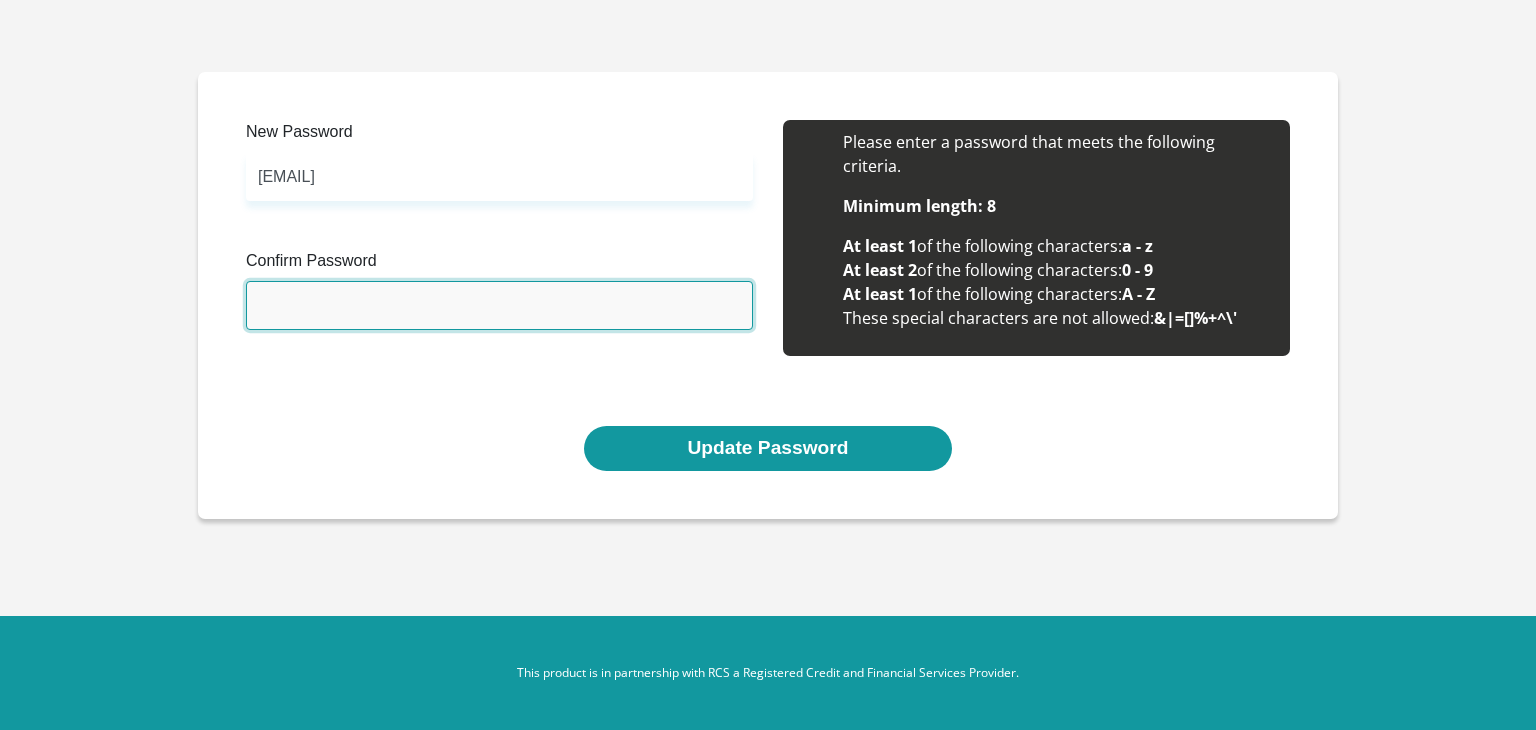 click on "Confirm Password" at bounding box center [499, 305] 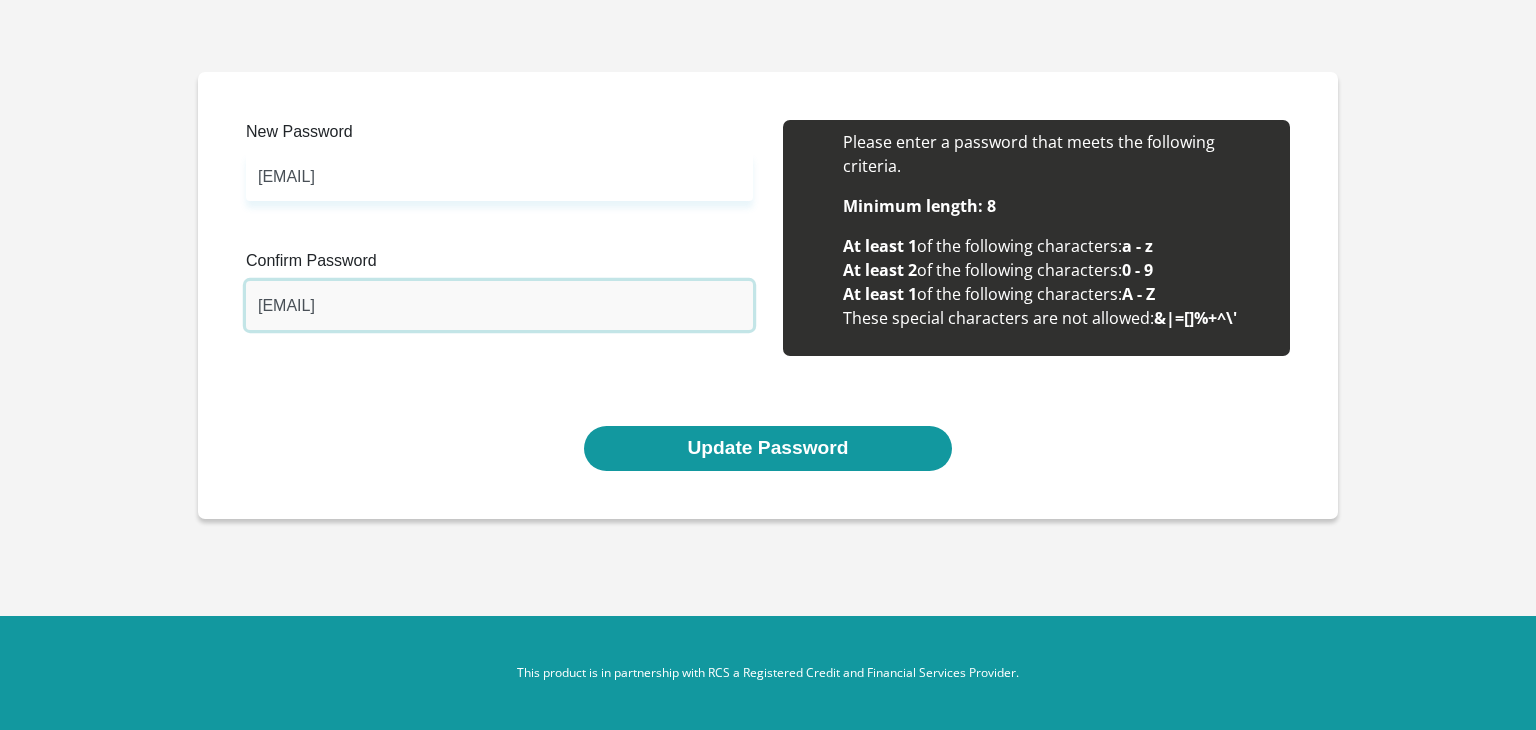 type on "[EMAIL]" 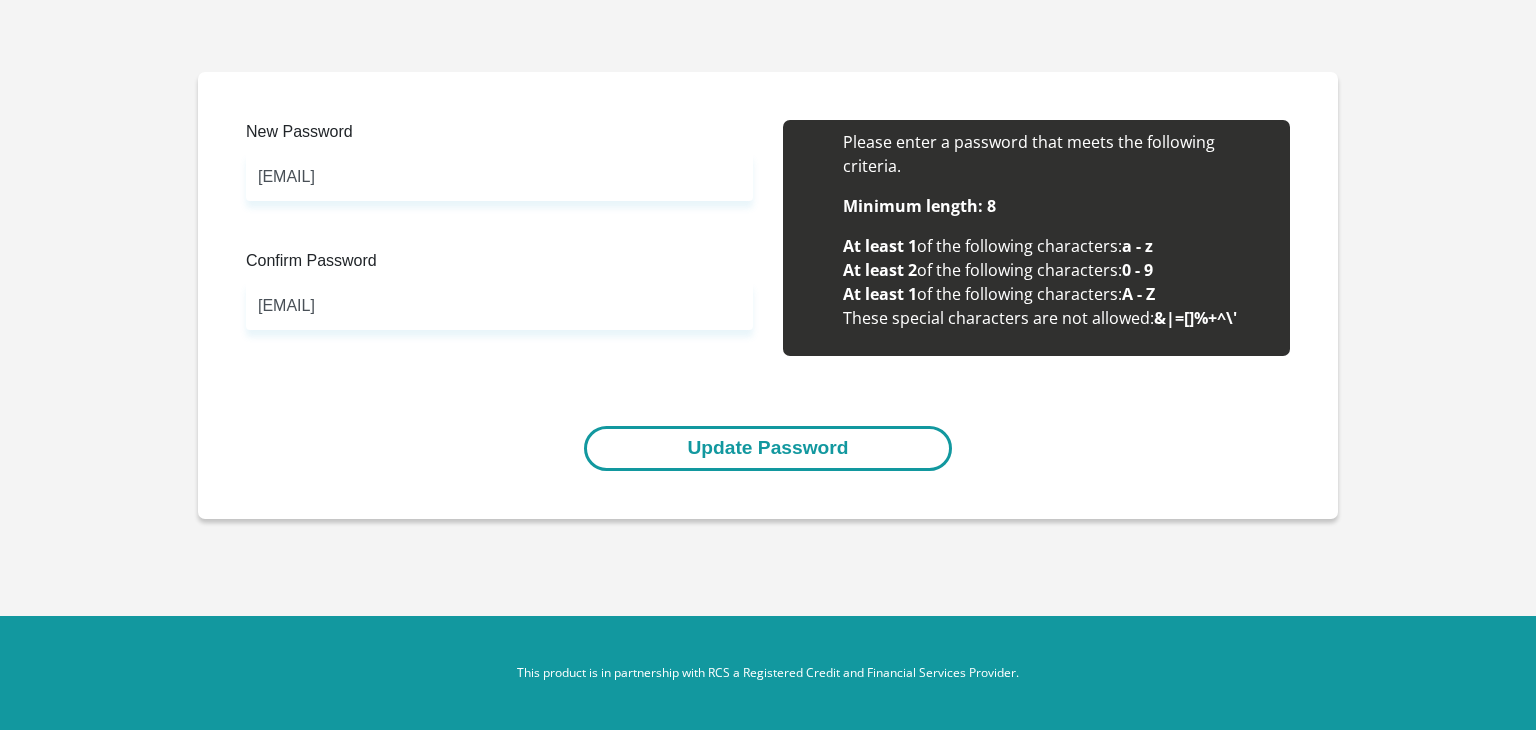 click on "Update Password" at bounding box center [767, 448] 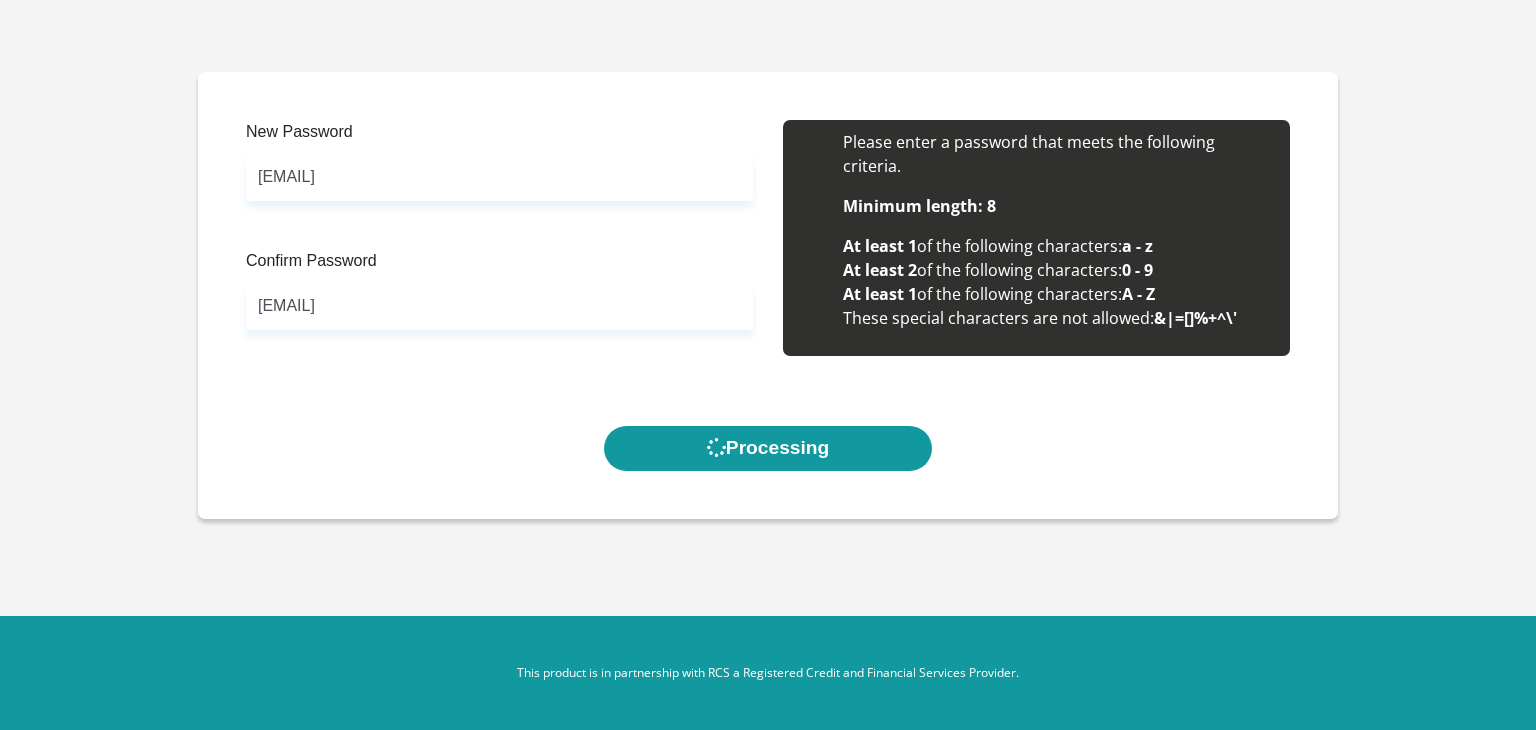scroll, scrollTop: 0, scrollLeft: 0, axis: both 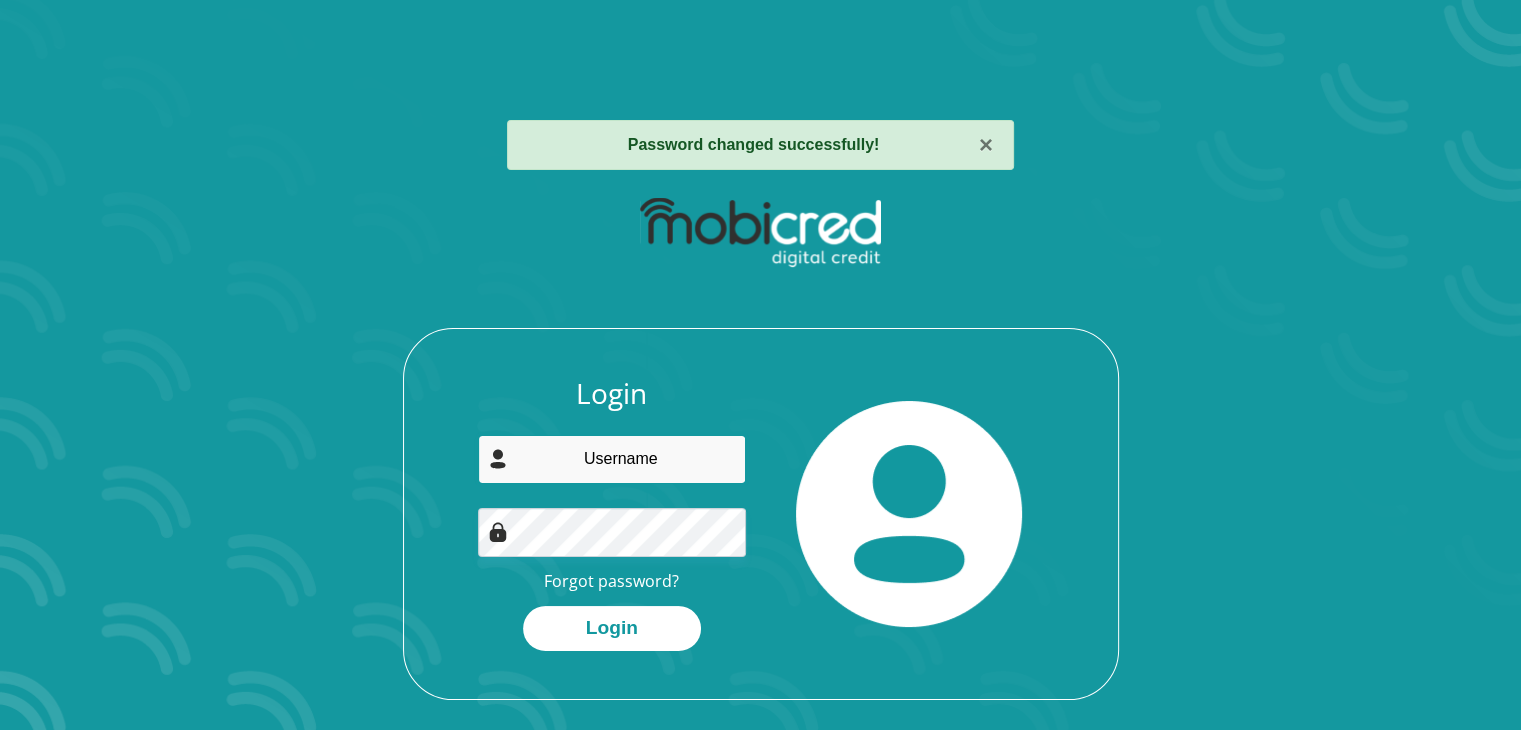click at bounding box center [612, 459] 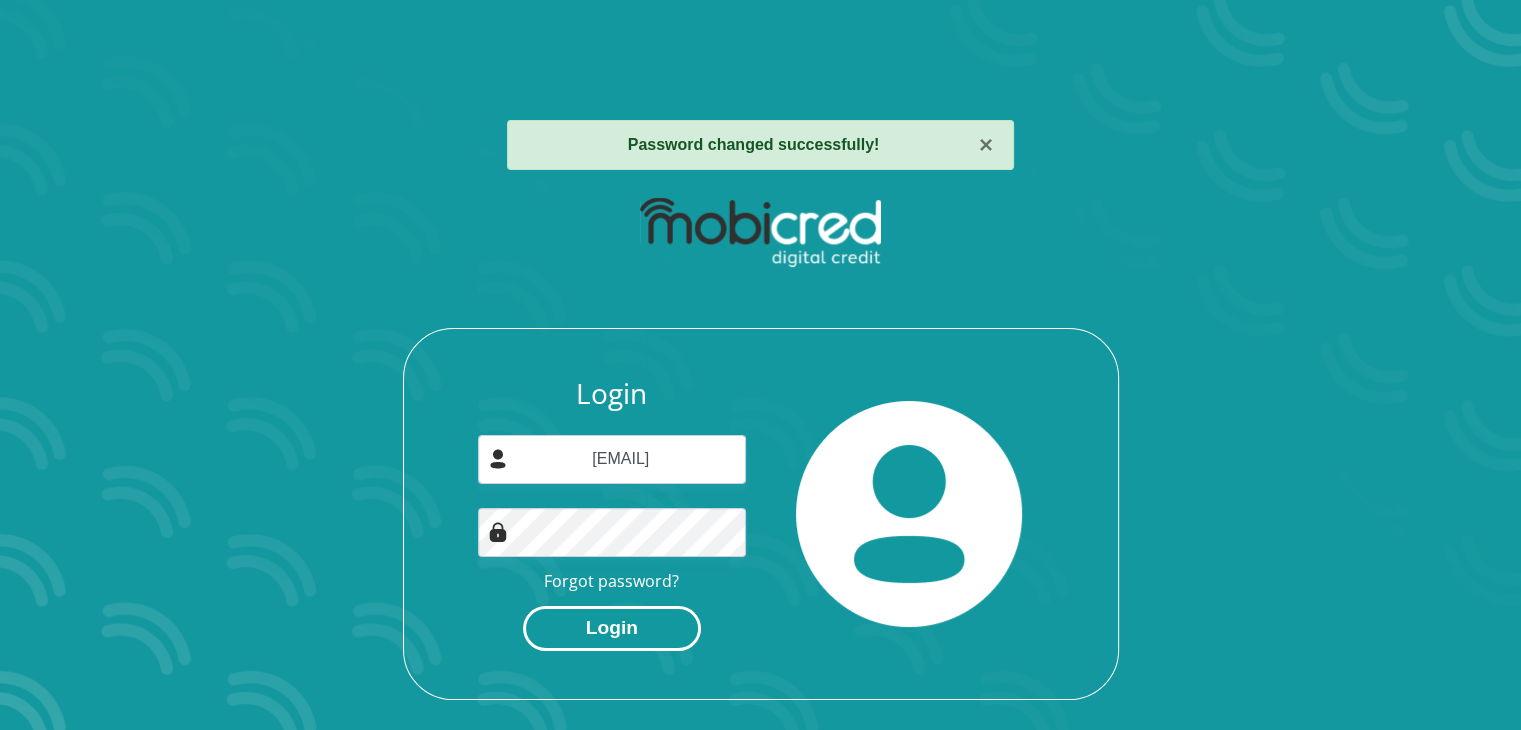 click on "Login" at bounding box center [612, 628] 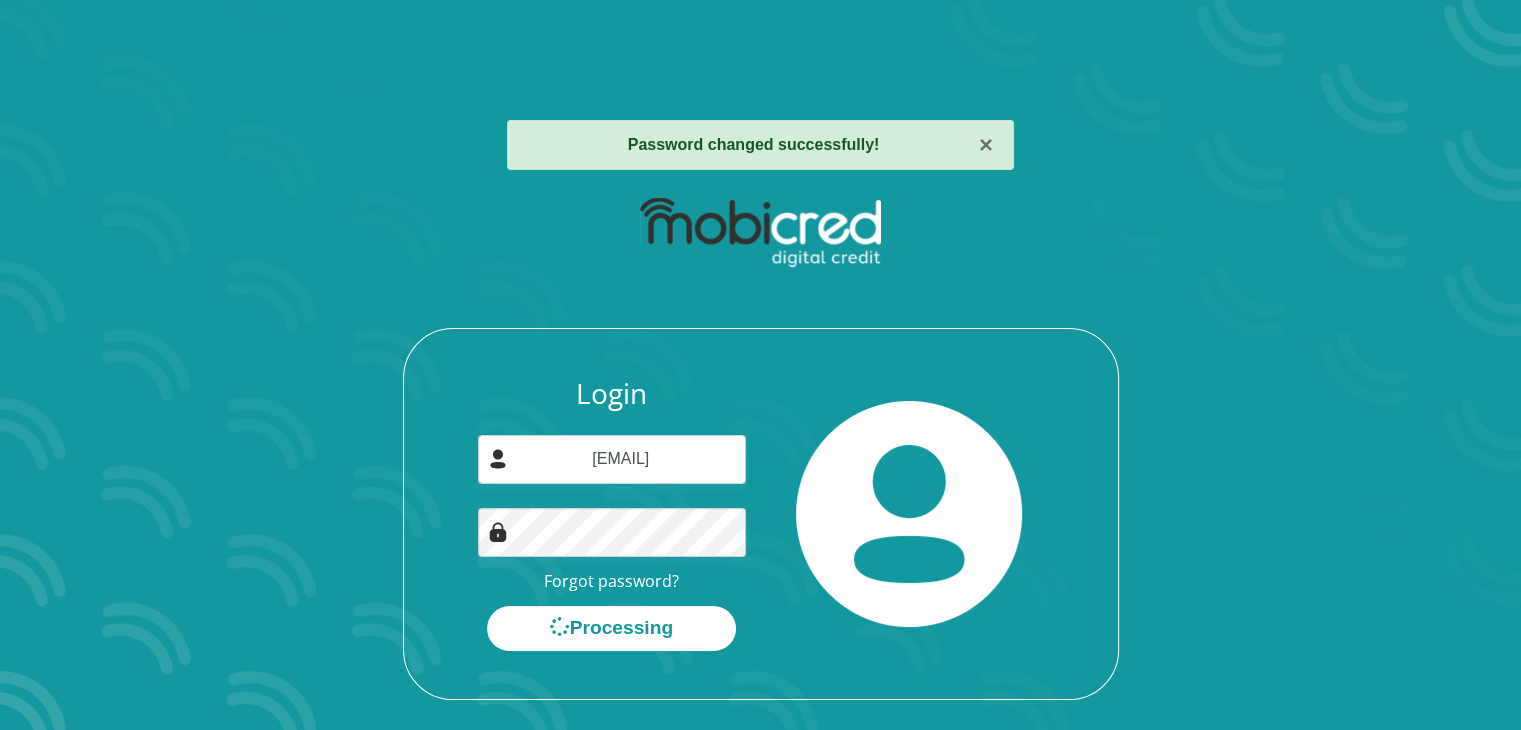 scroll, scrollTop: 0, scrollLeft: 0, axis: both 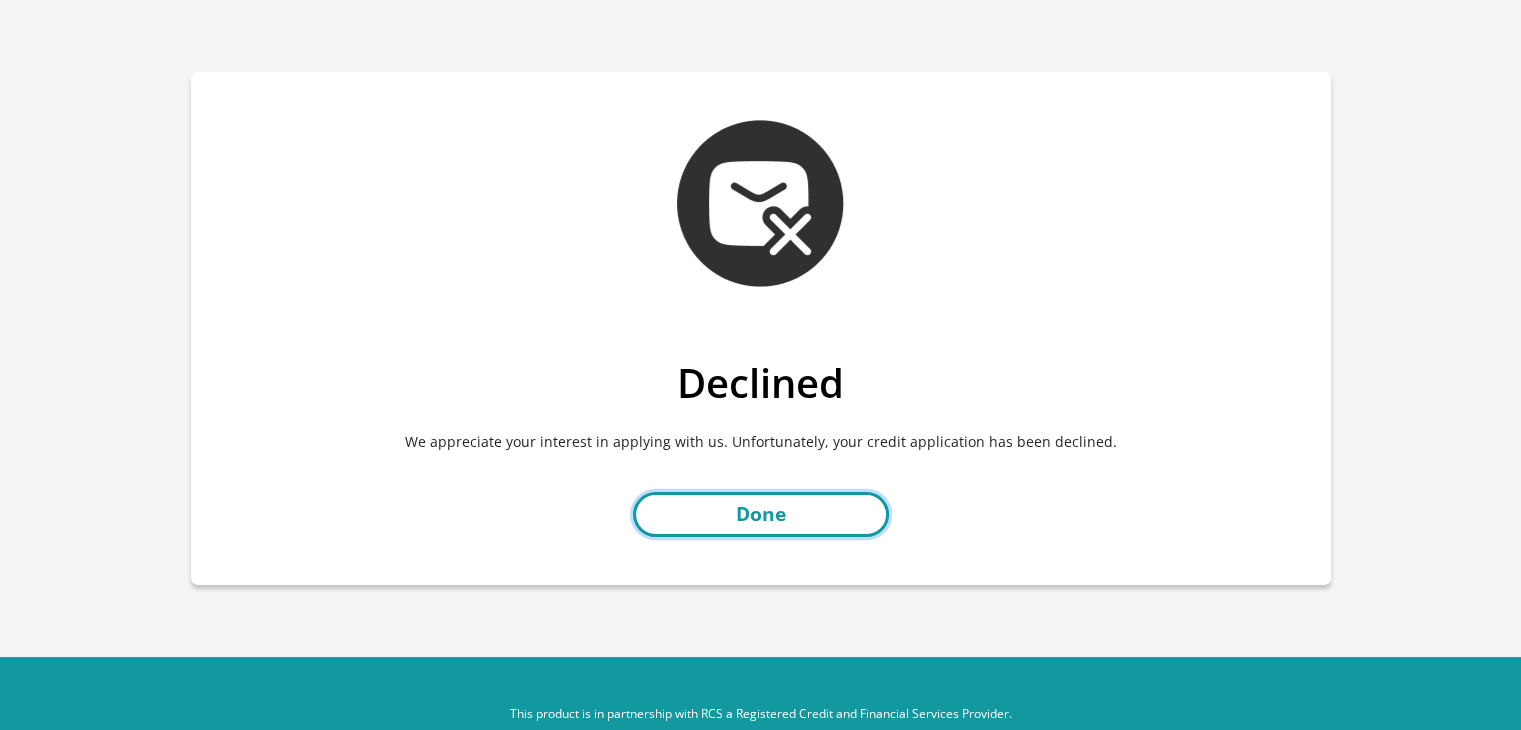 click on "Done" at bounding box center (761, 514) 